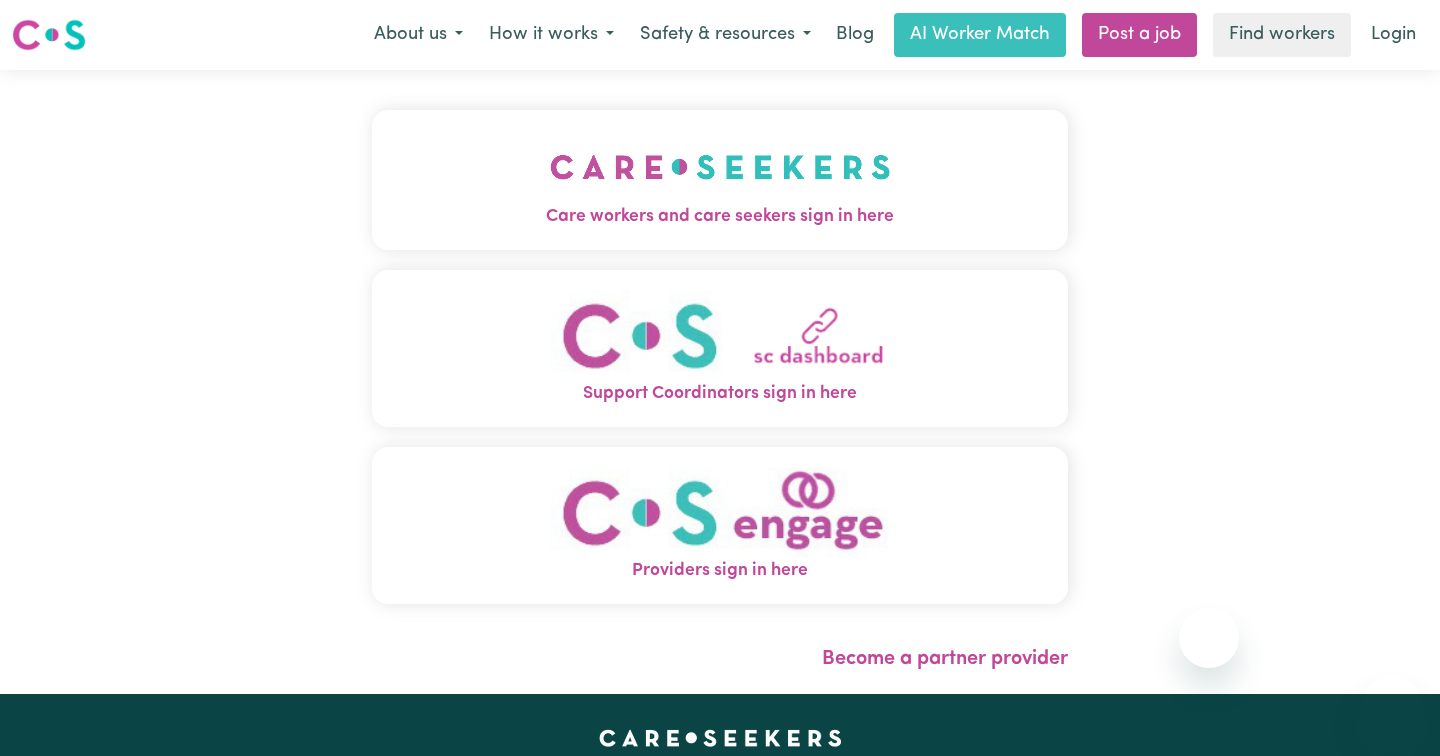 scroll, scrollTop: 0, scrollLeft: 0, axis: both 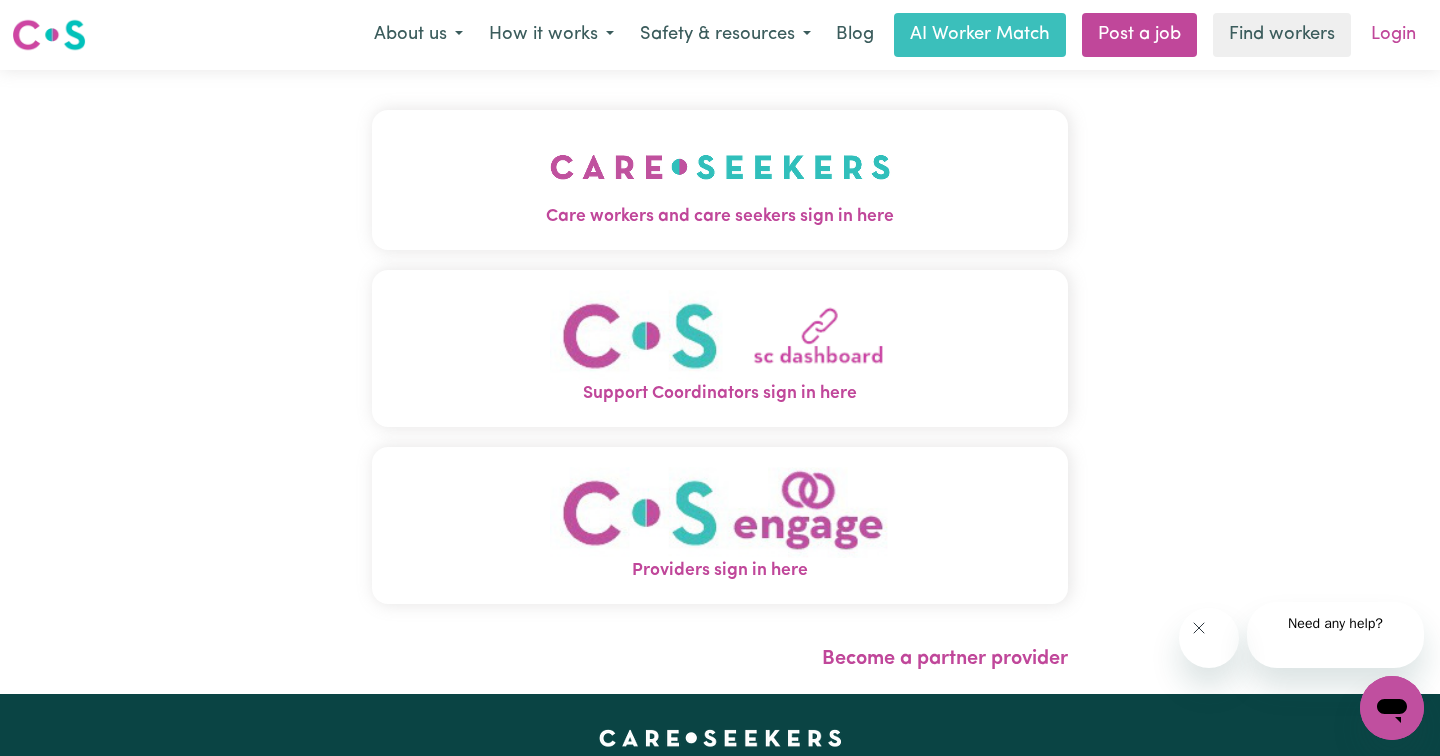 click on "Login" at bounding box center [1393, 35] 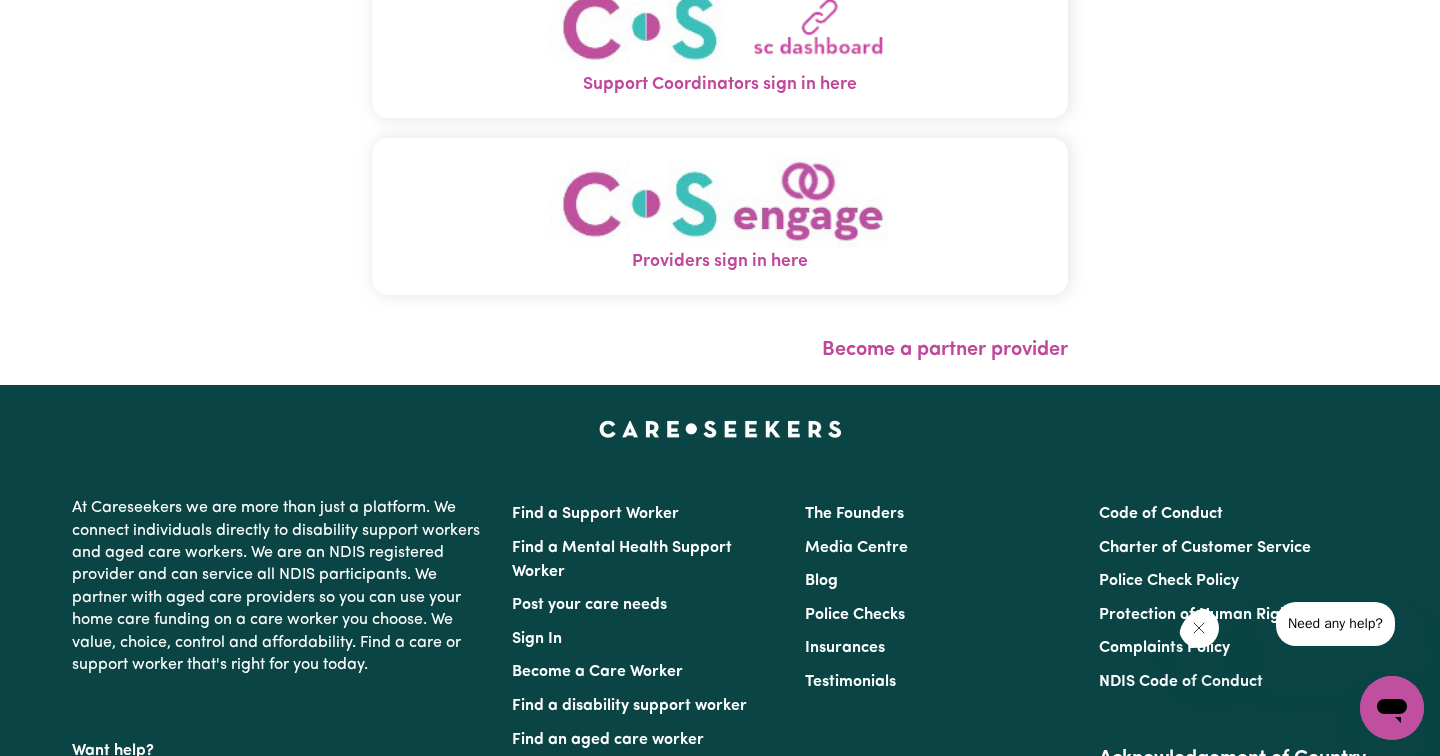 scroll, scrollTop: 320, scrollLeft: 0, axis: vertical 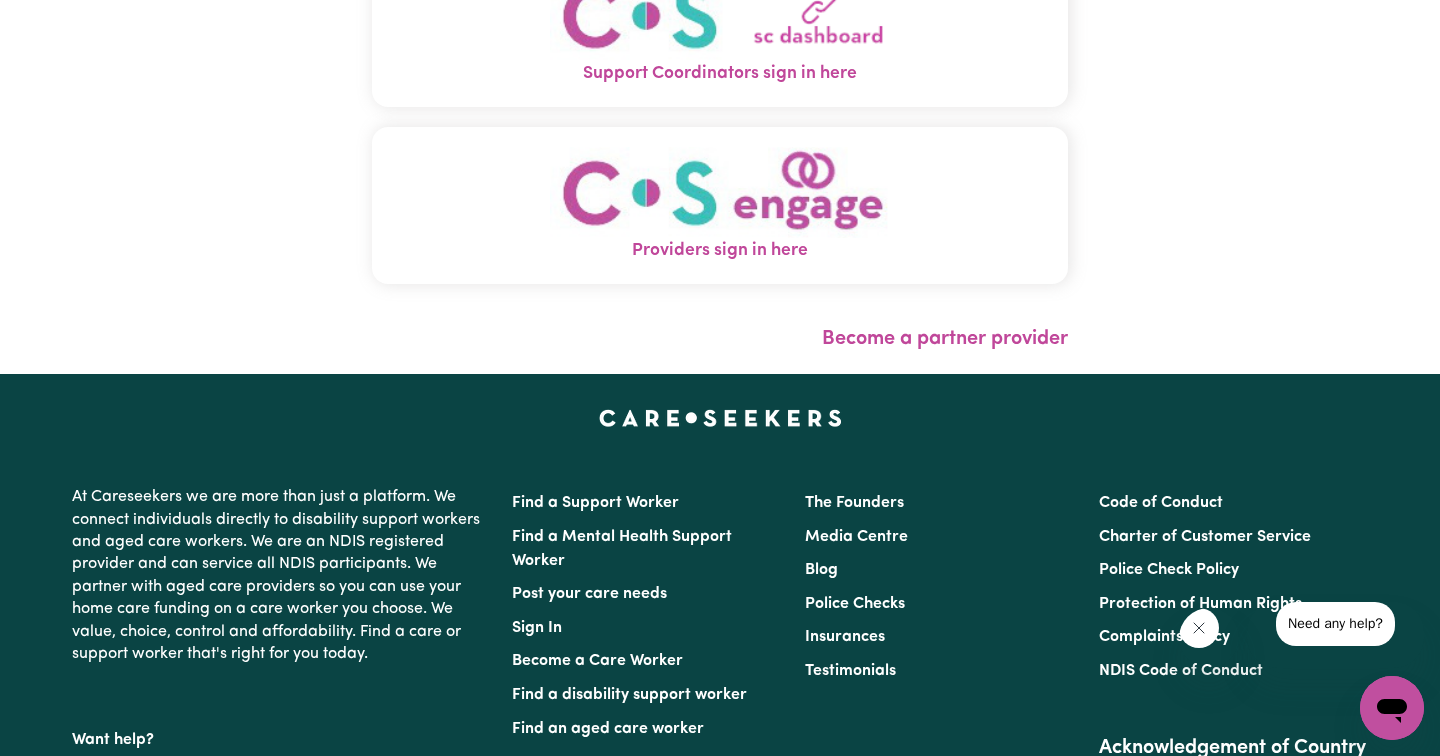 click at bounding box center [720, 192] 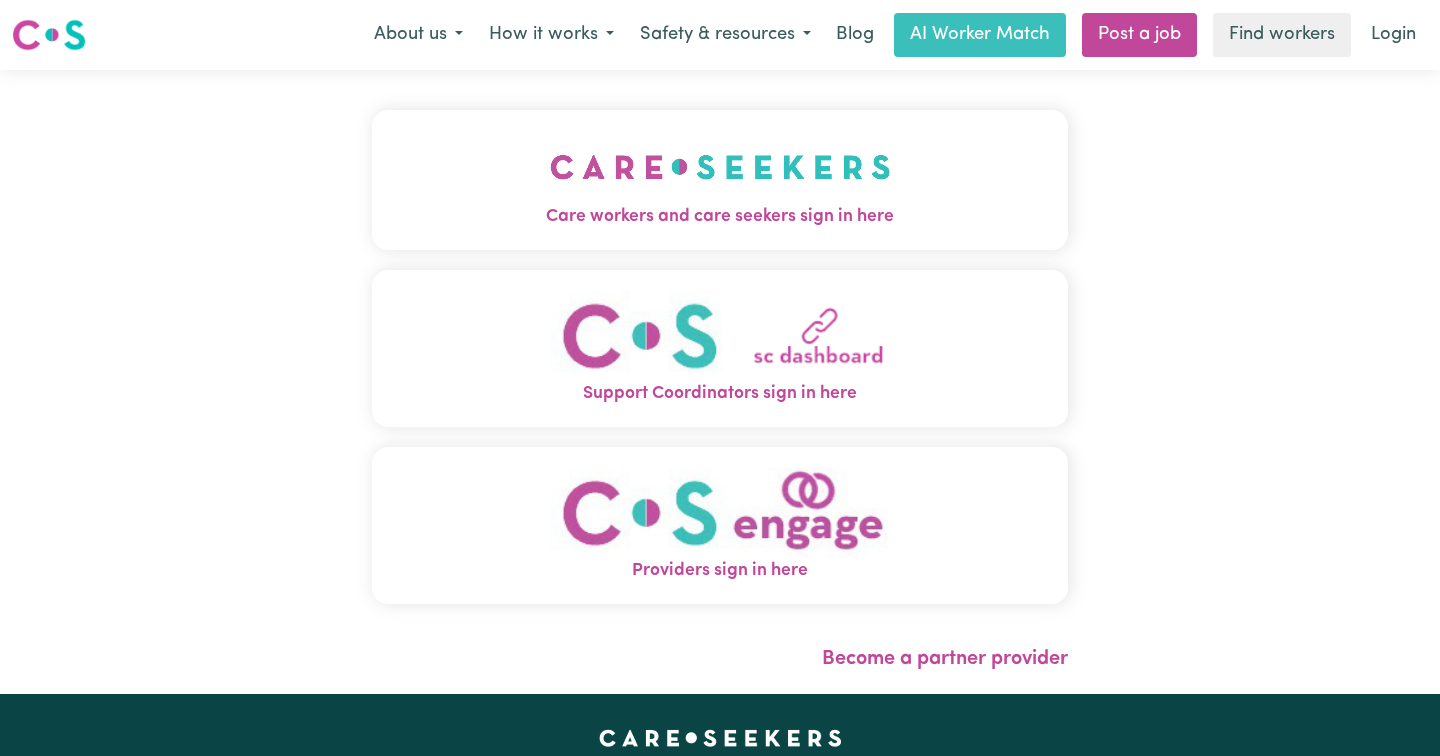 click at bounding box center [720, 167] 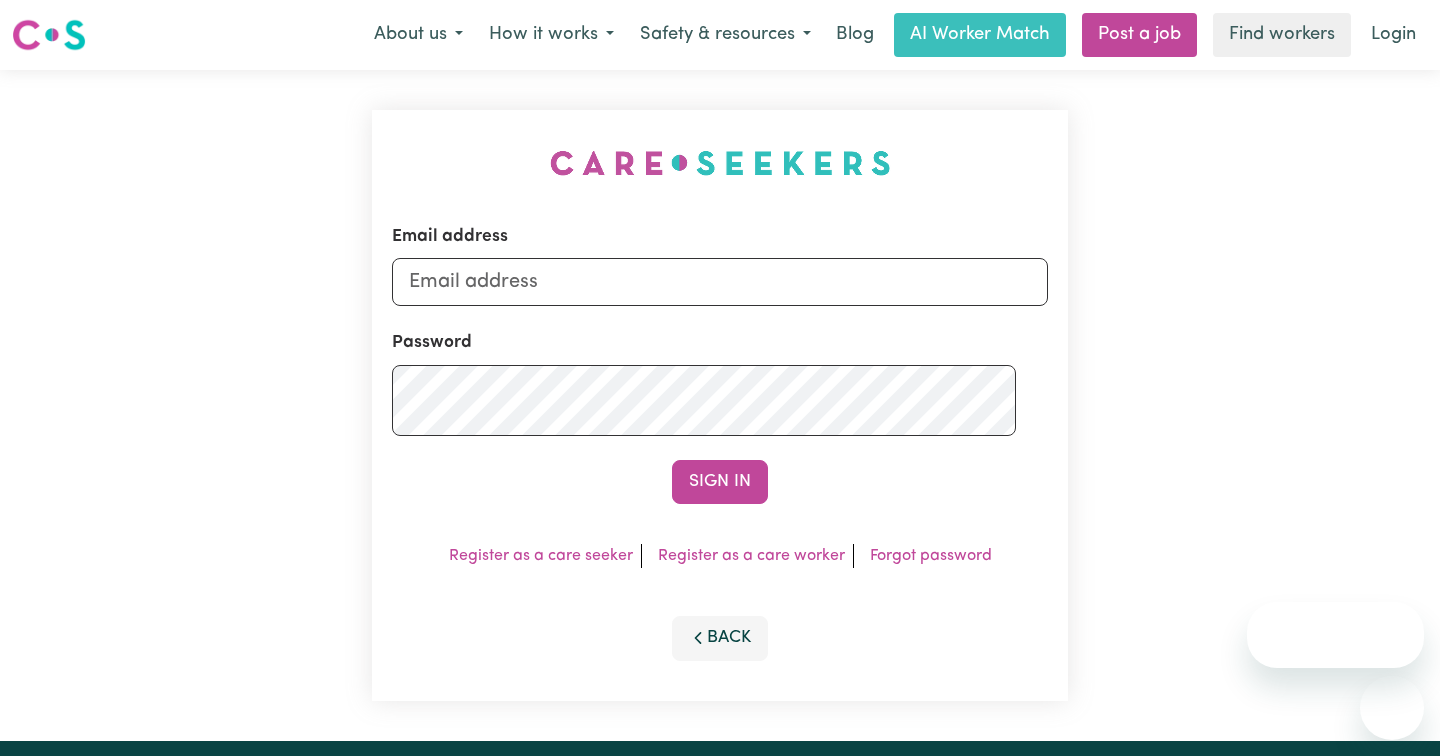 scroll, scrollTop: 0, scrollLeft: 0, axis: both 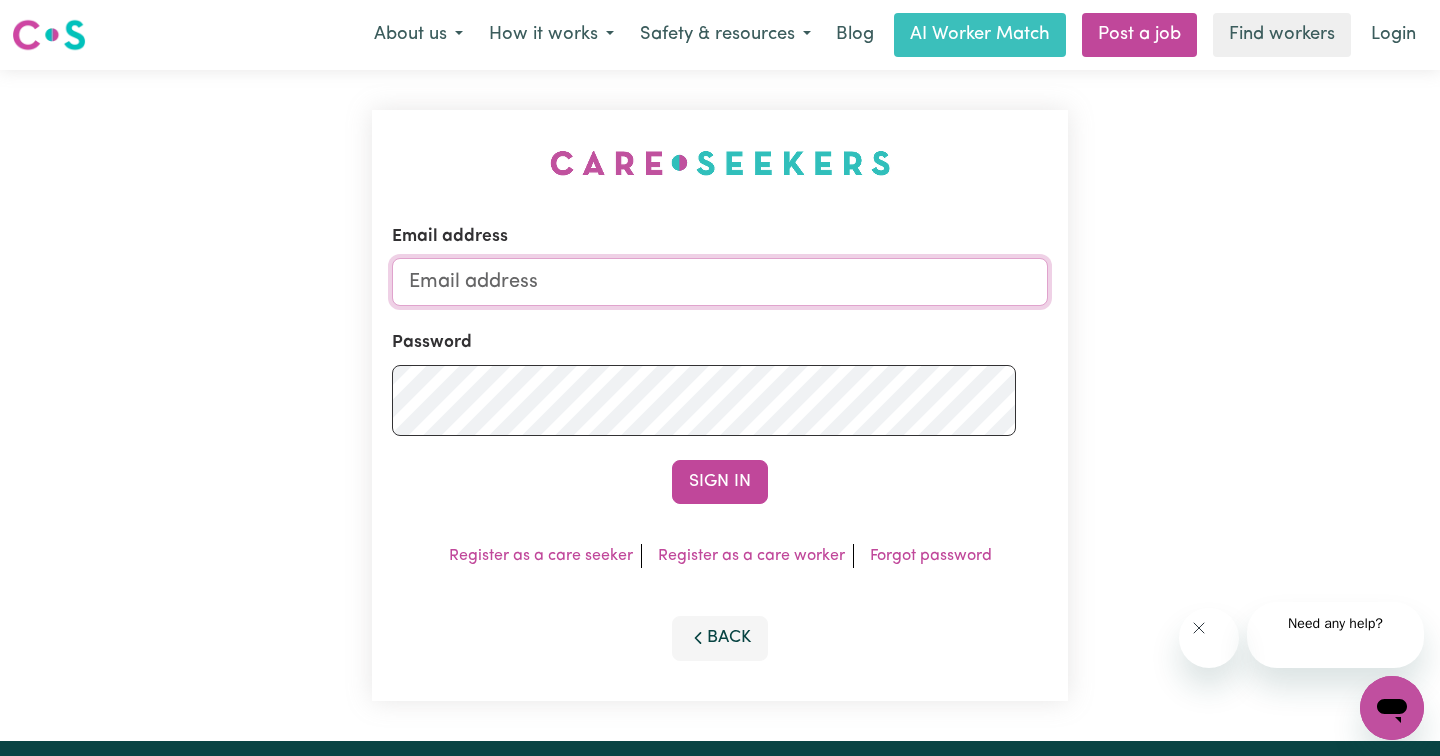 click on "Email address" at bounding box center [720, 282] 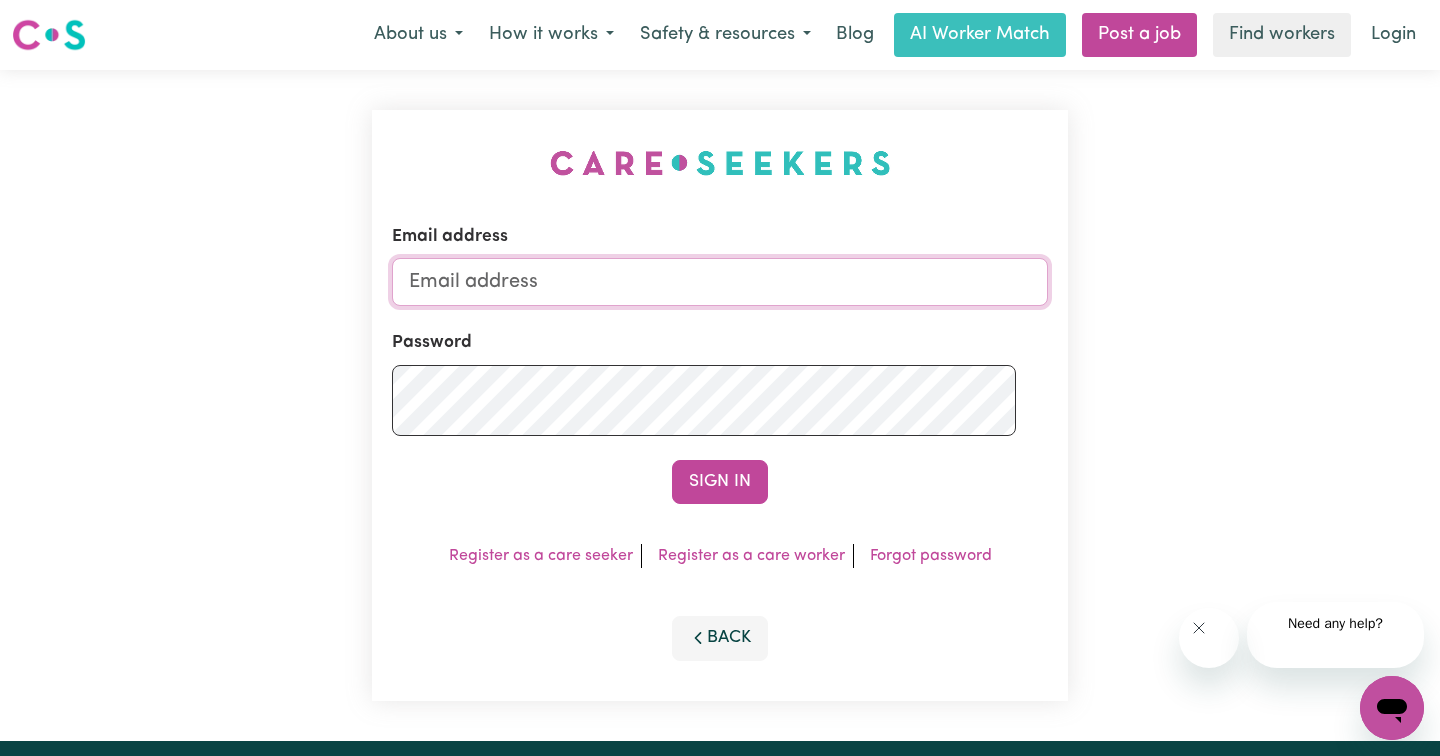 type on "HYZORA520@GMAIL.COM" 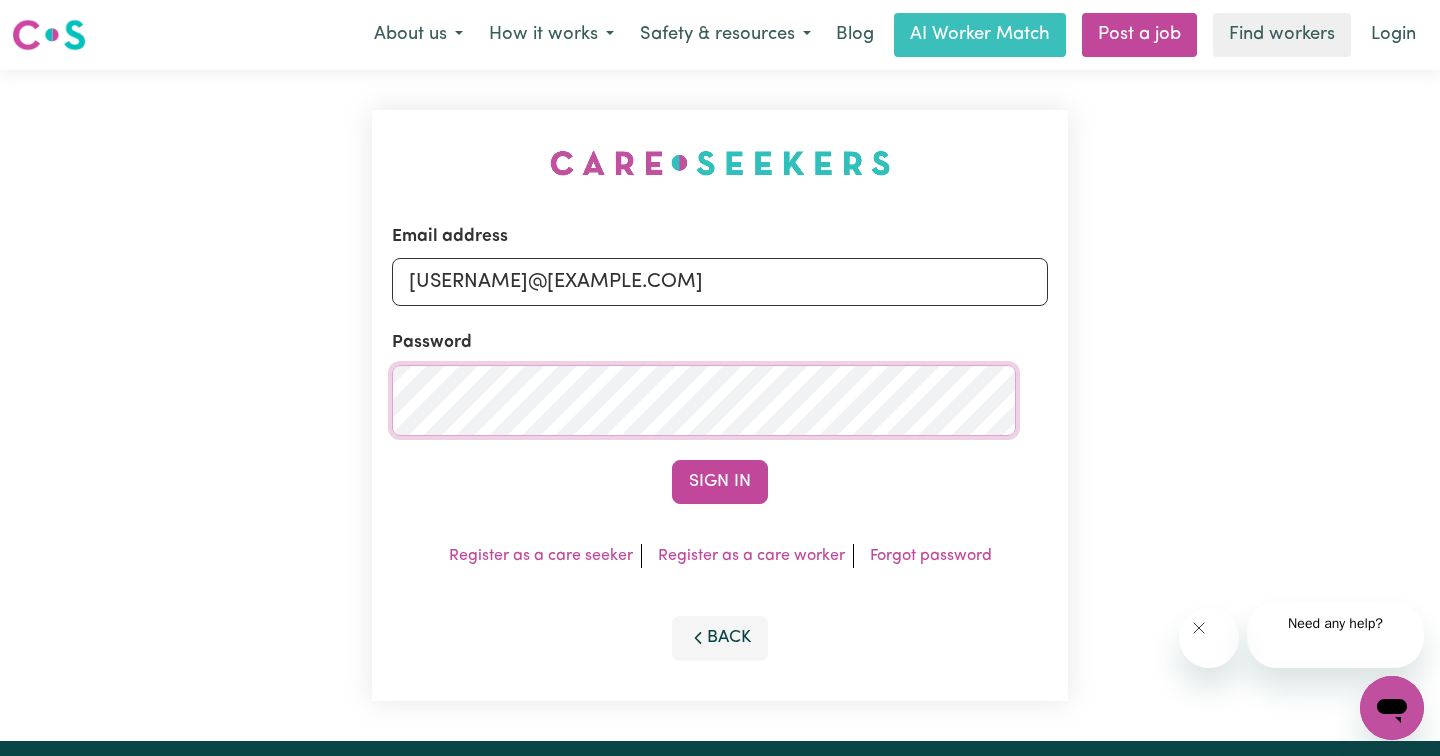 click on "Sign In" at bounding box center [720, 482] 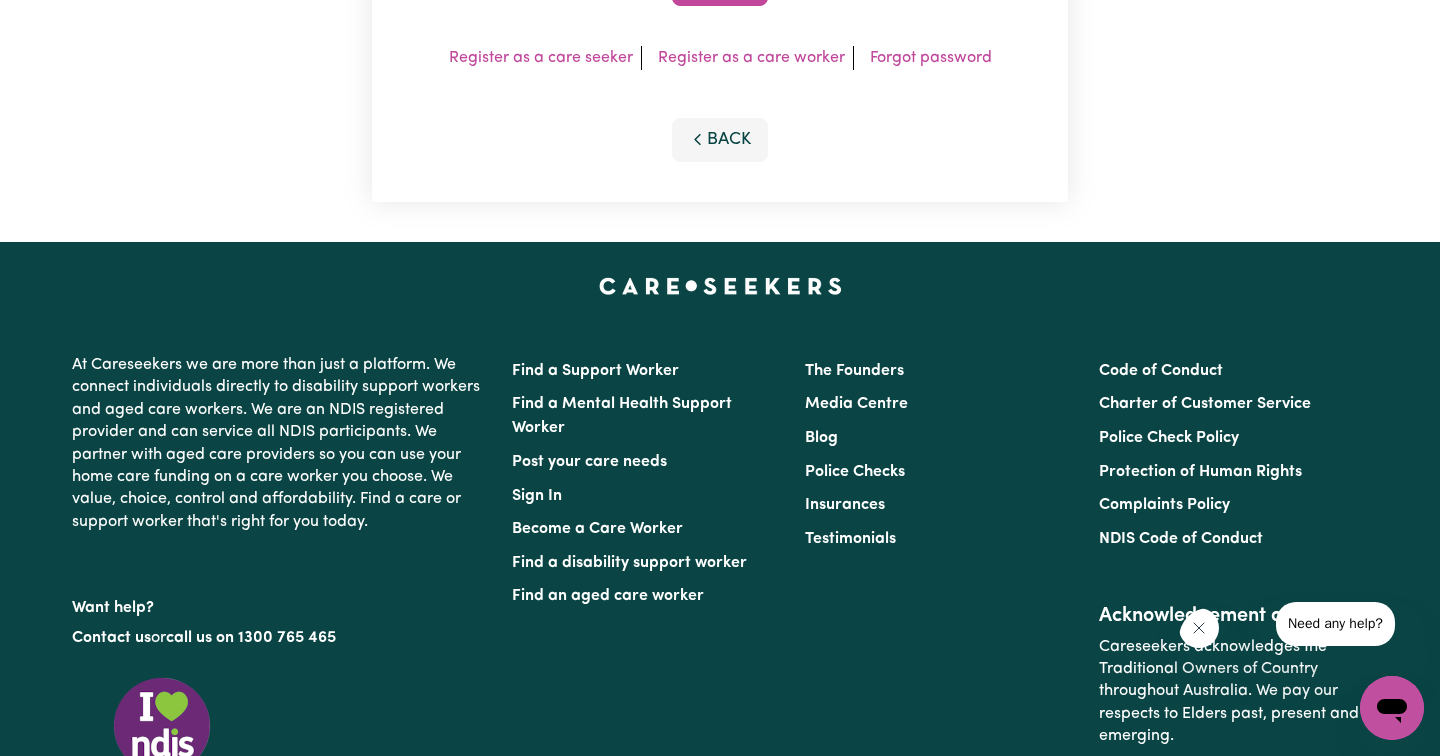 scroll, scrollTop: 578, scrollLeft: 0, axis: vertical 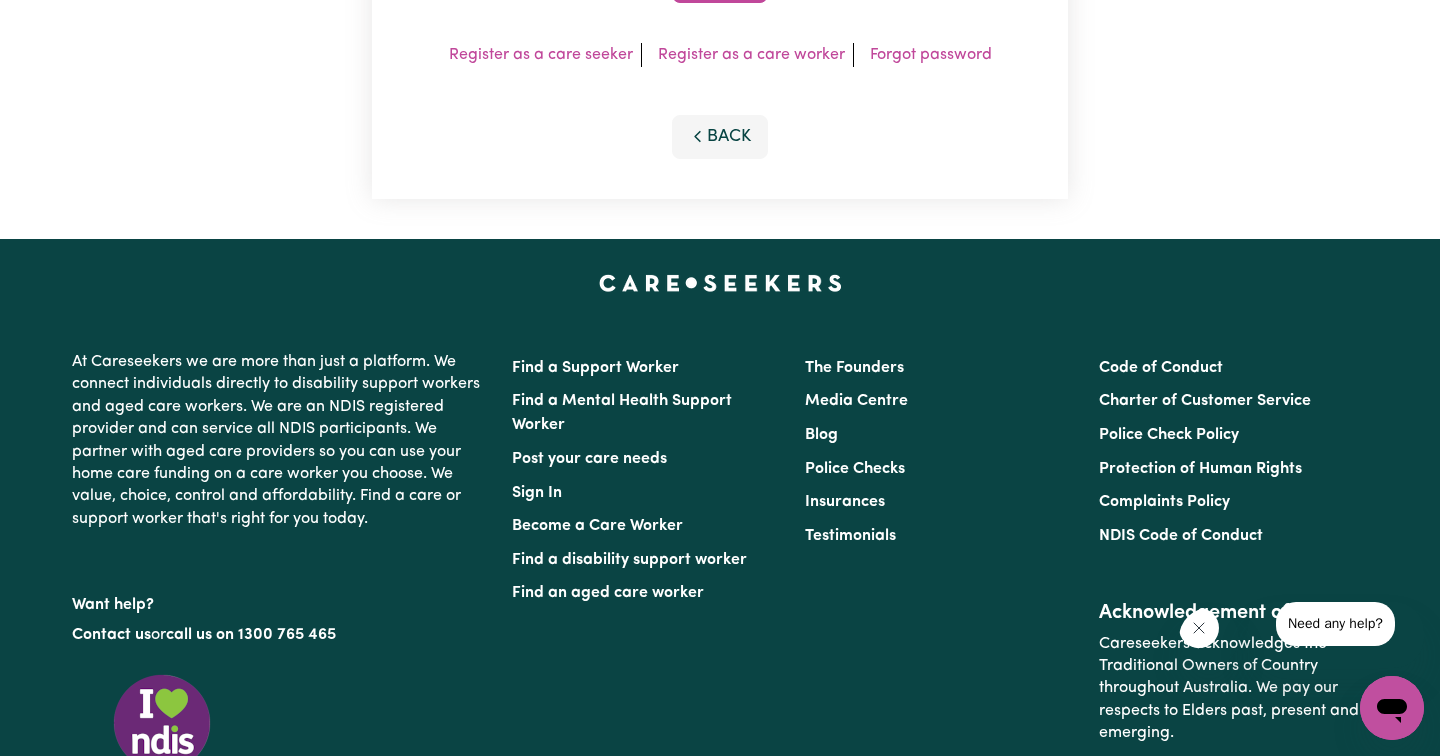 click on "Sign In" at bounding box center (720, -20) 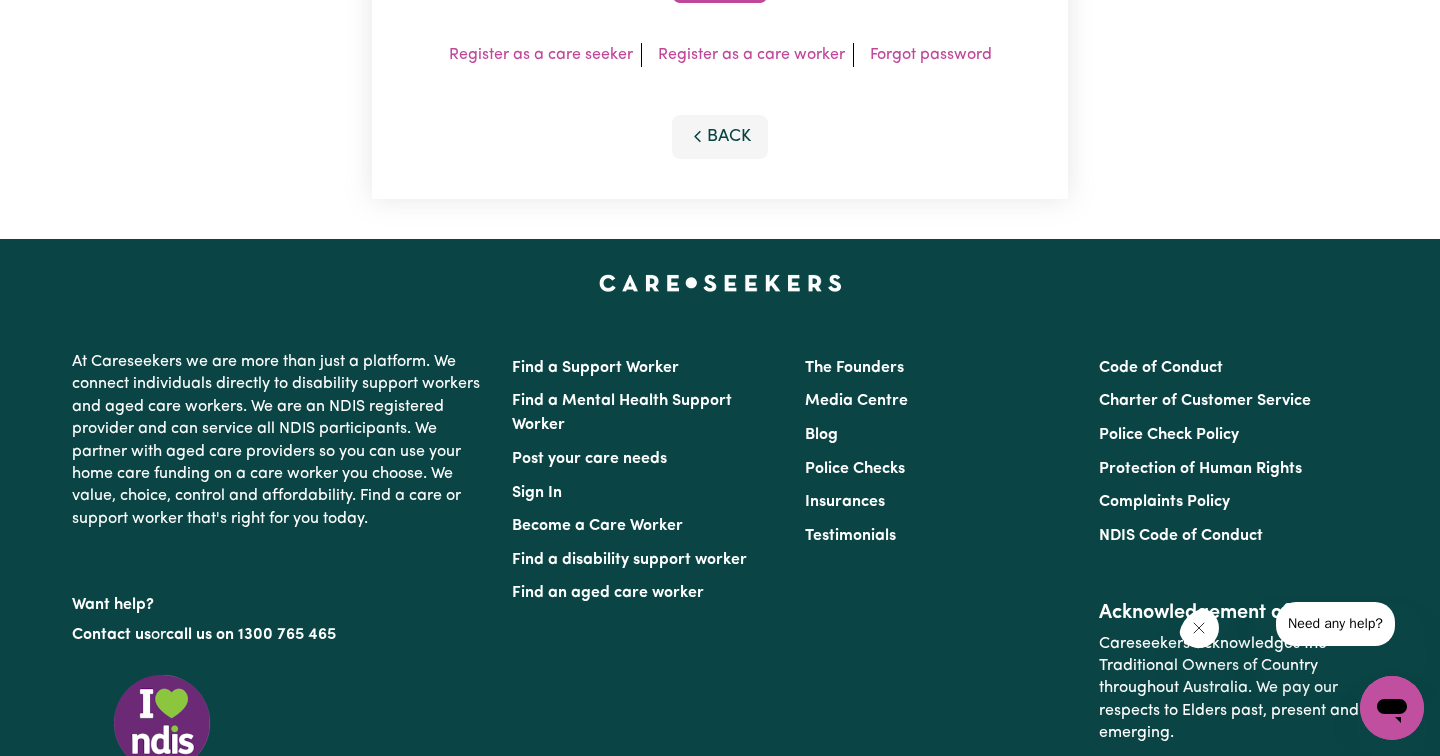 click on "Sign In" at bounding box center (720, -20) 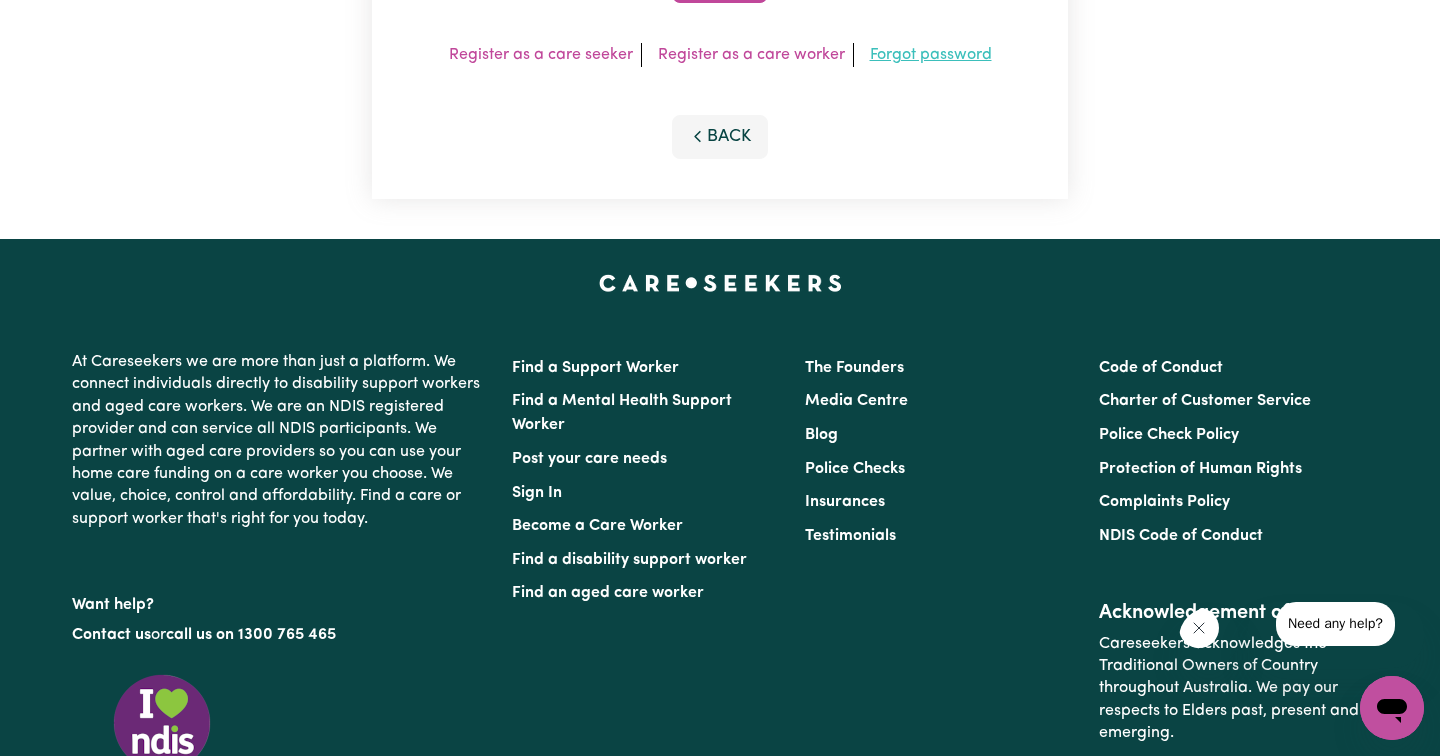 click on "Forgot password" at bounding box center [931, 55] 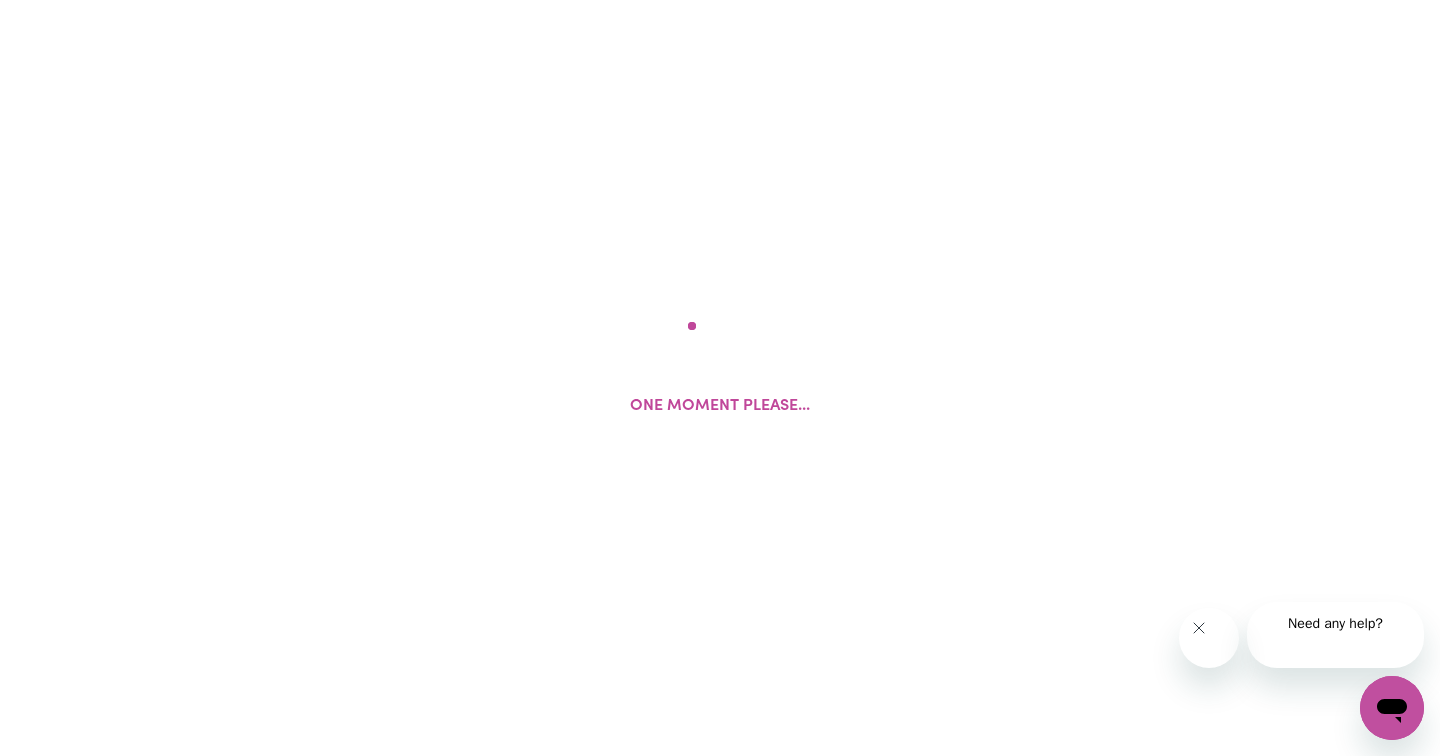 scroll, scrollTop: 0, scrollLeft: 0, axis: both 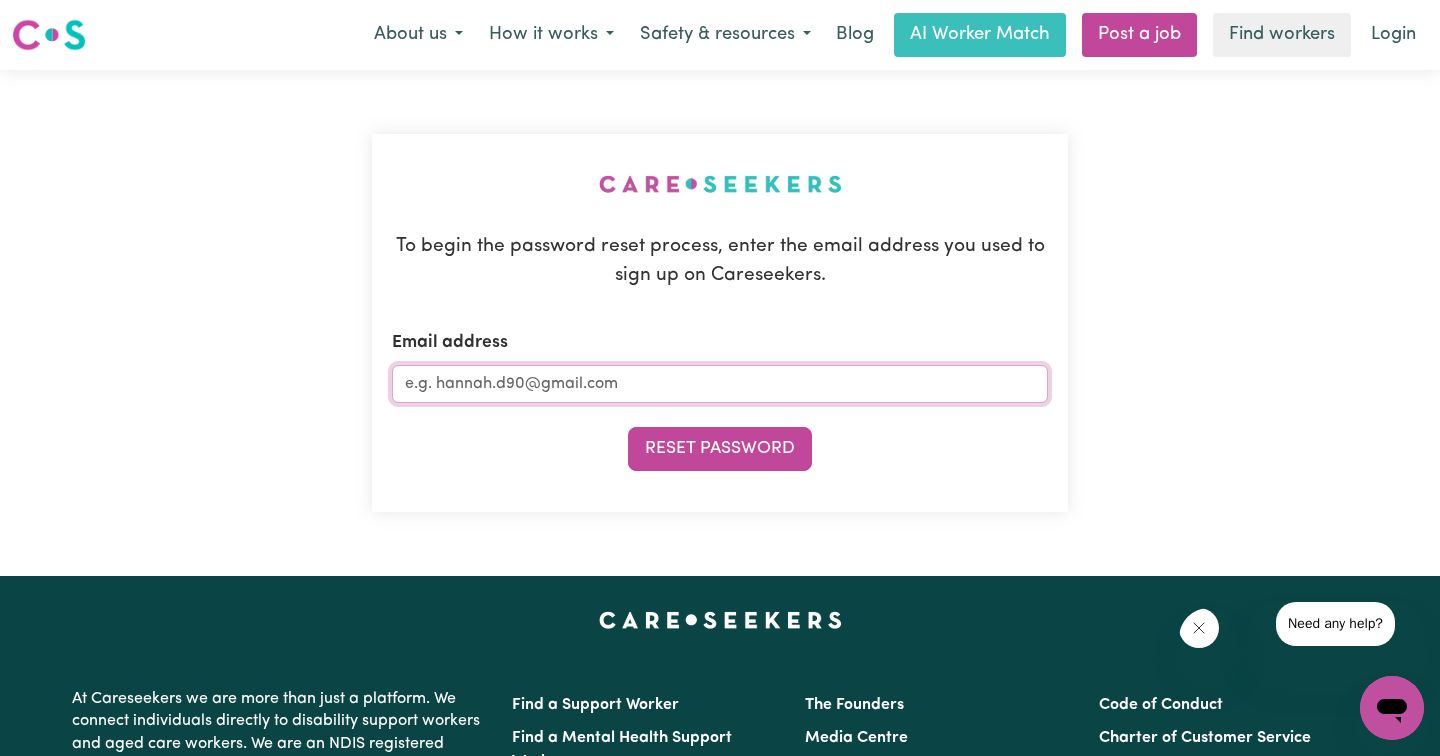 click on "Email address" at bounding box center [720, 384] 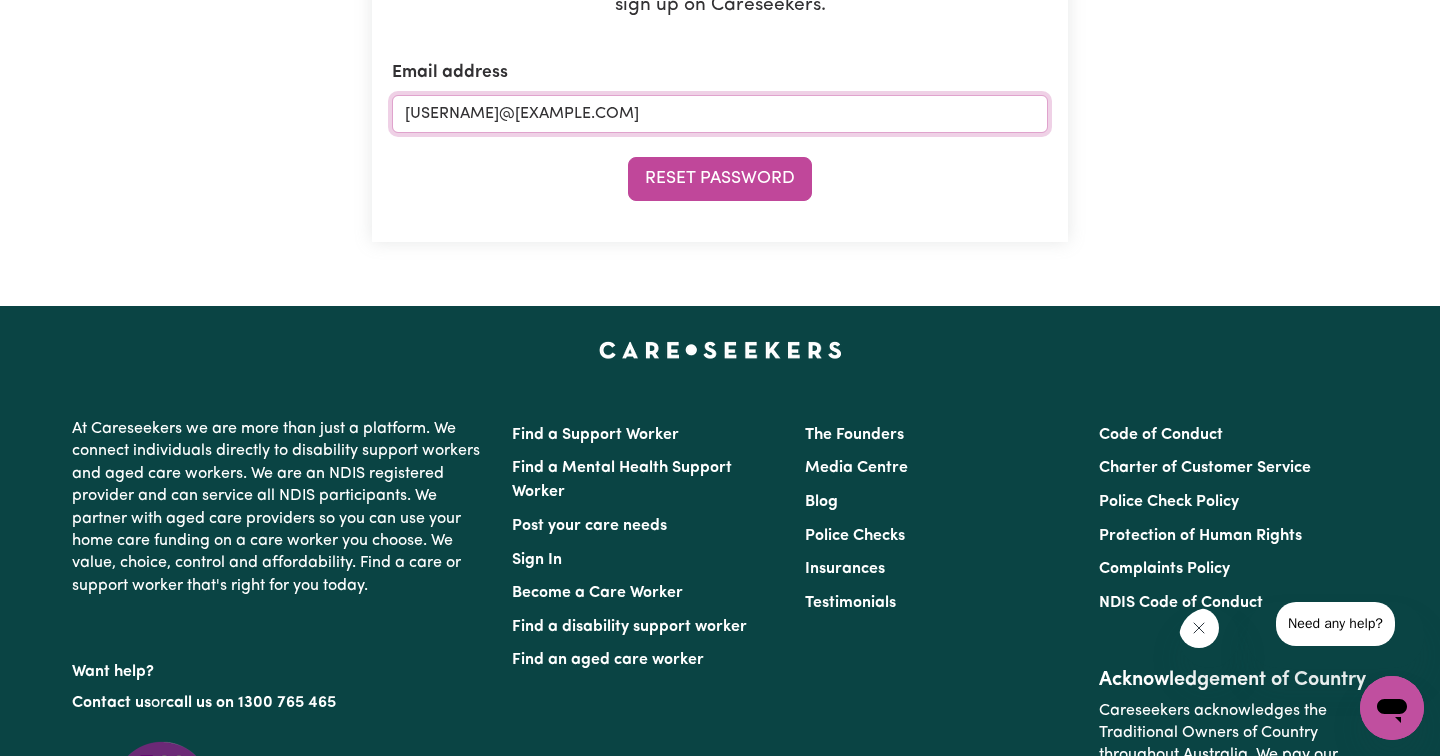 scroll, scrollTop: 292, scrollLeft: 0, axis: vertical 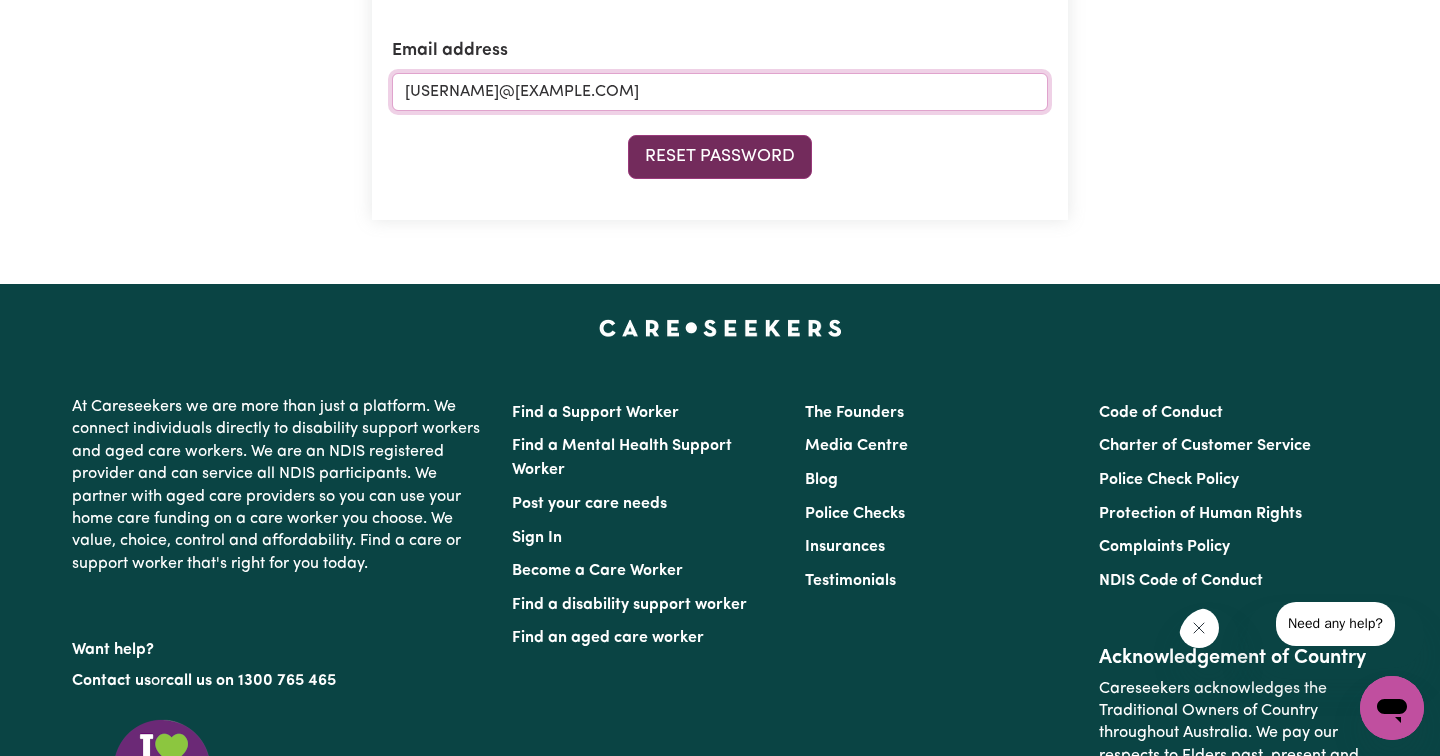 type on "hyzora520@gmail.com" 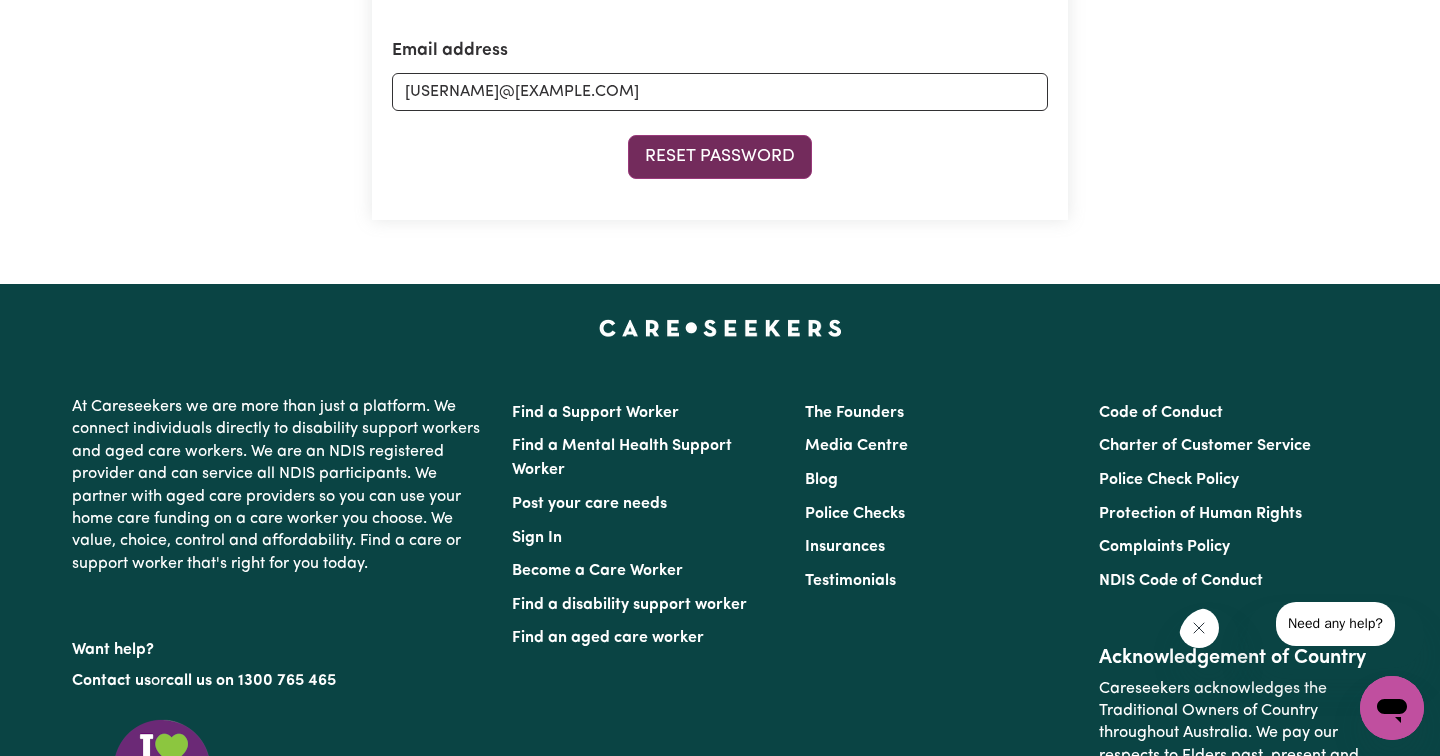 click on "Reset Password" at bounding box center [720, 157] 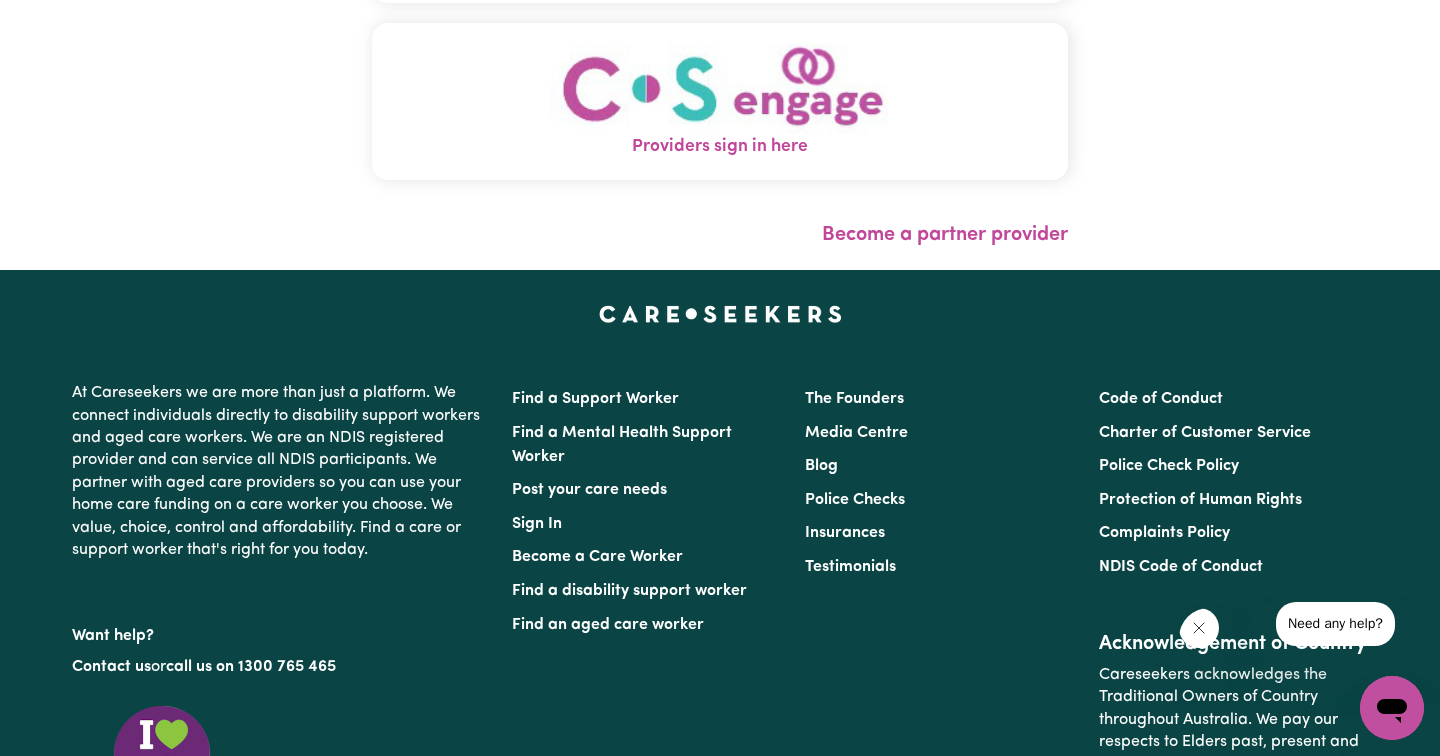 scroll, scrollTop: 578, scrollLeft: 0, axis: vertical 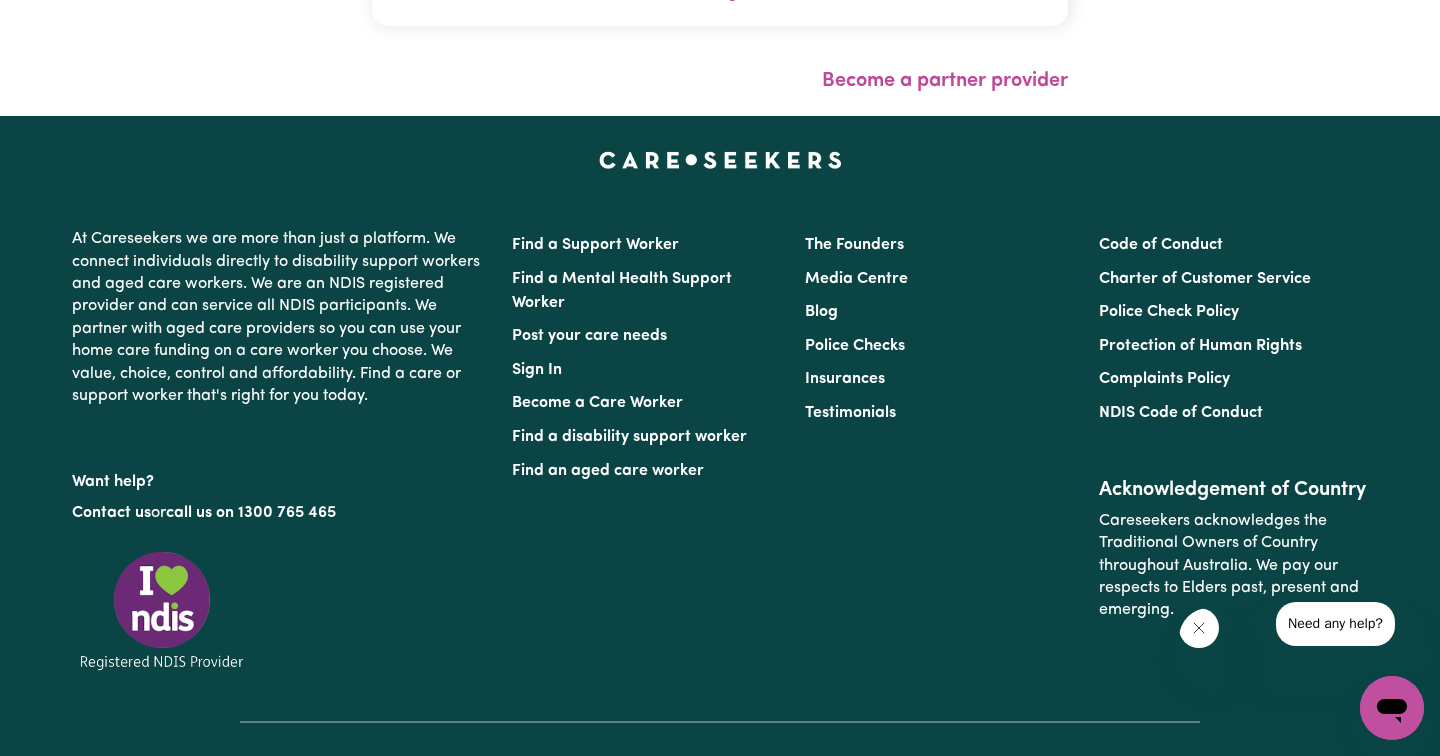 click on "Providers sign in here" at bounding box center [720, -53] 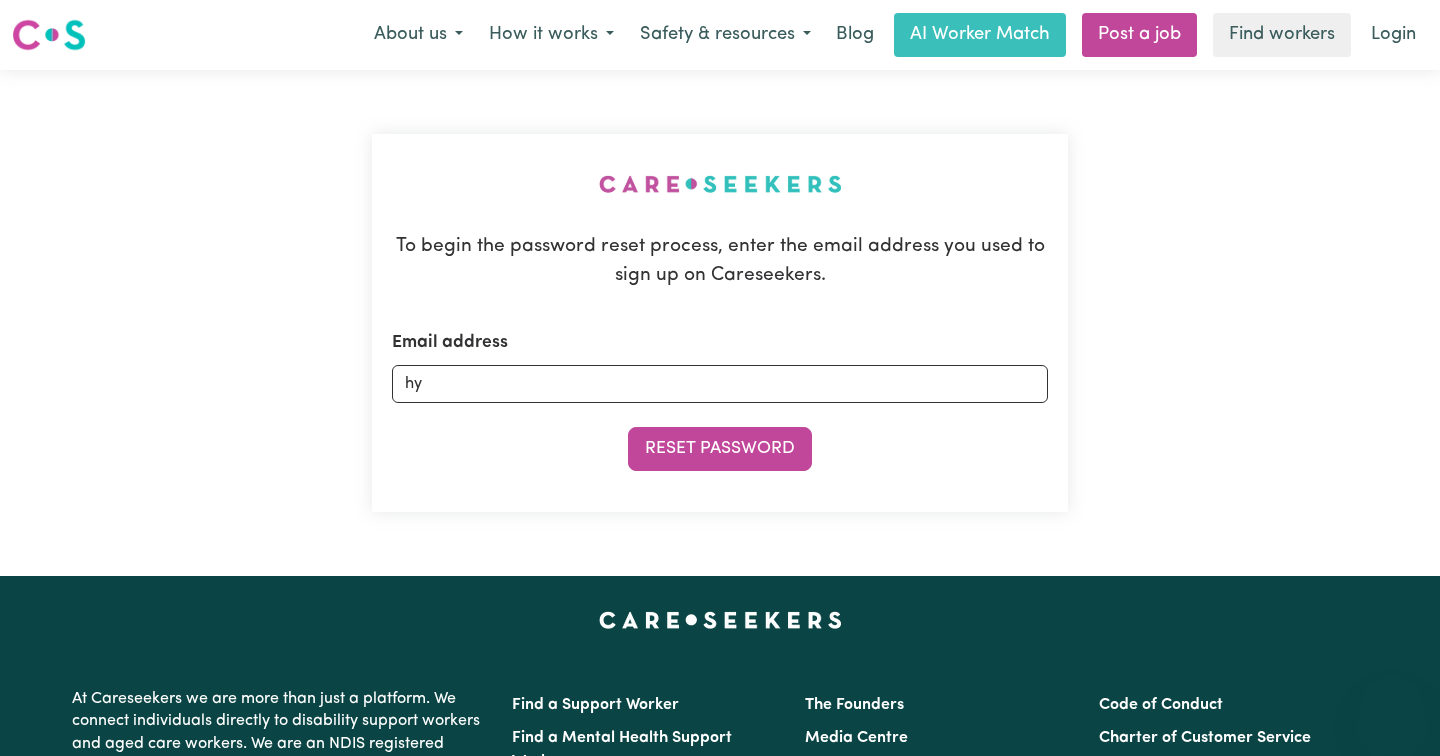 scroll, scrollTop: 341, scrollLeft: 0, axis: vertical 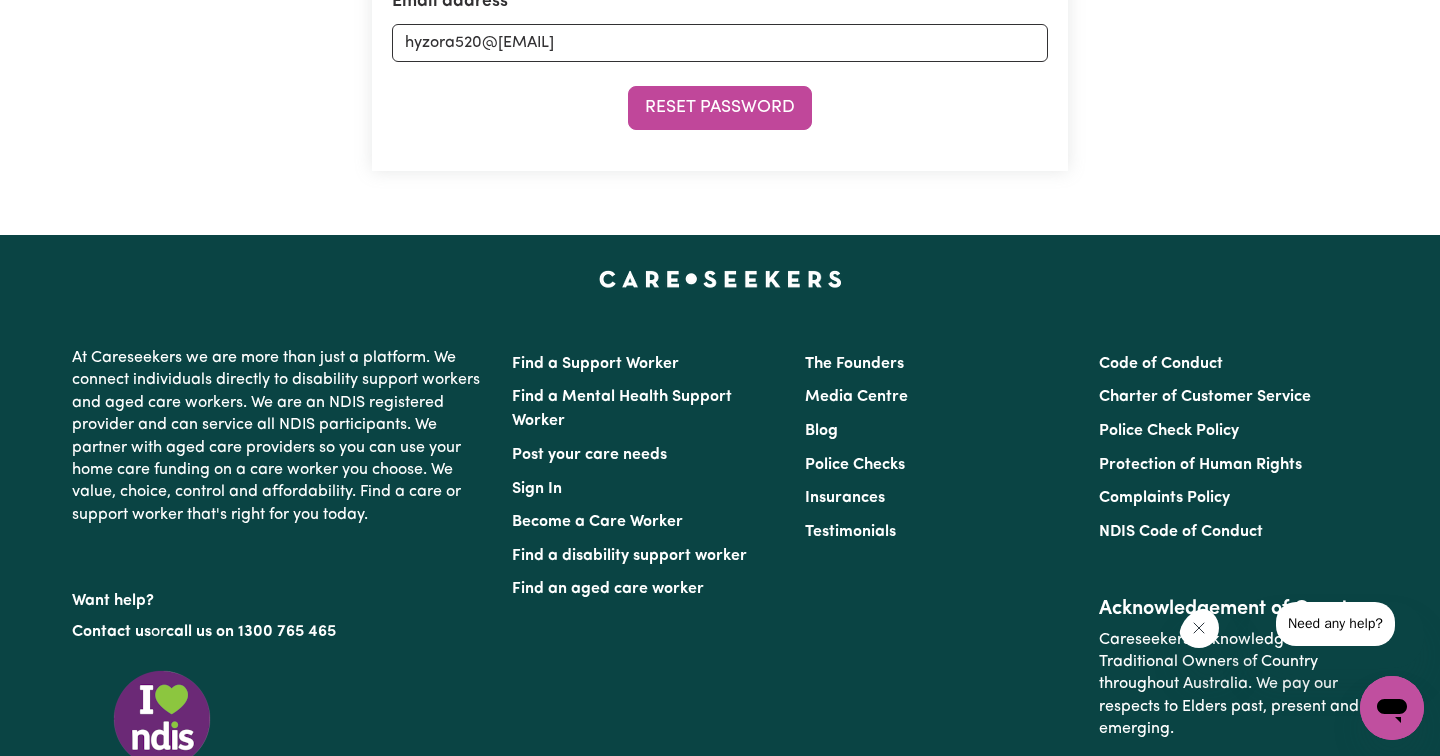 click on "Reset Password" at bounding box center [720, 108] 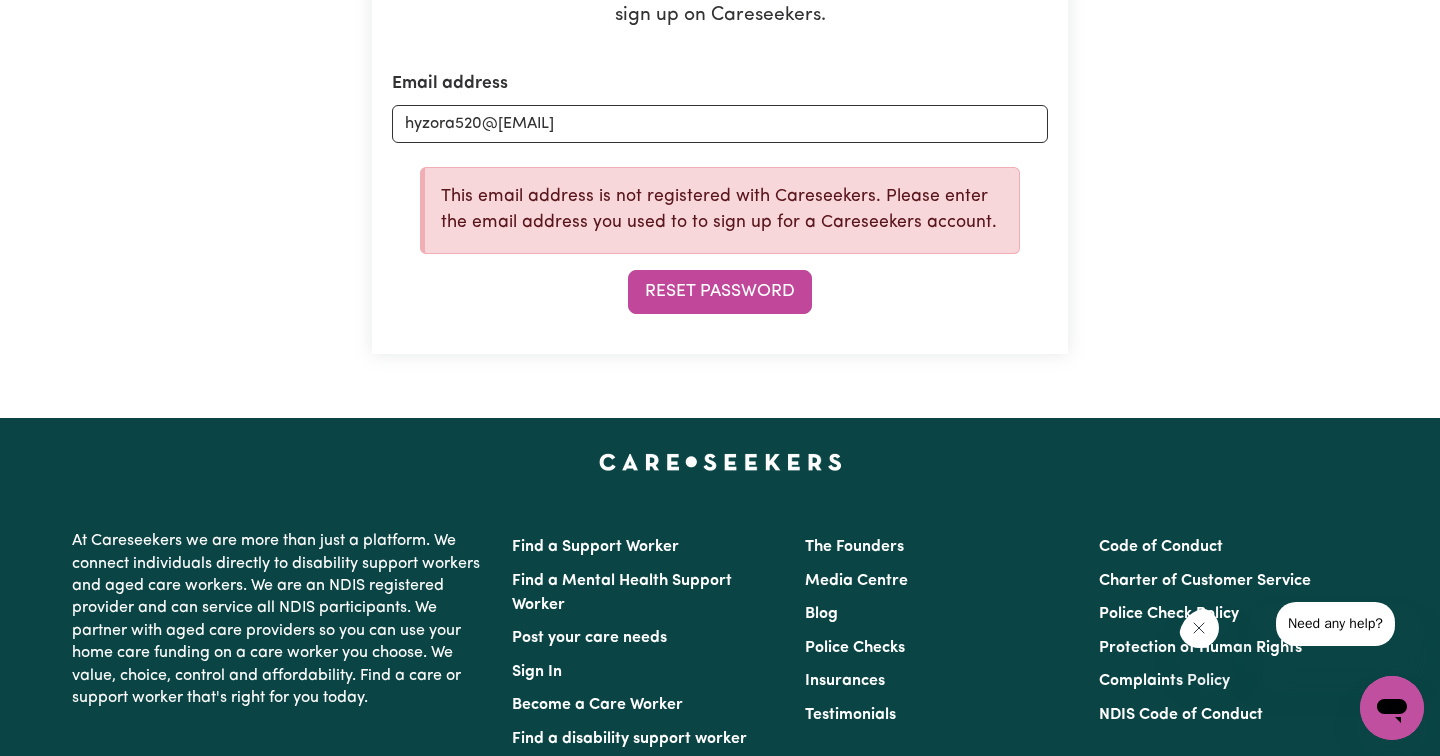 scroll, scrollTop: 141, scrollLeft: 0, axis: vertical 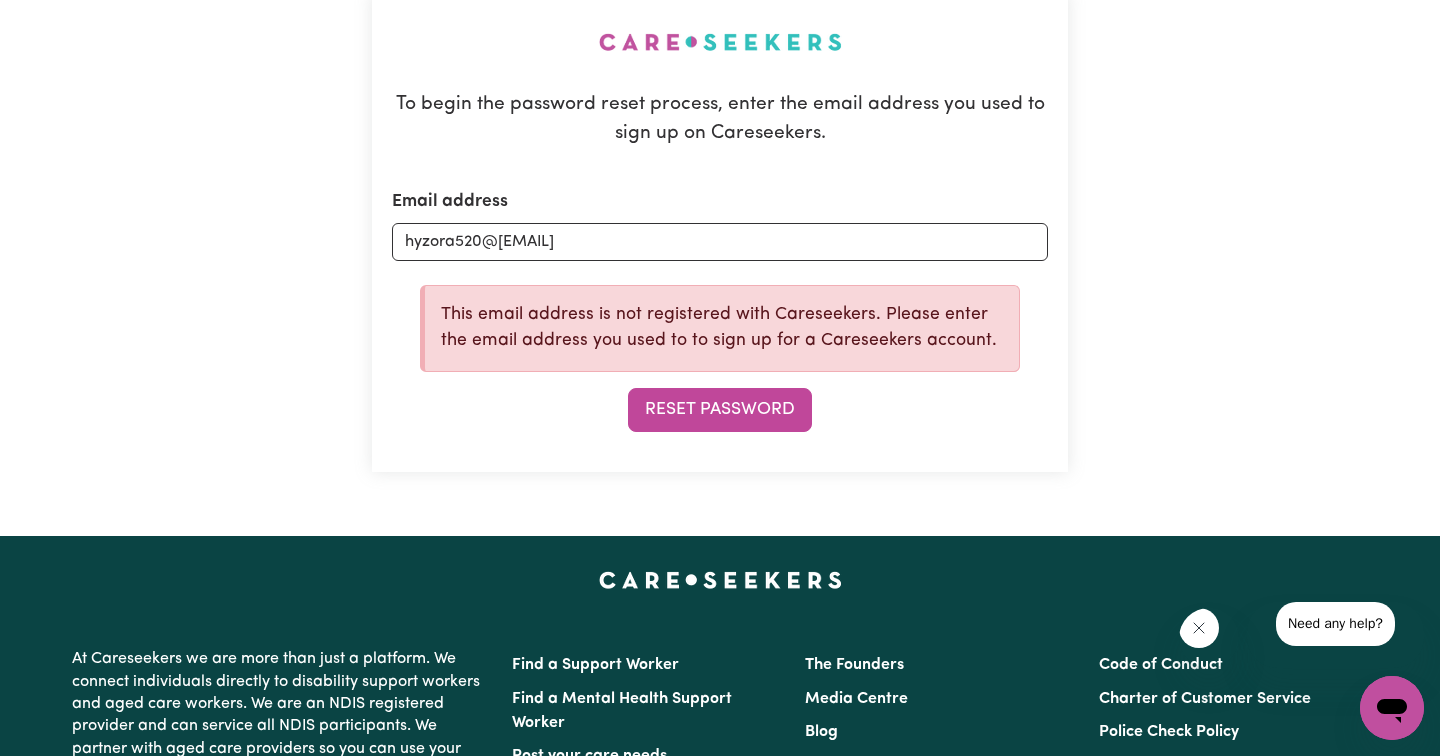 drag, startPoint x: 752, startPoint y: 540, endPoint x: 0, endPoint y: 540, distance: 752 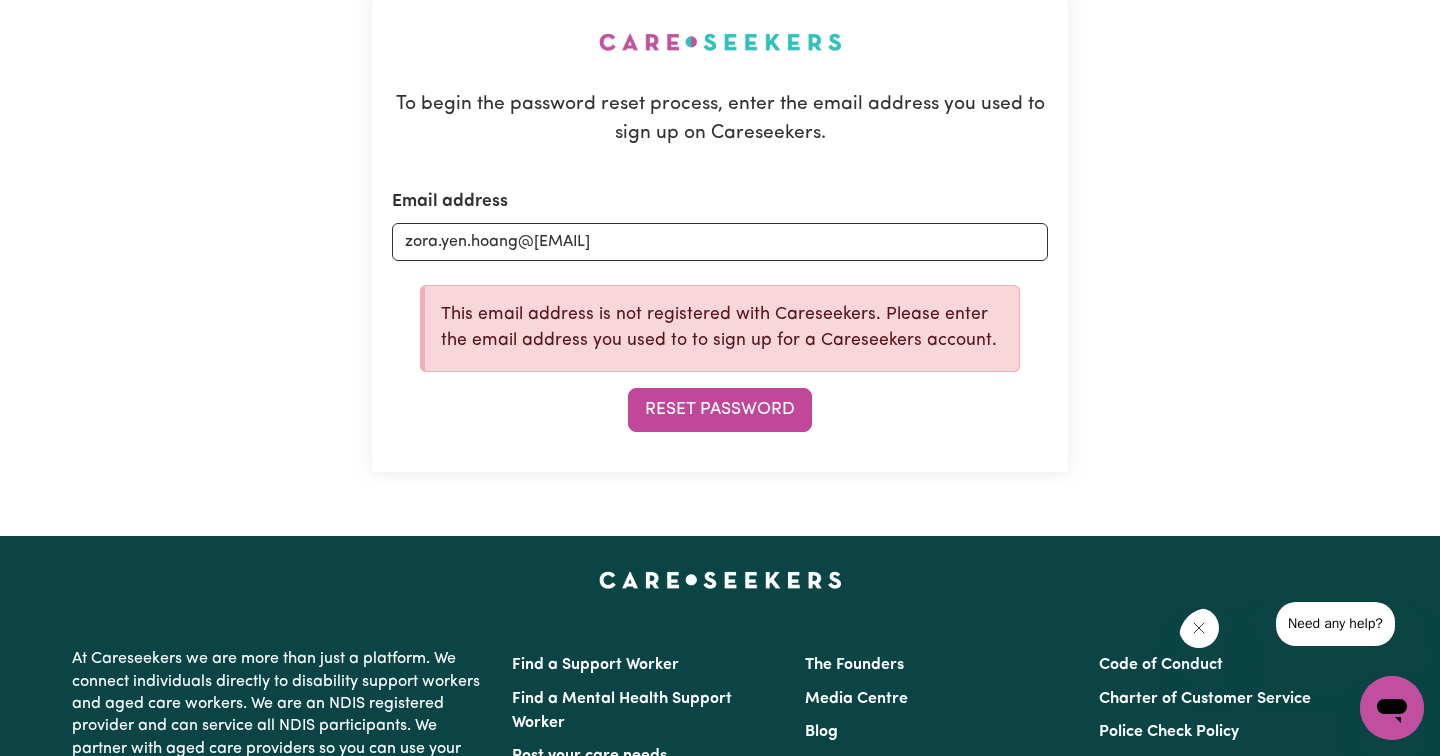 type on "zora.yen.hoang@[EMAIL]" 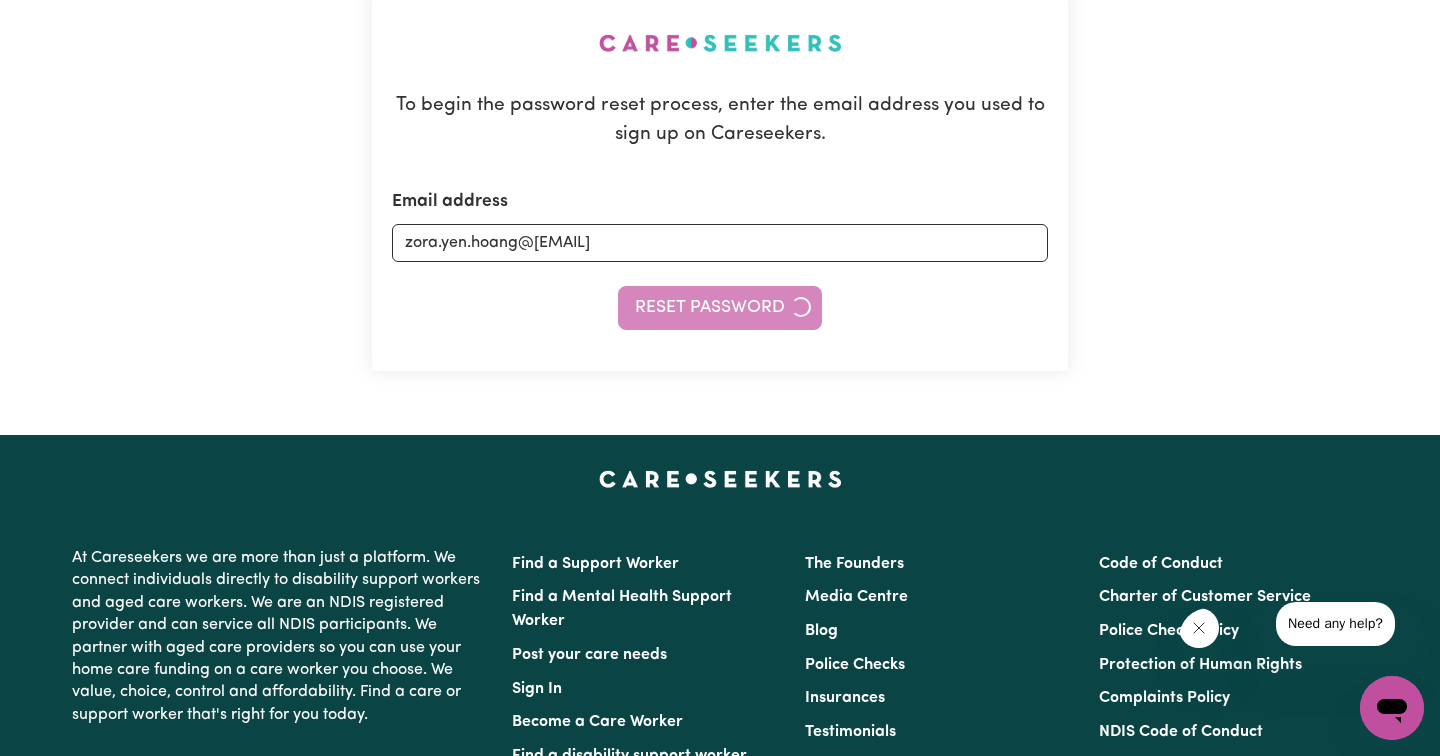 type 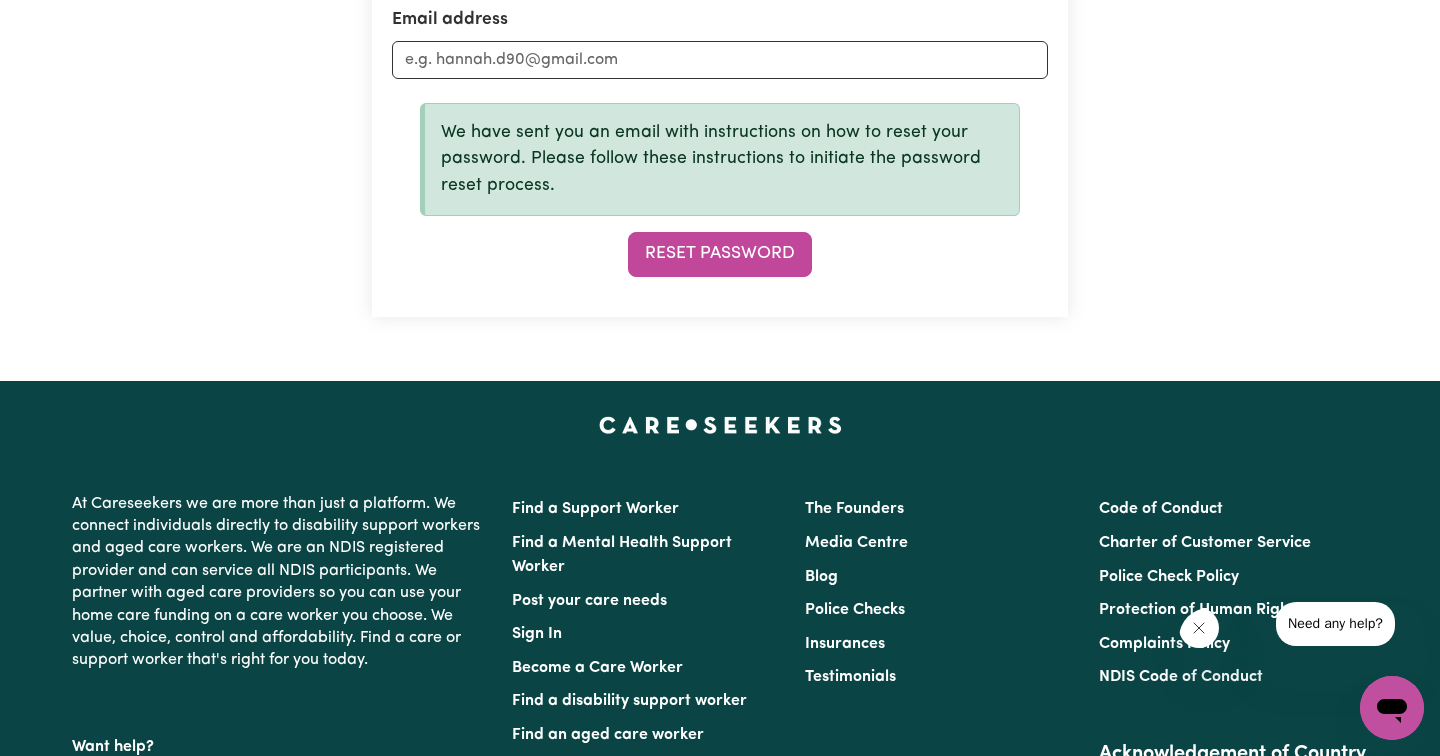 scroll, scrollTop: 333, scrollLeft: 0, axis: vertical 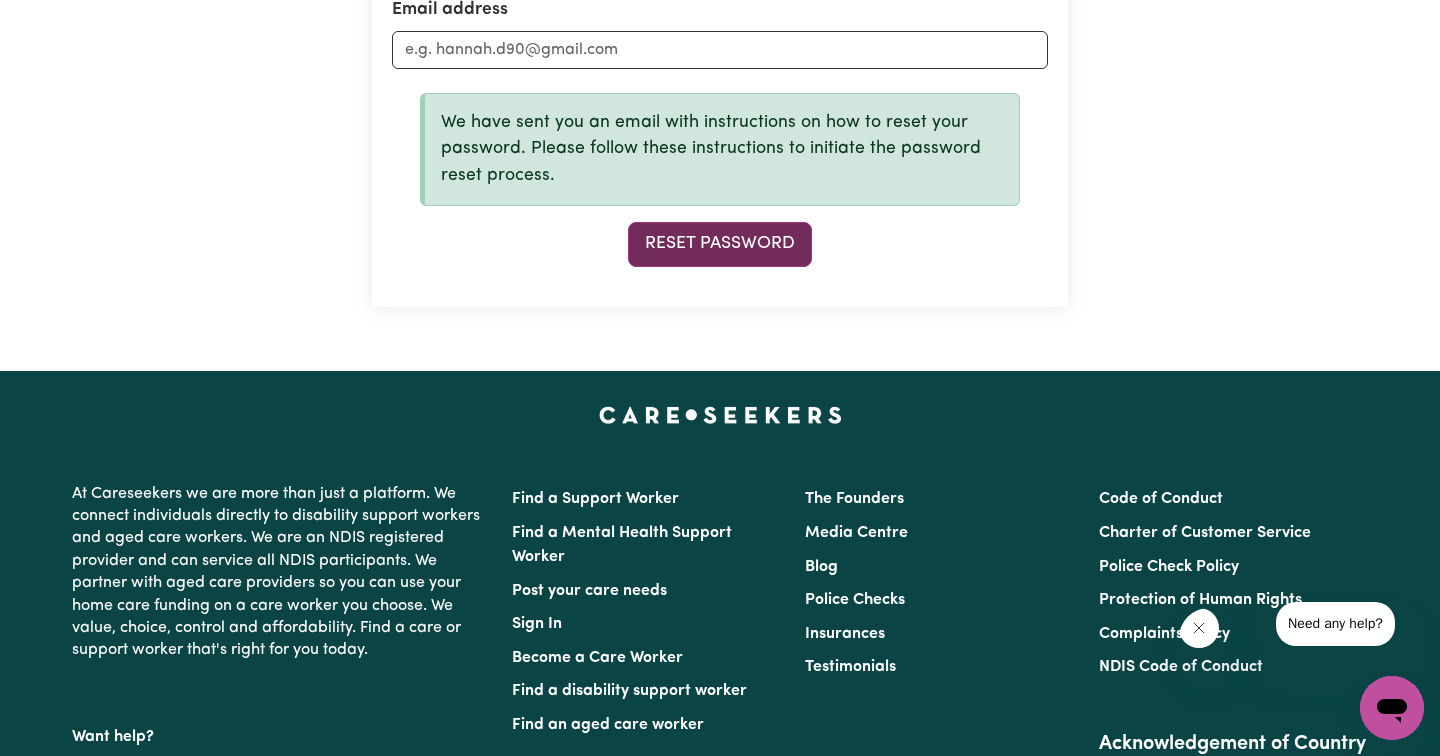 click on "Reset Password" at bounding box center [720, 244] 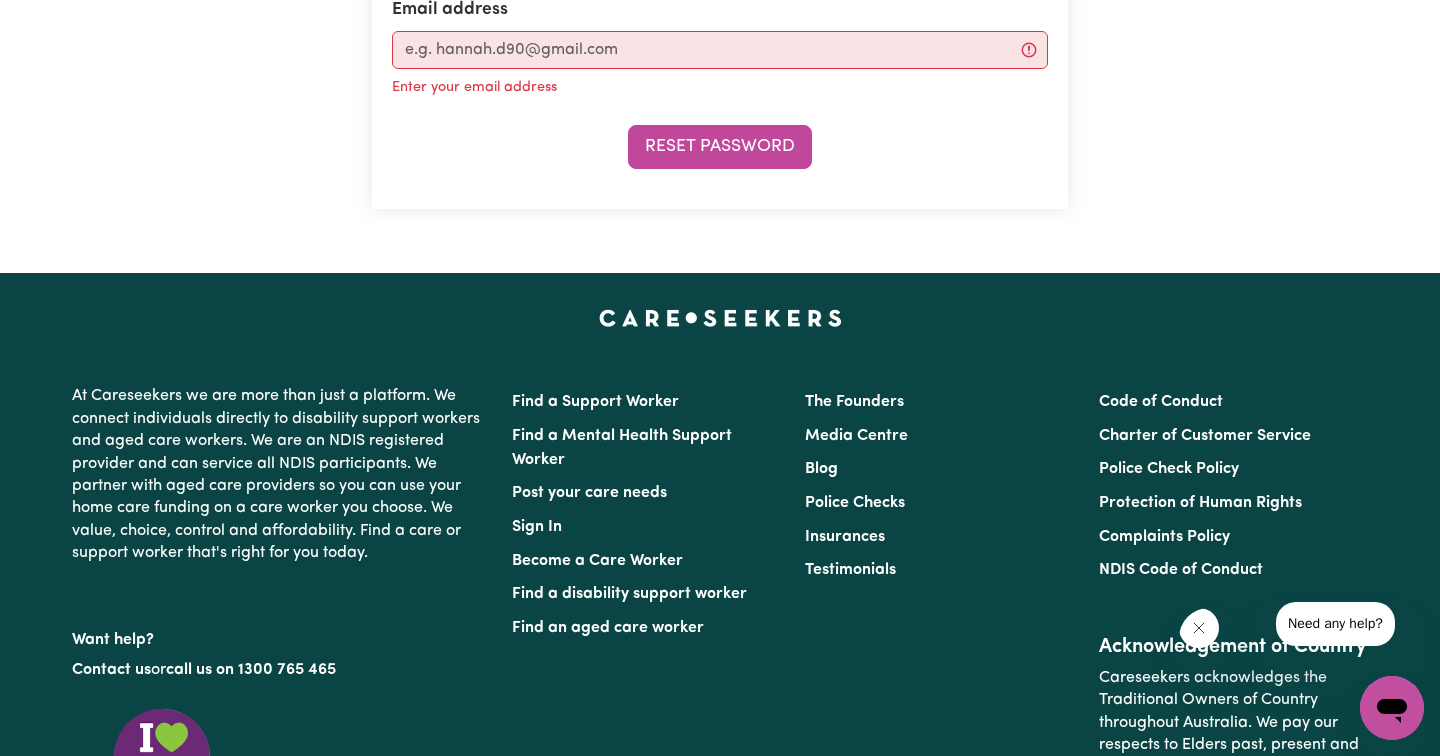 scroll, scrollTop: 0, scrollLeft: 0, axis: both 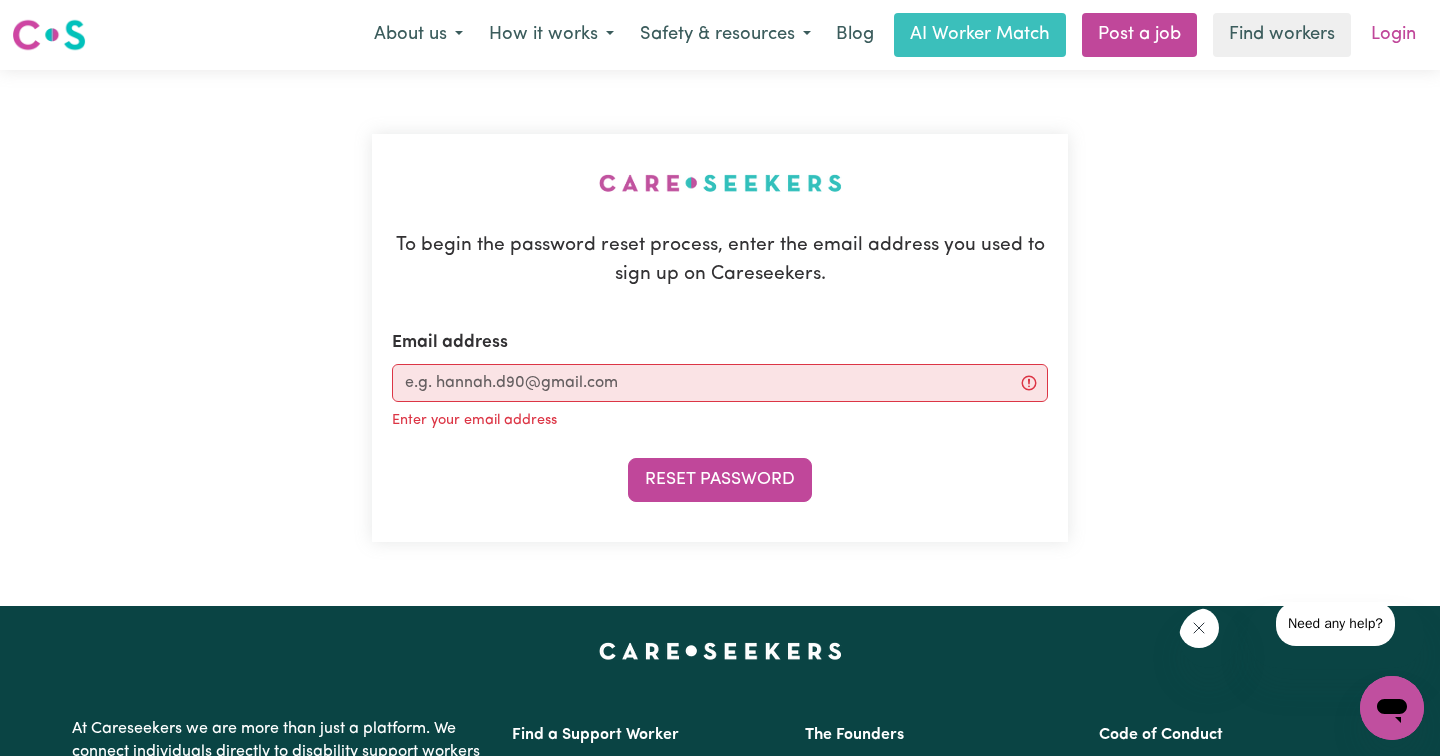 click on "Login" at bounding box center (1393, 35) 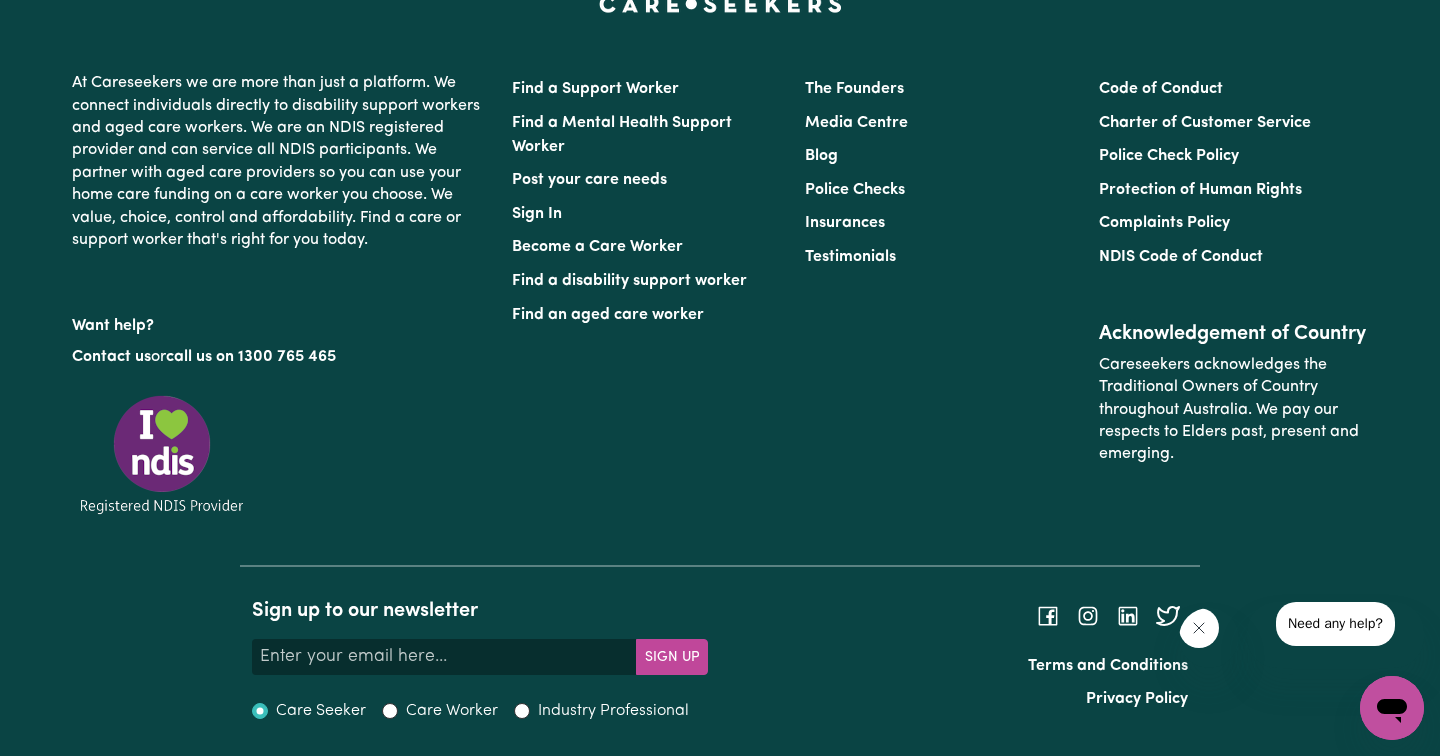 scroll, scrollTop: 715, scrollLeft: 0, axis: vertical 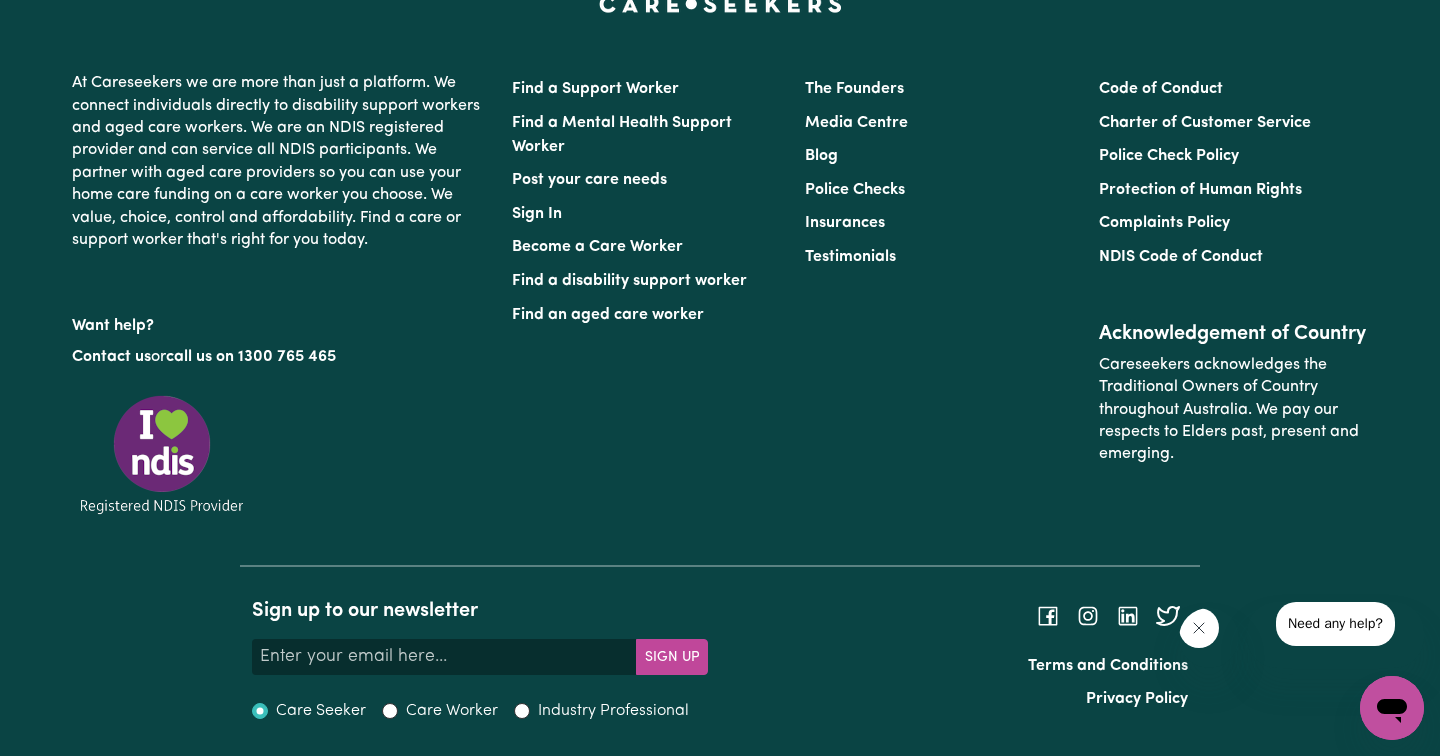 click at bounding box center (720, -189) 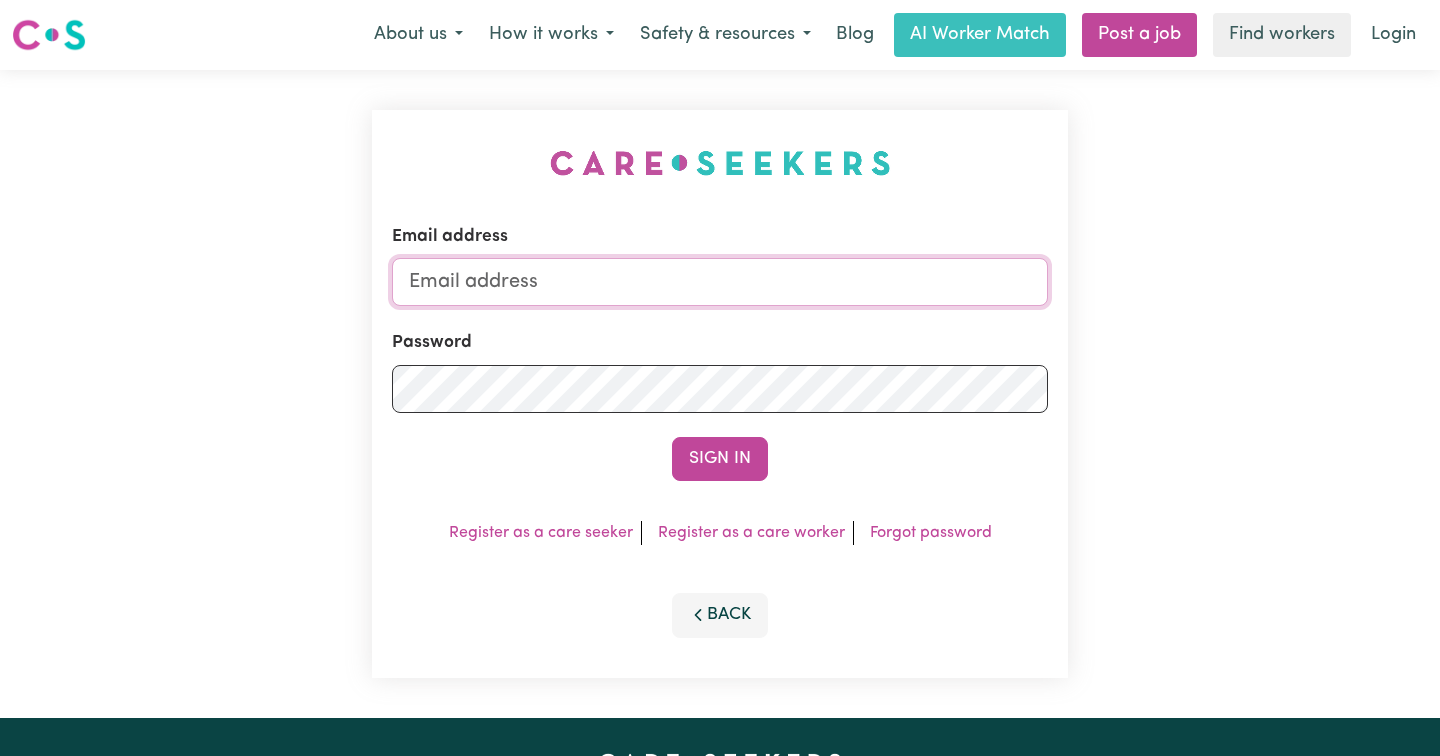 click on "Email address" at bounding box center [720, 282] 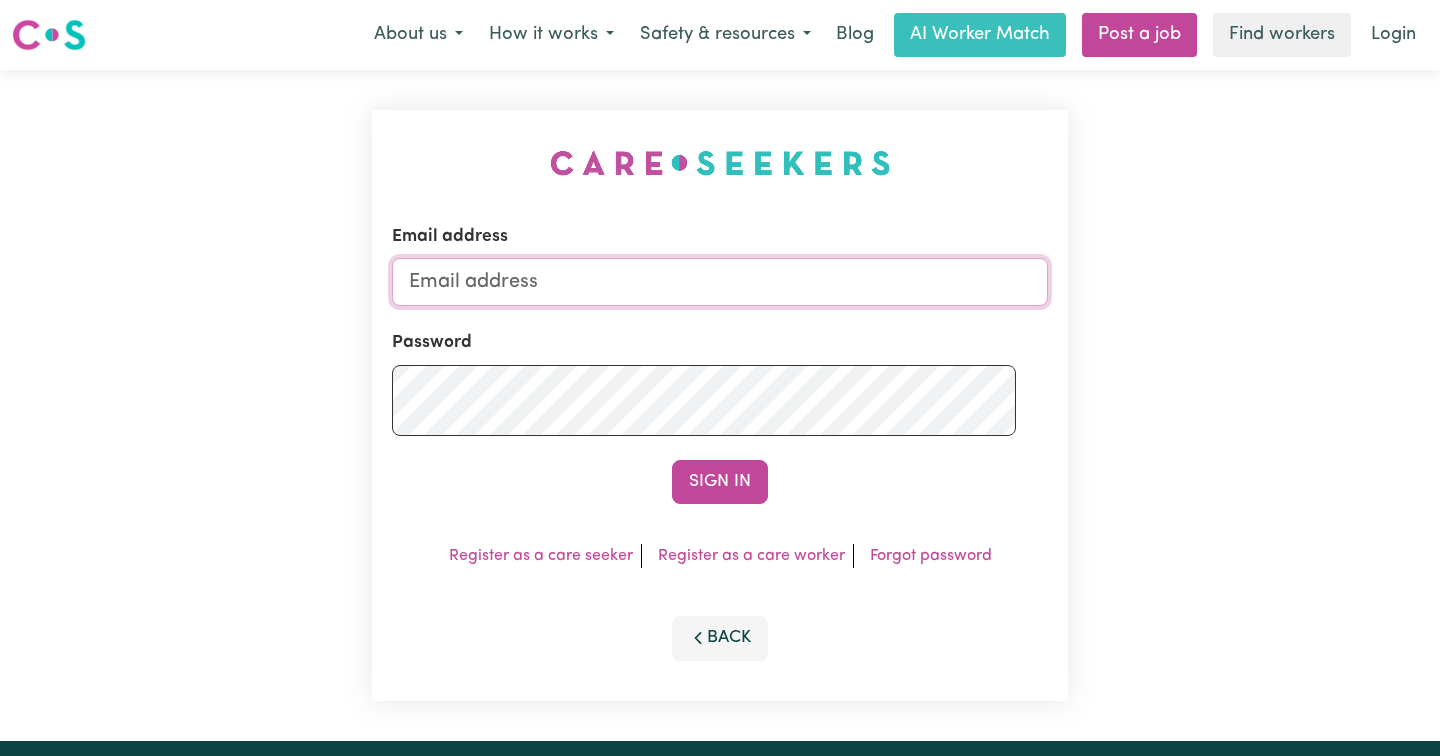 scroll, scrollTop: 0, scrollLeft: 0, axis: both 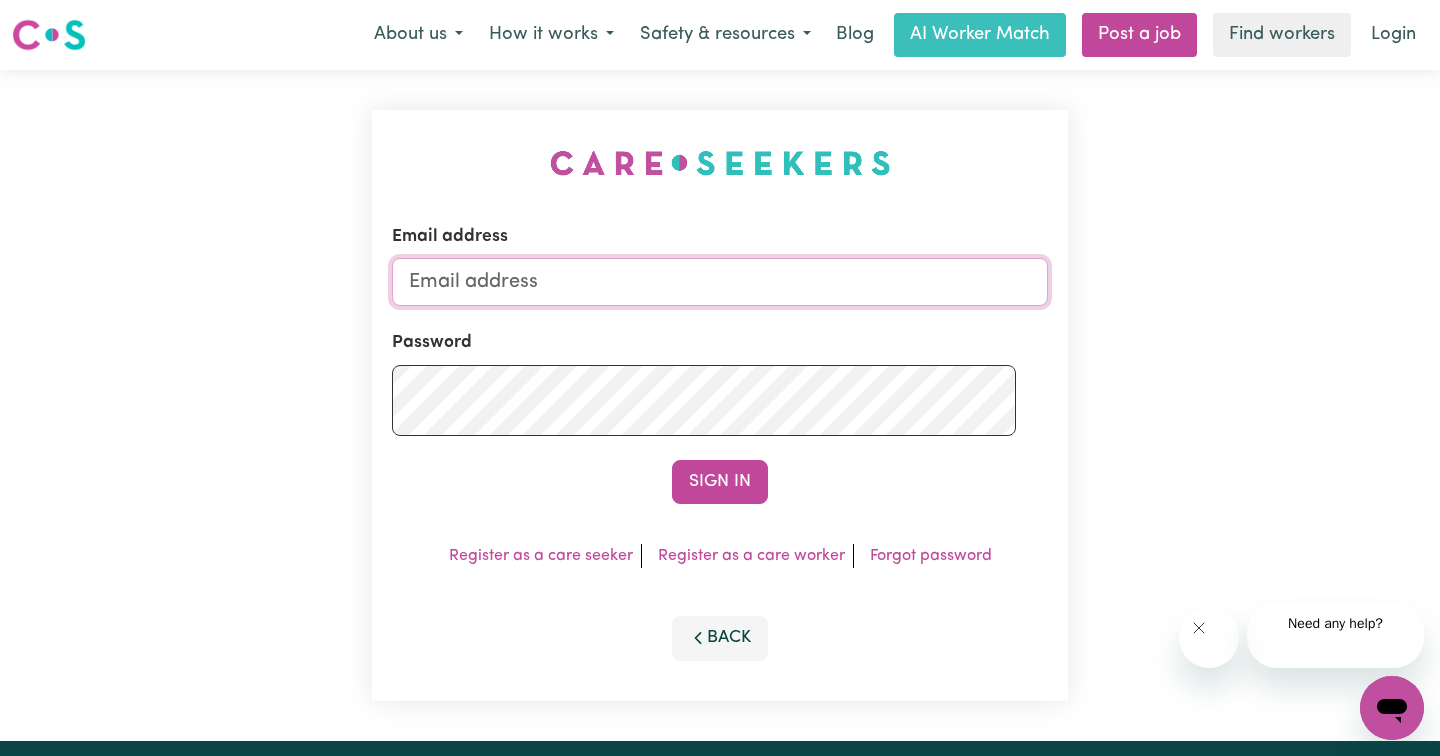 type on "[EMAIL]" 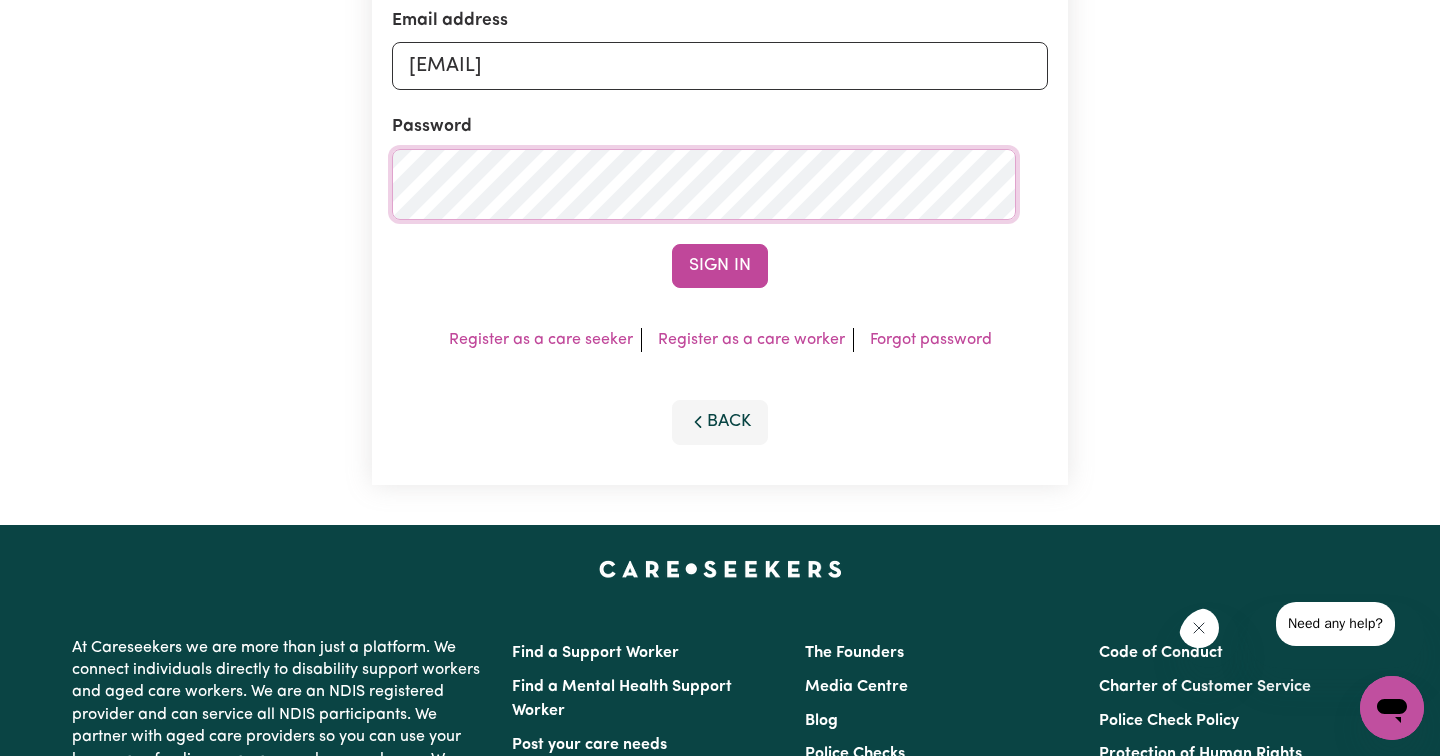 scroll, scrollTop: 235, scrollLeft: 0, axis: vertical 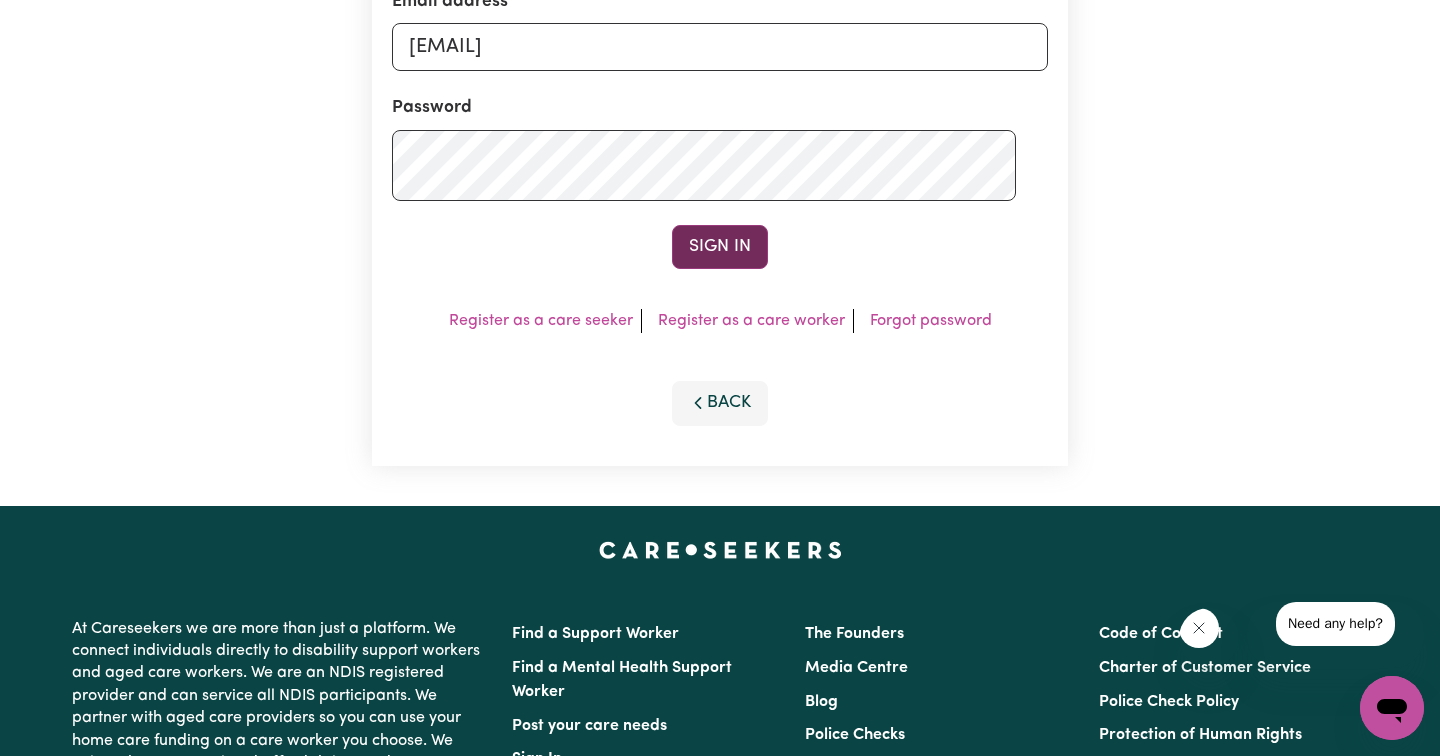 click on "Sign In" at bounding box center (720, 247) 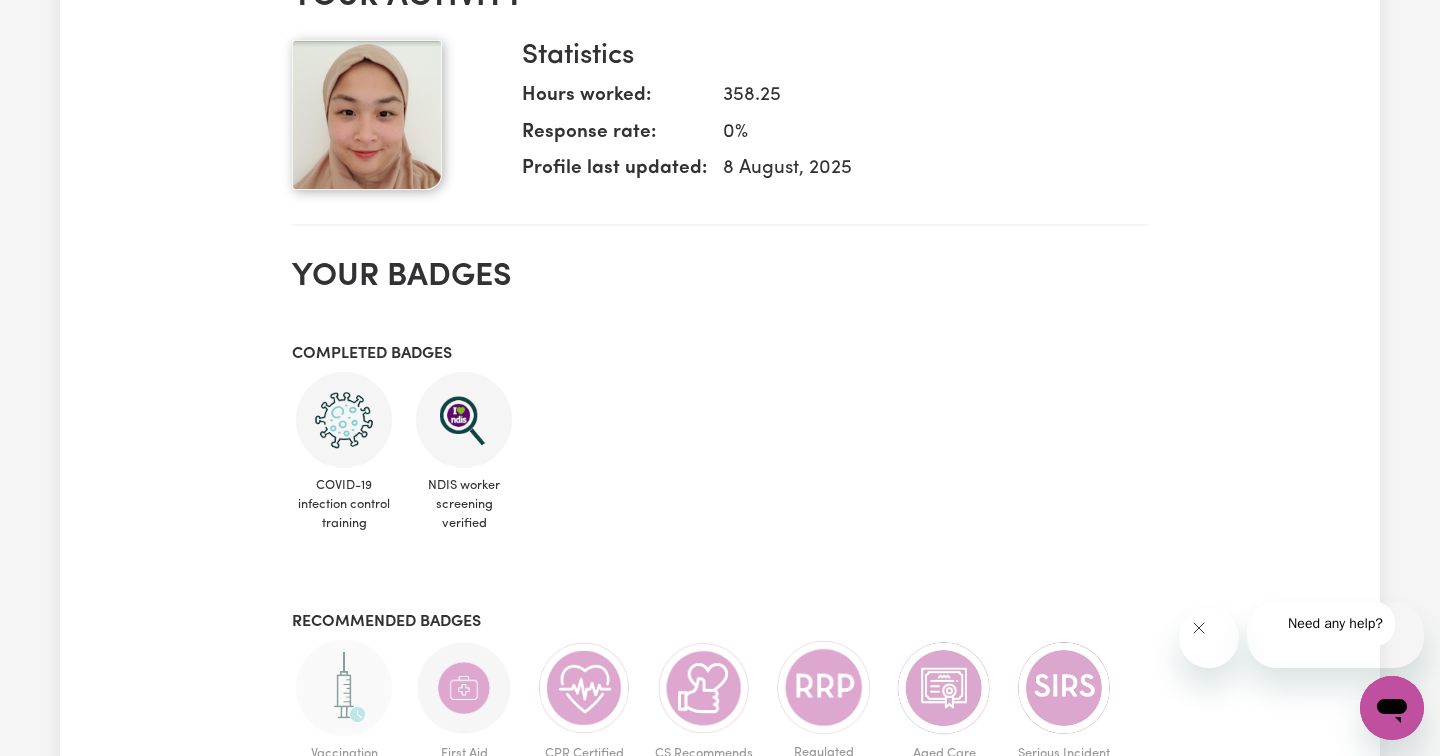 scroll, scrollTop: 0, scrollLeft: 0, axis: both 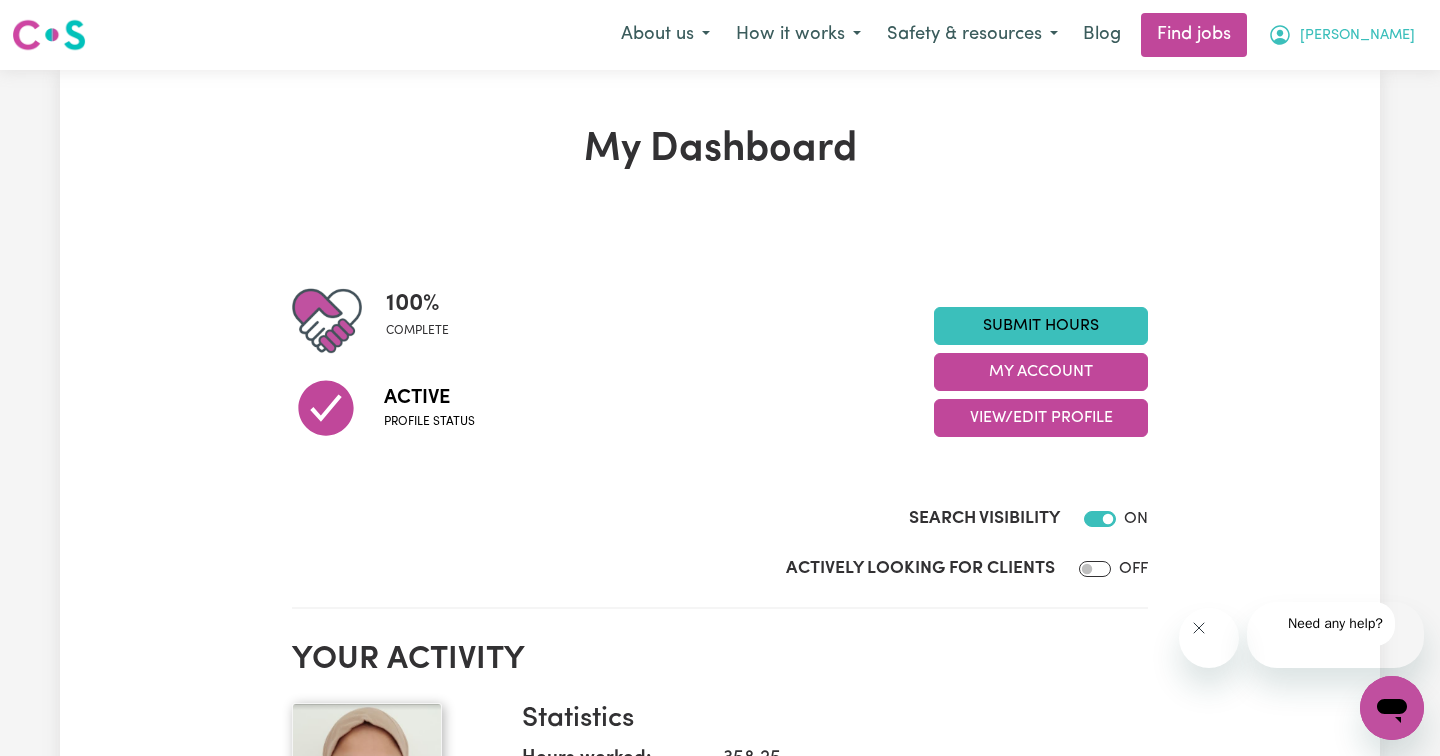 click on "[PERSON_NAME]" at bounding box center (1357, 36) 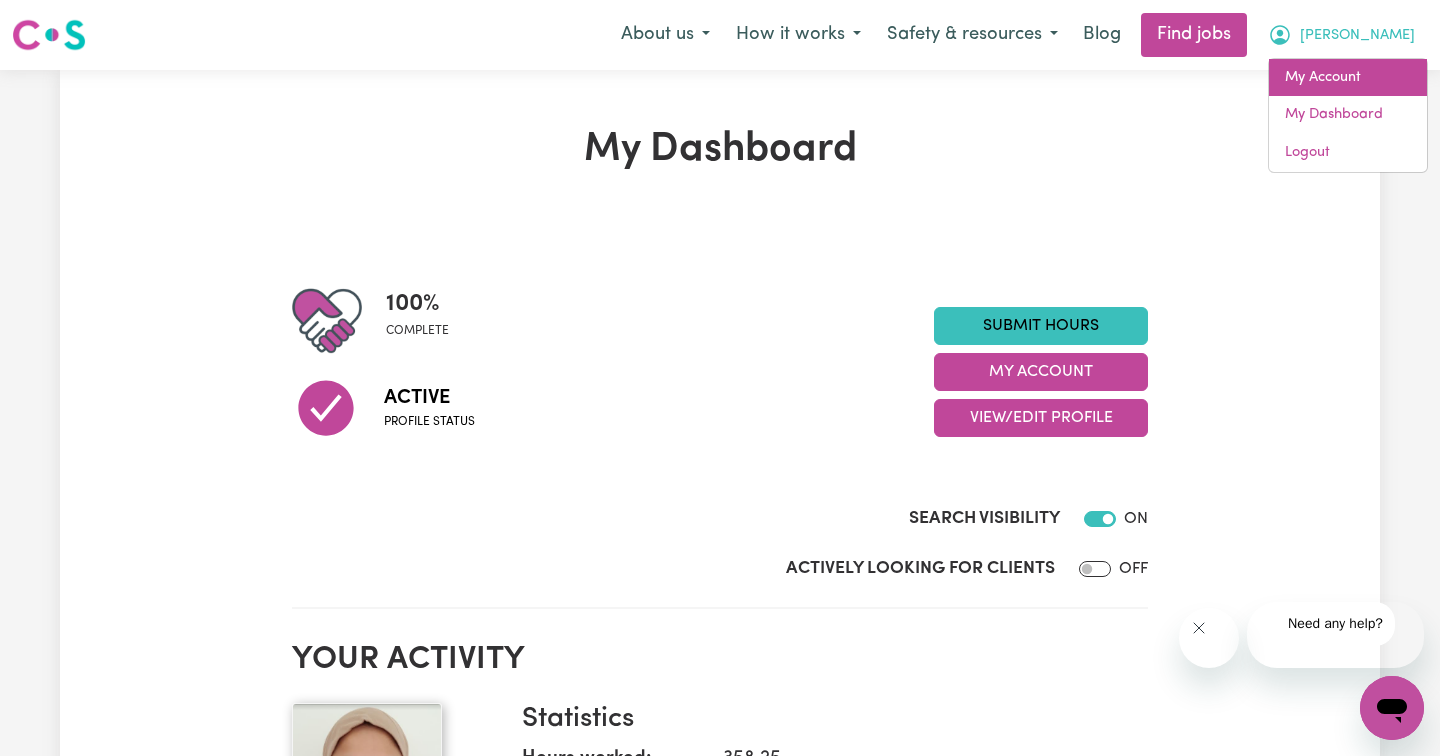 click on "My Account" at bounding box center (1348, 78) 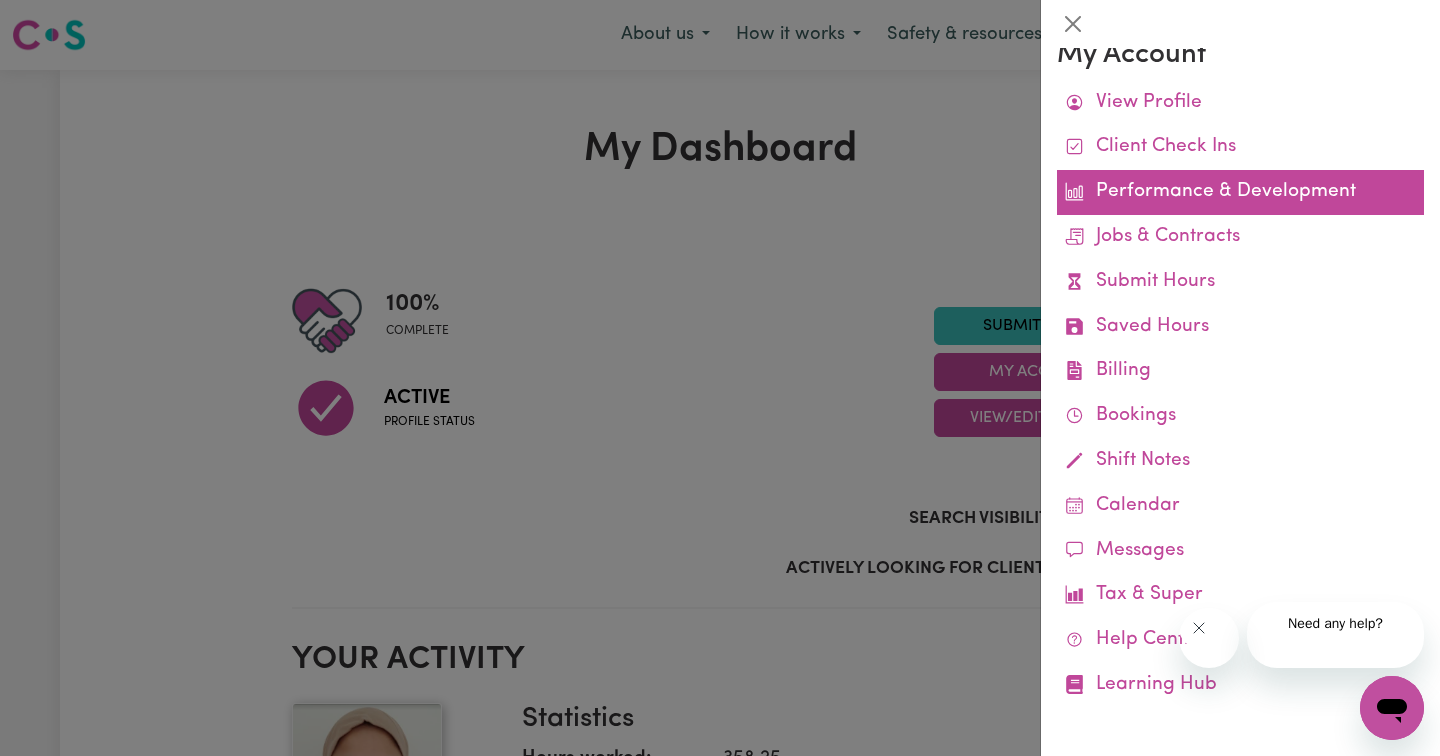 scroll, scrollTop: 458, scrollLeft: 0, axis: vertical 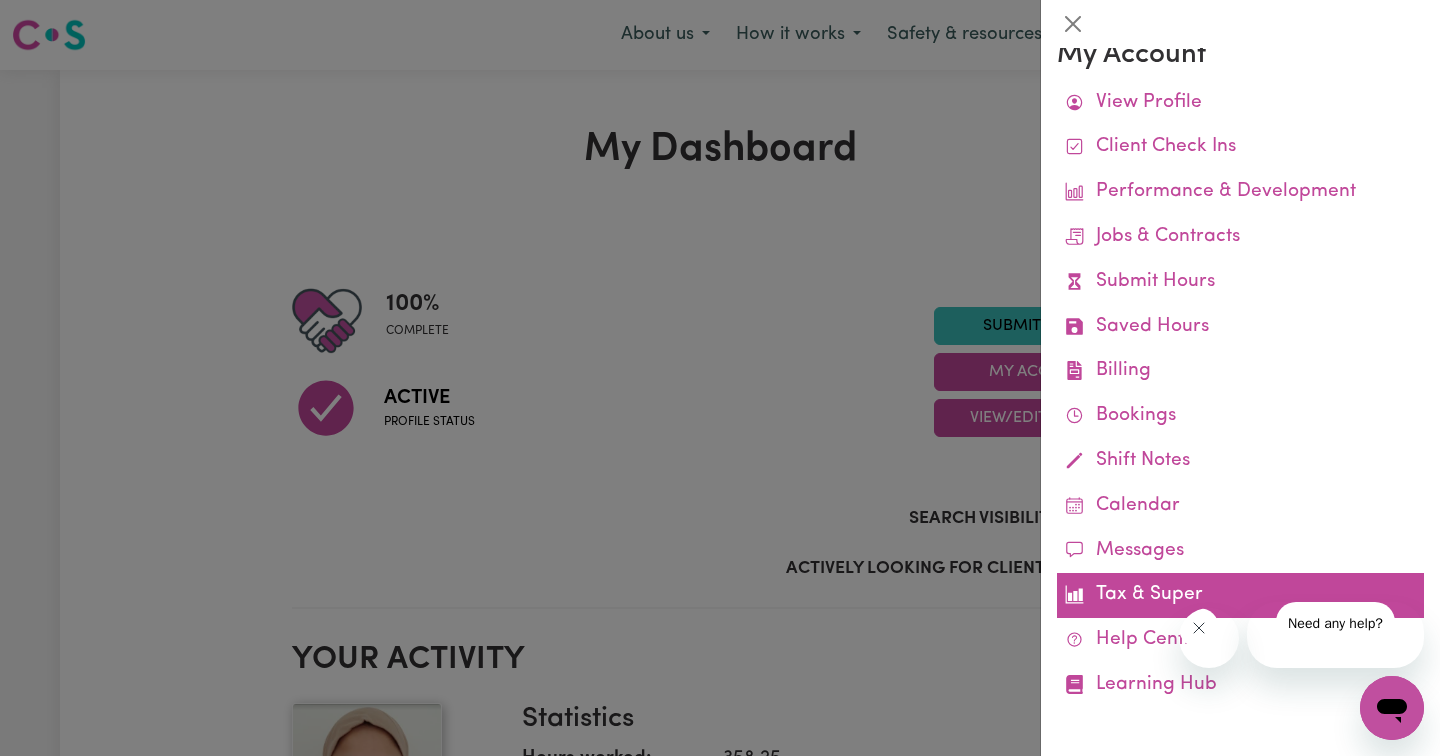 click on "Tax & Super" at bounding box center [1240, 595] 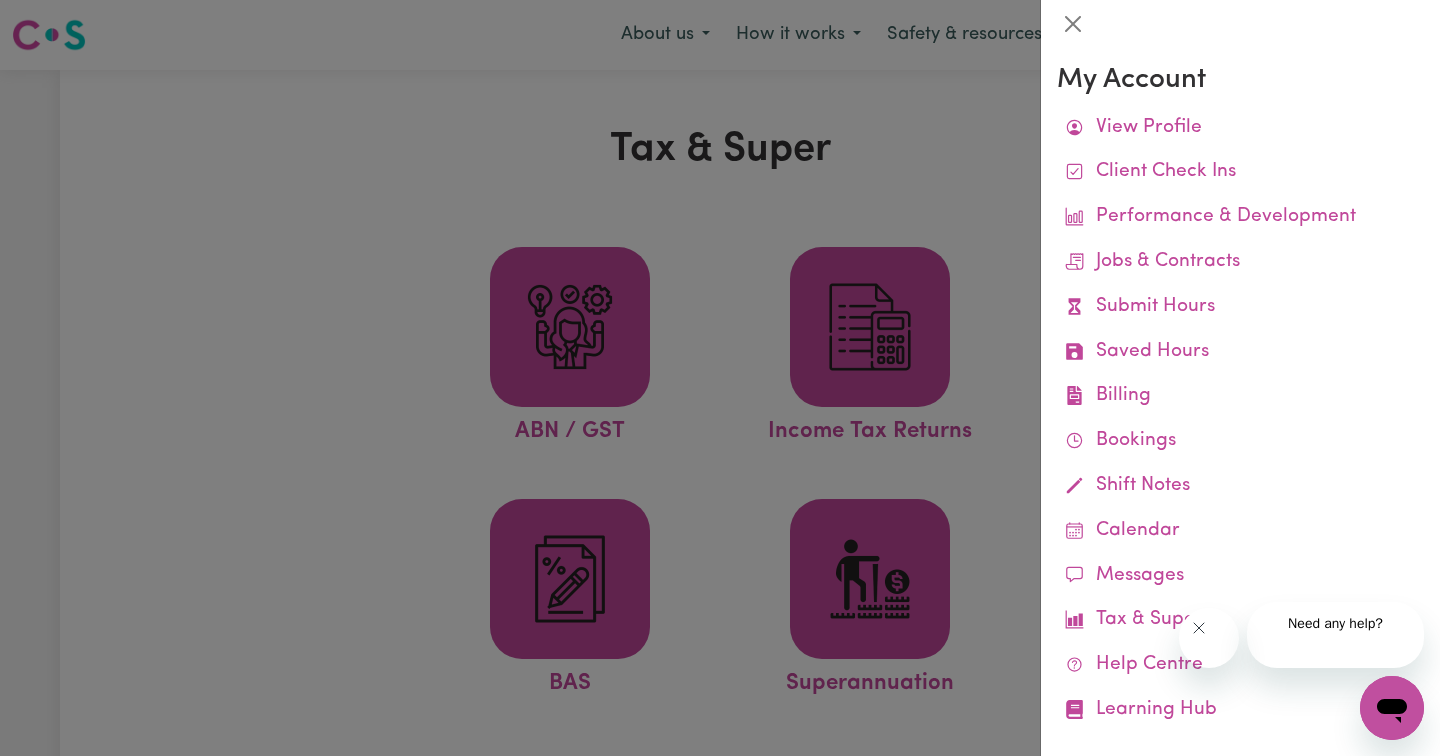 click at bounding box center (720, 378) 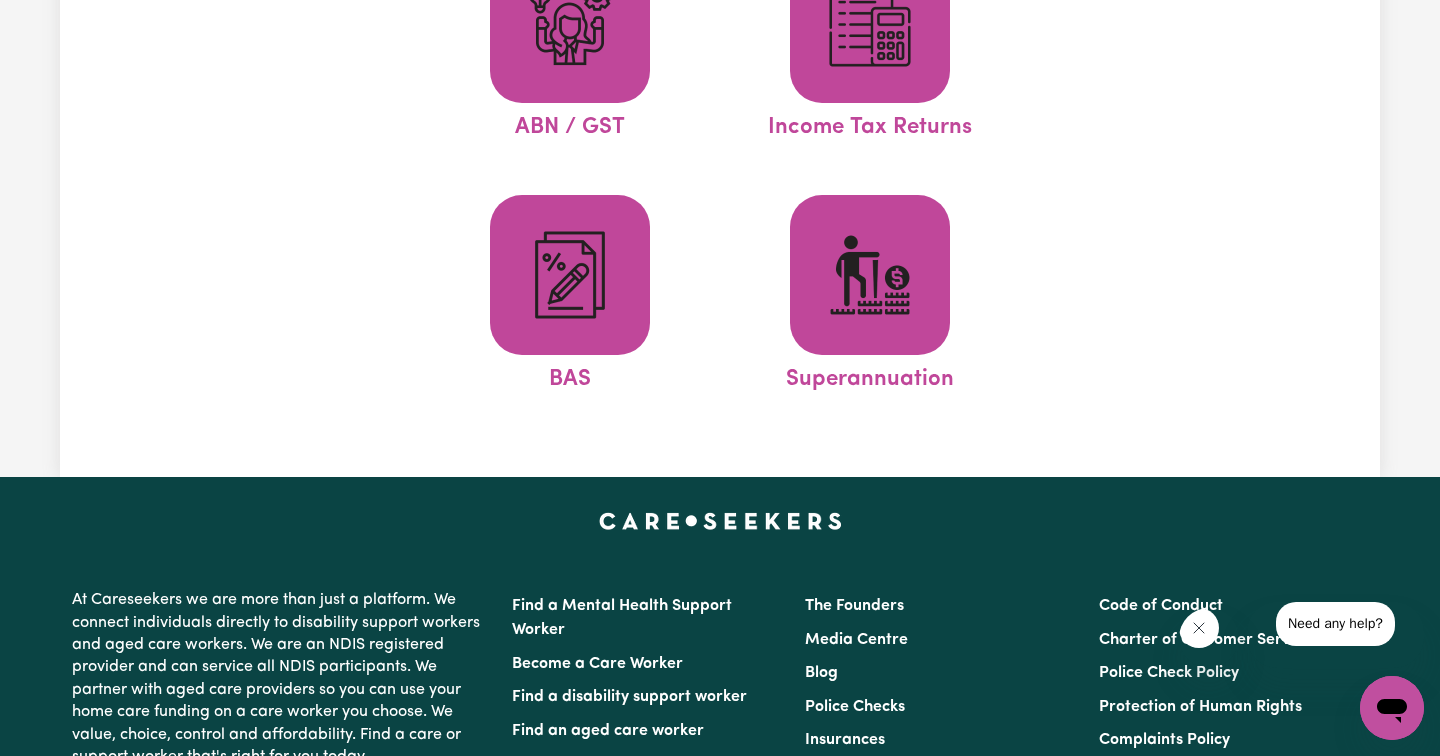 scroll, scrollTop: 287, scrollLeft: 0, axis: vertical 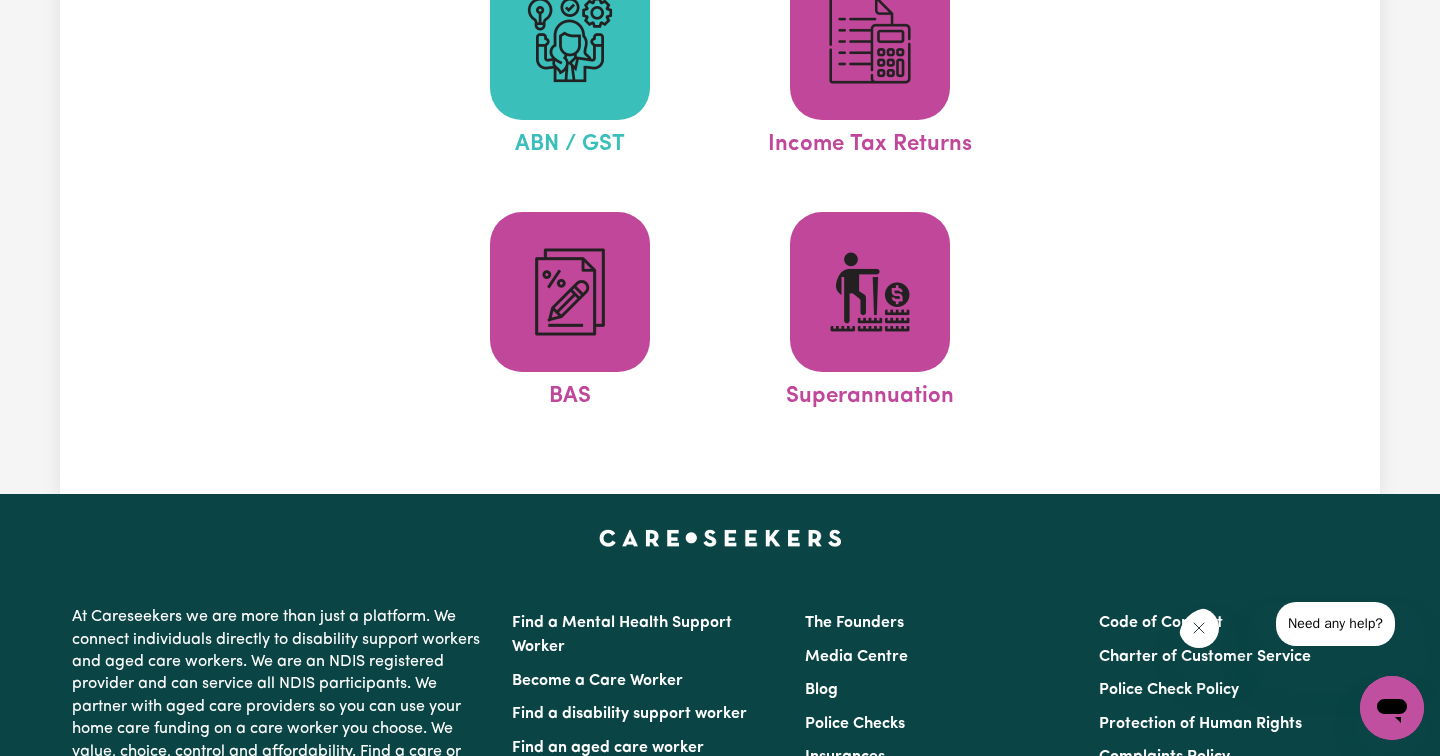 click at bounding box center (570, 40) 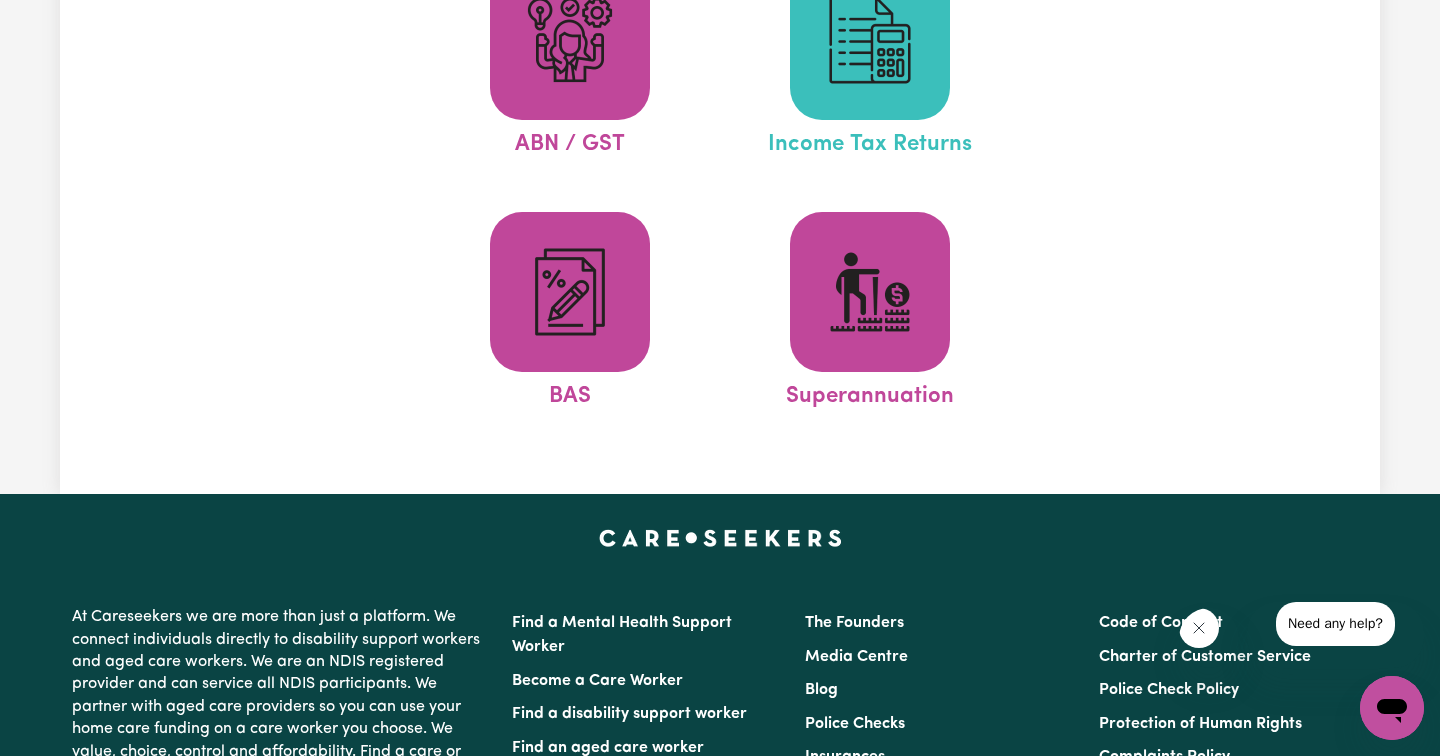 click at bounding box center (870, 40) 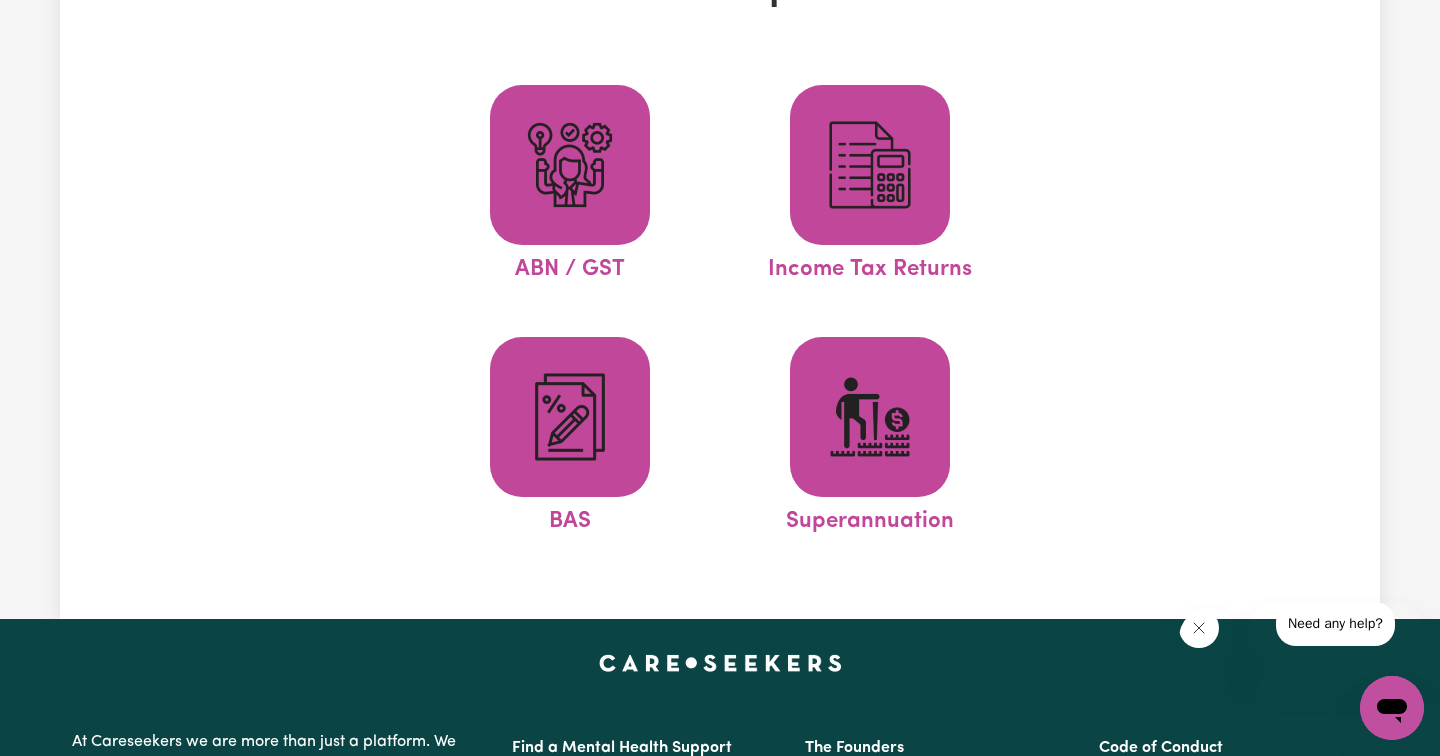 scroll, scrollTop: 0, scrollLeft: 0, axis: both 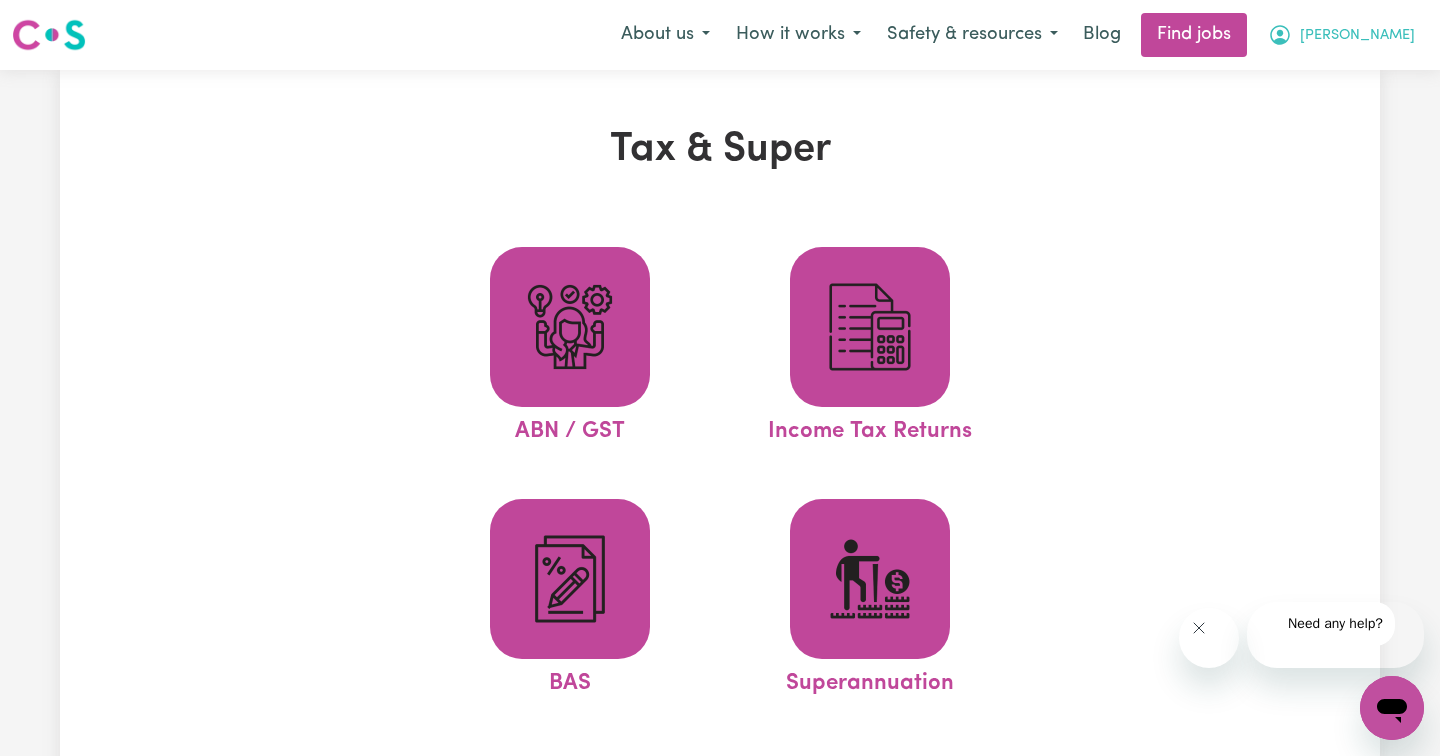 click on "[PERSON_NAME]" at bounding box center [1357, 36] 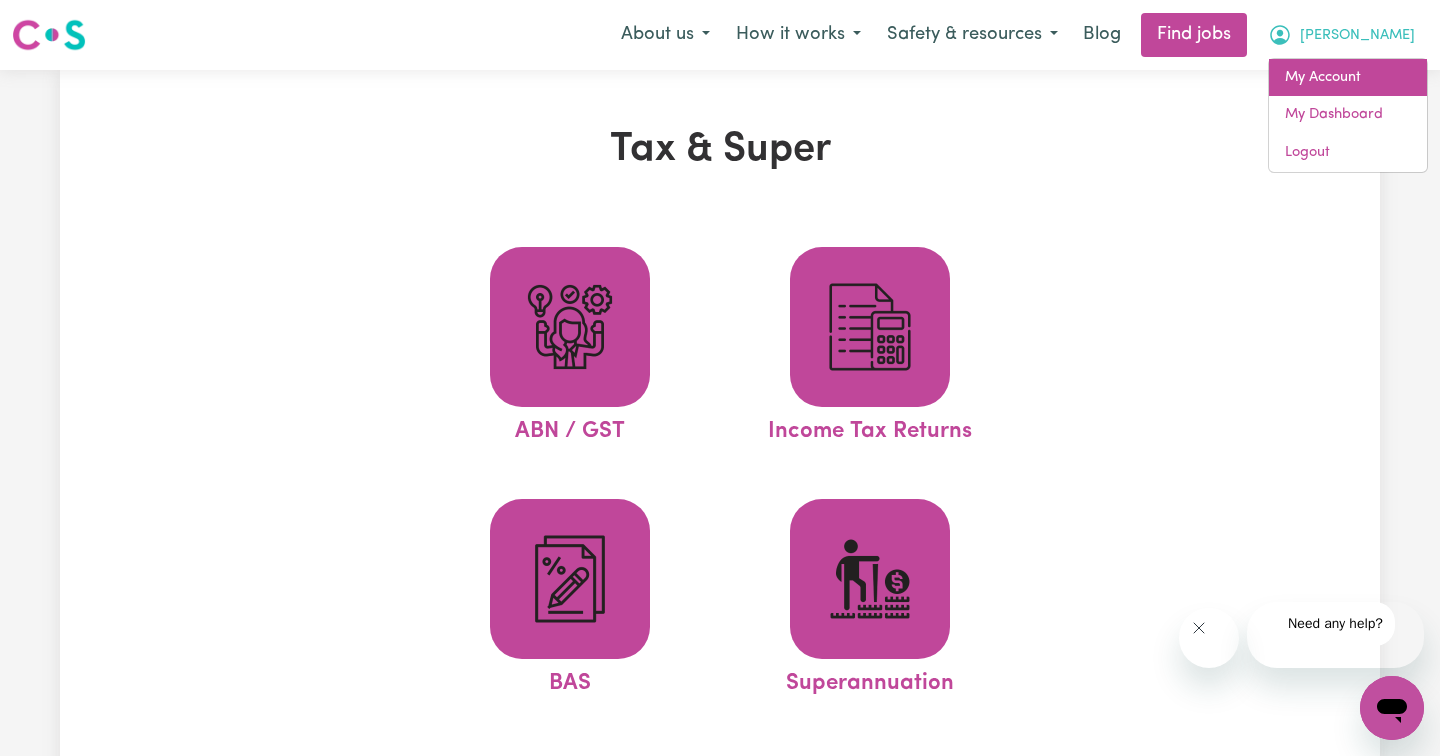 click on "My Account" at bounding box center (1348, 78) 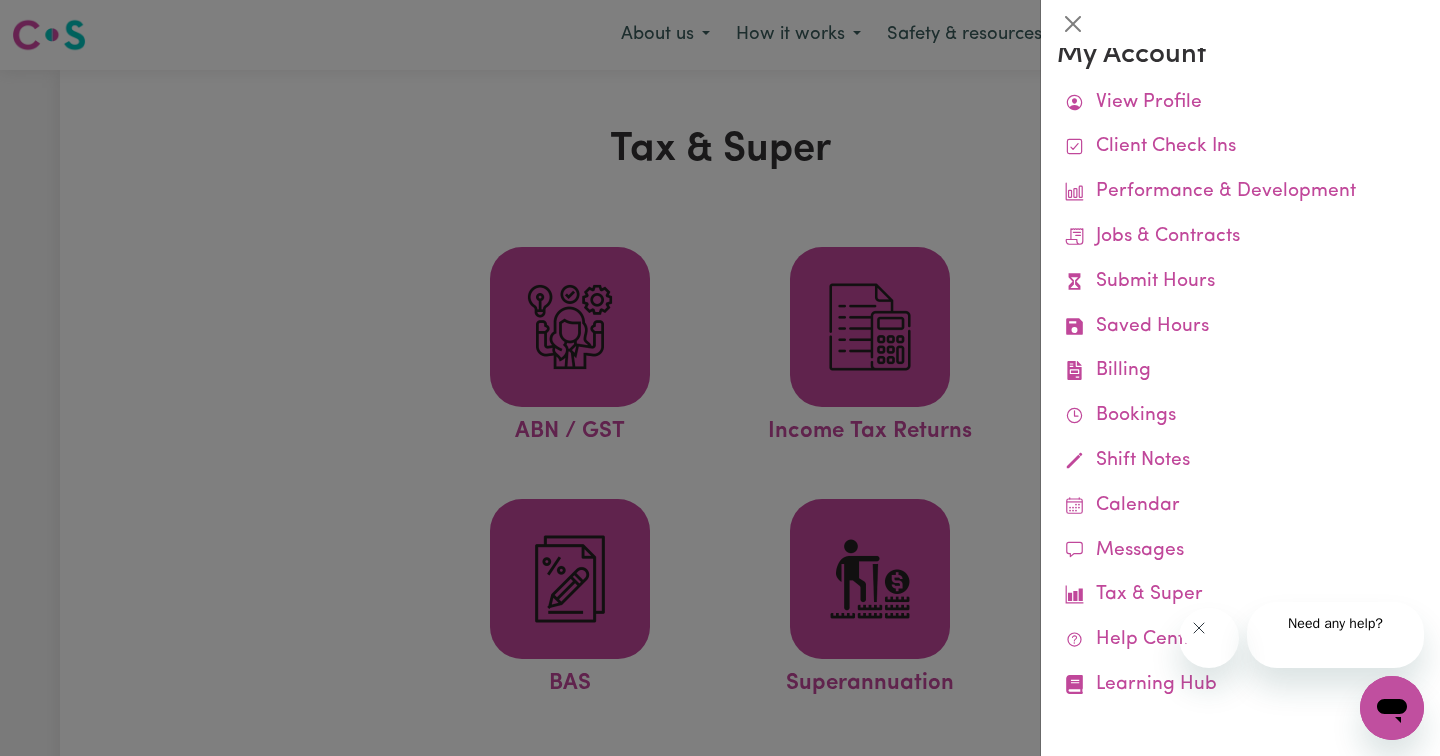 scroll, scrollTop: 458, scrollLeft: 0, axis: vertical 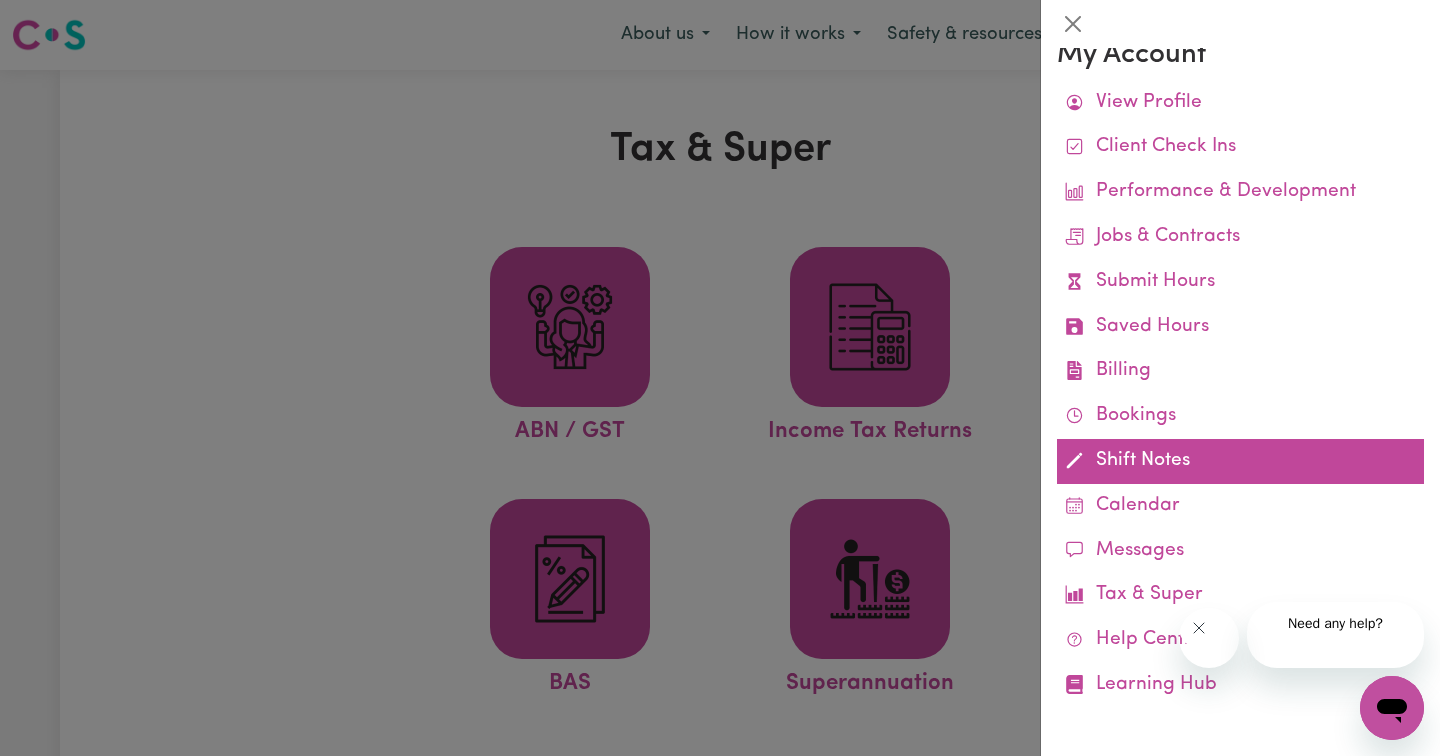 click on "Shift Notes" at bounding box center (1240, 461) 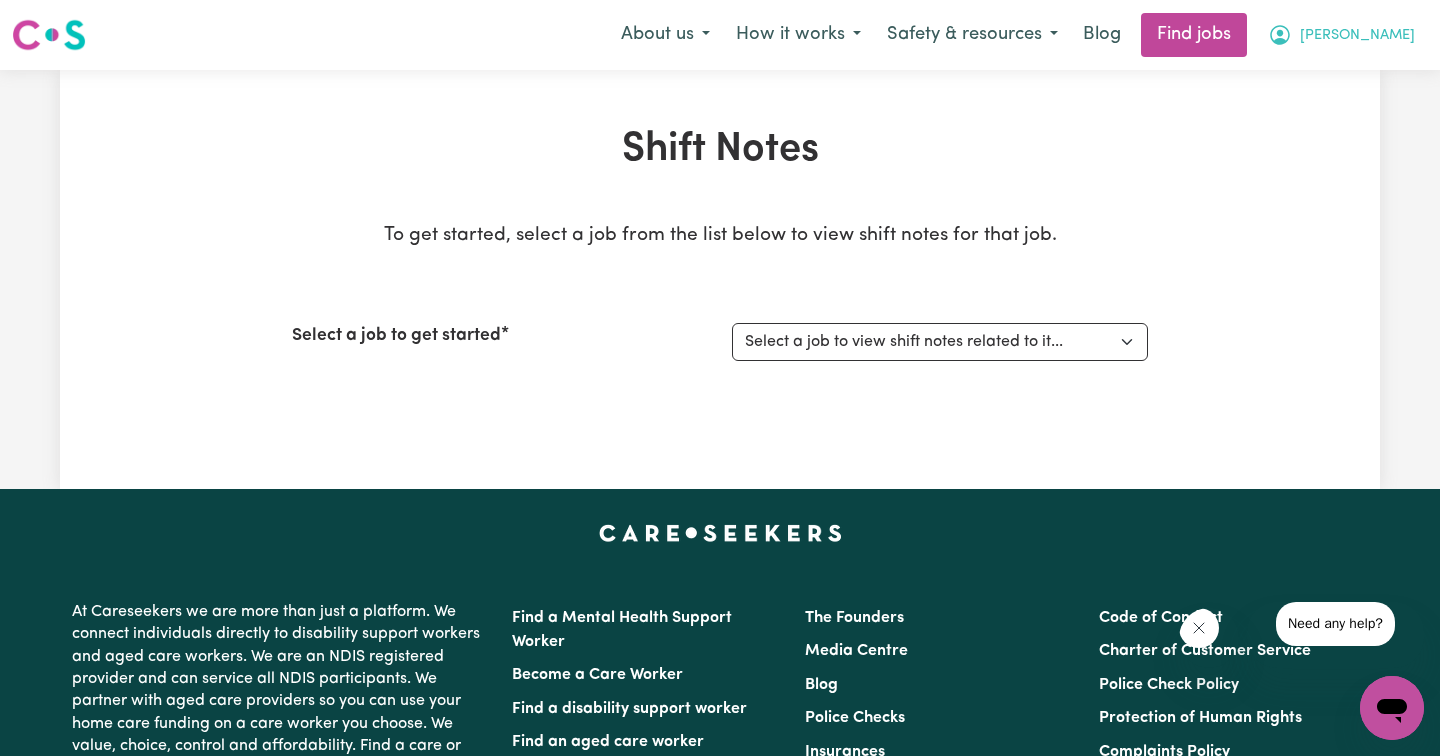 click on "[PERSON_NAME]" at bounding box center (1357, 36) 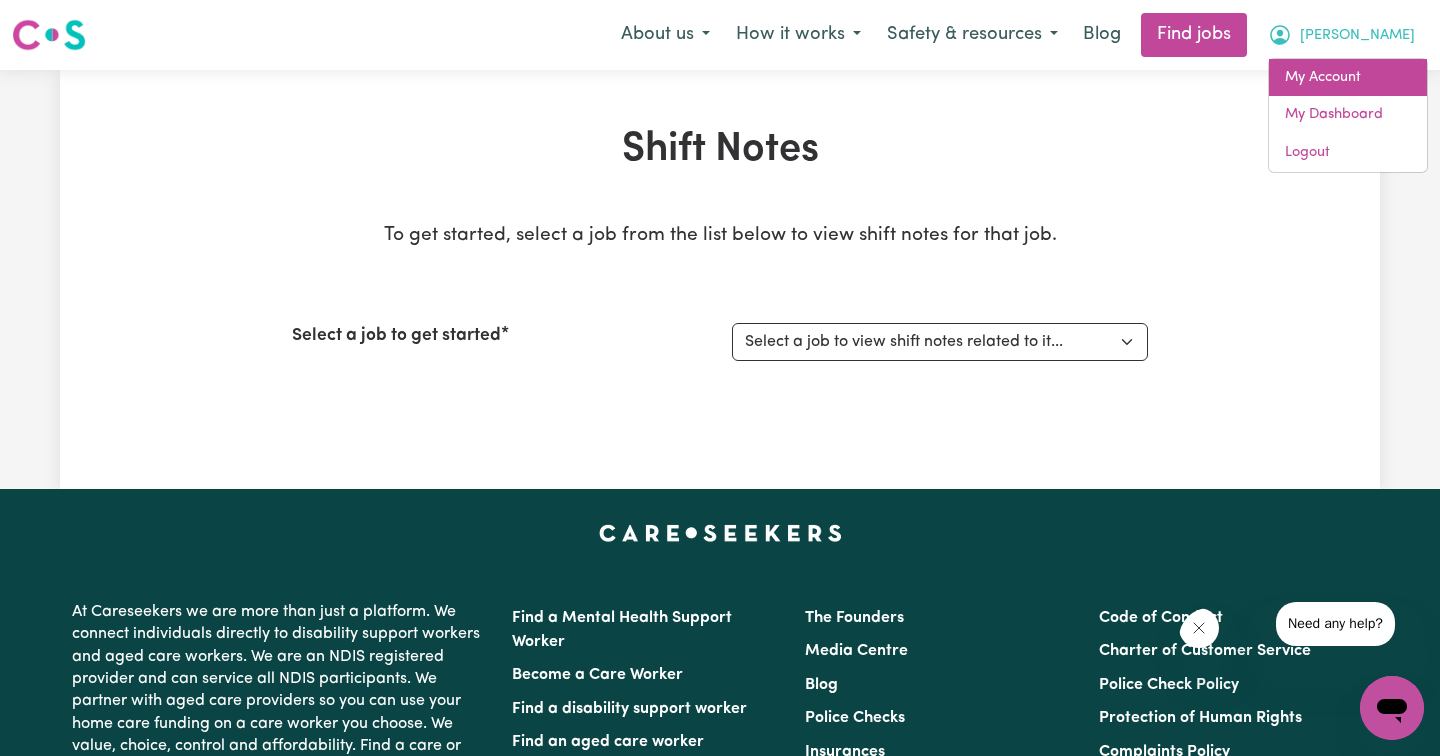 click on "My Account" at bounding box center (1348, 78) 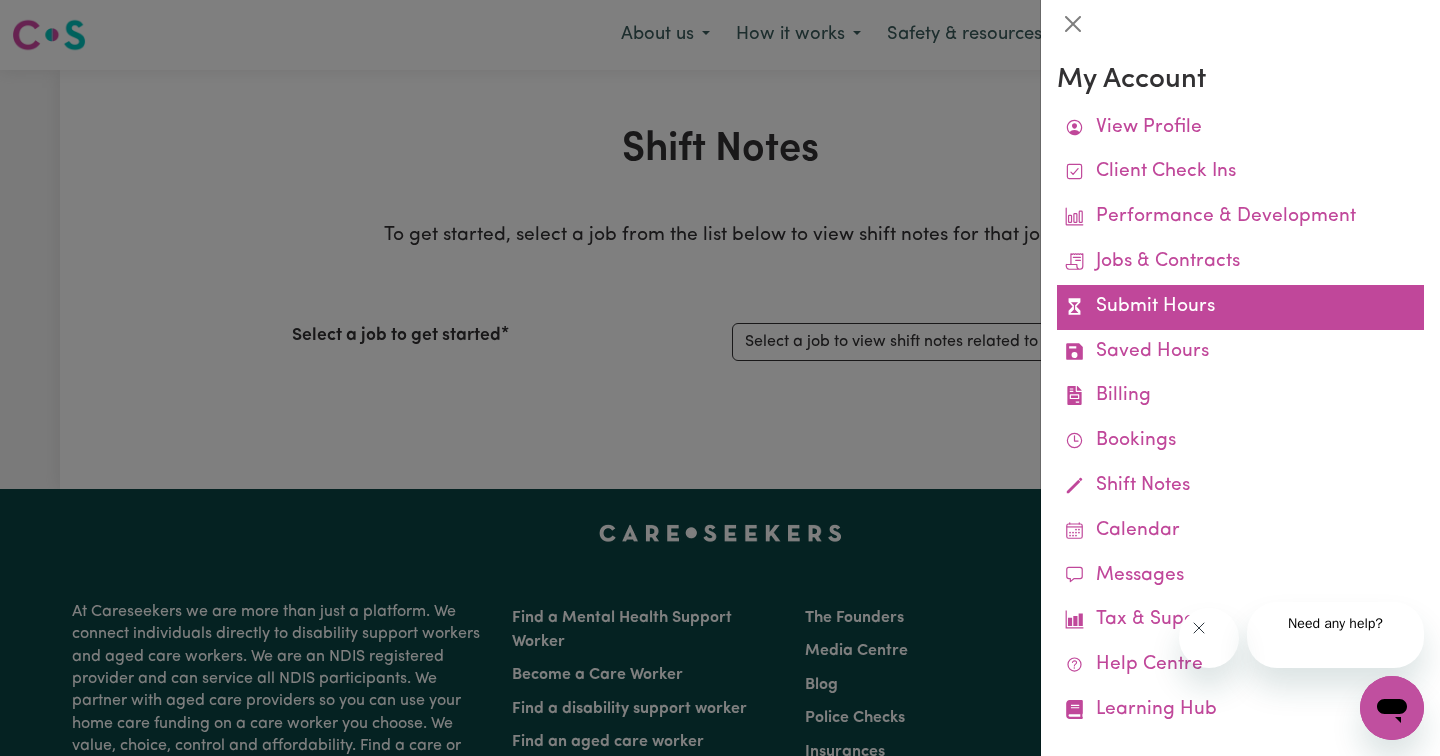click on "Submit Hours" at bounding box center (1240, 307) 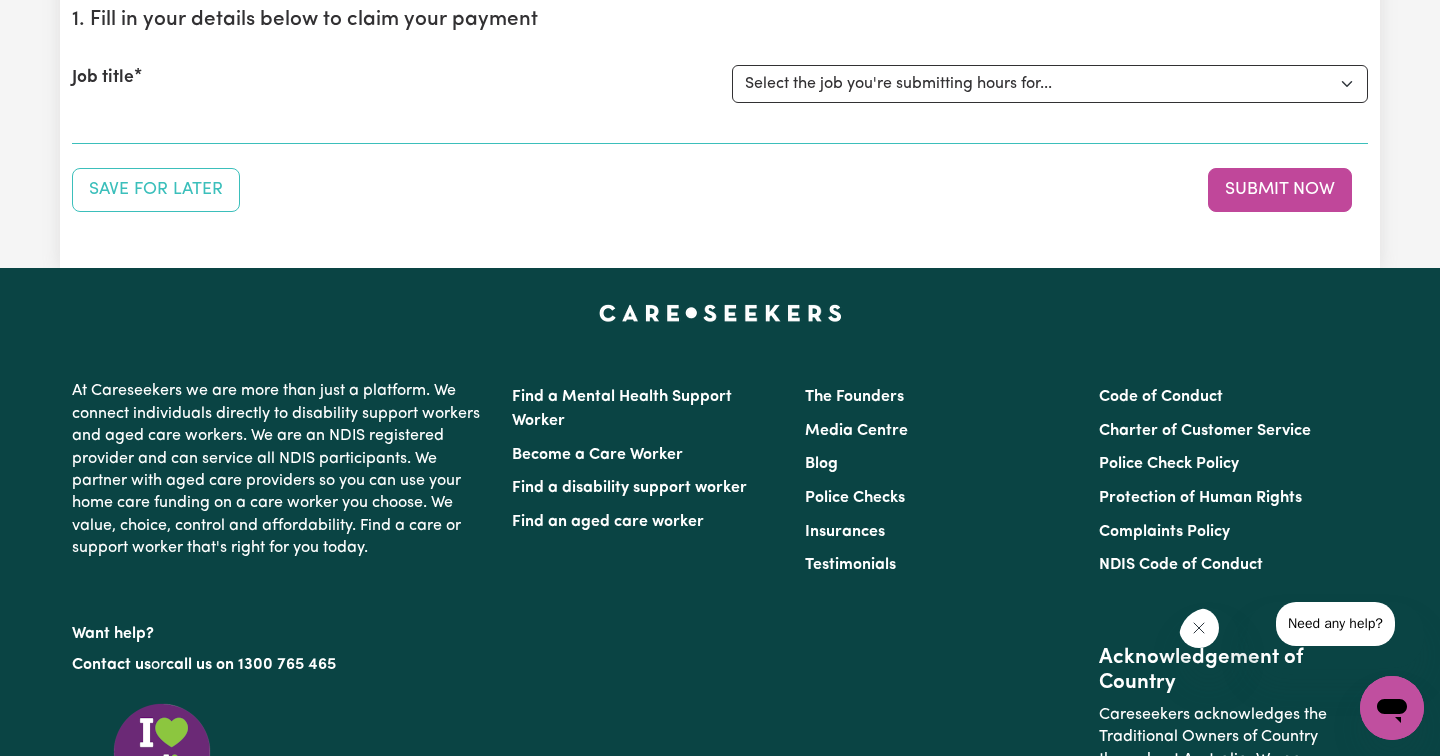 scroll, scrollTop: 0, scrollLeft: 0, axis: both 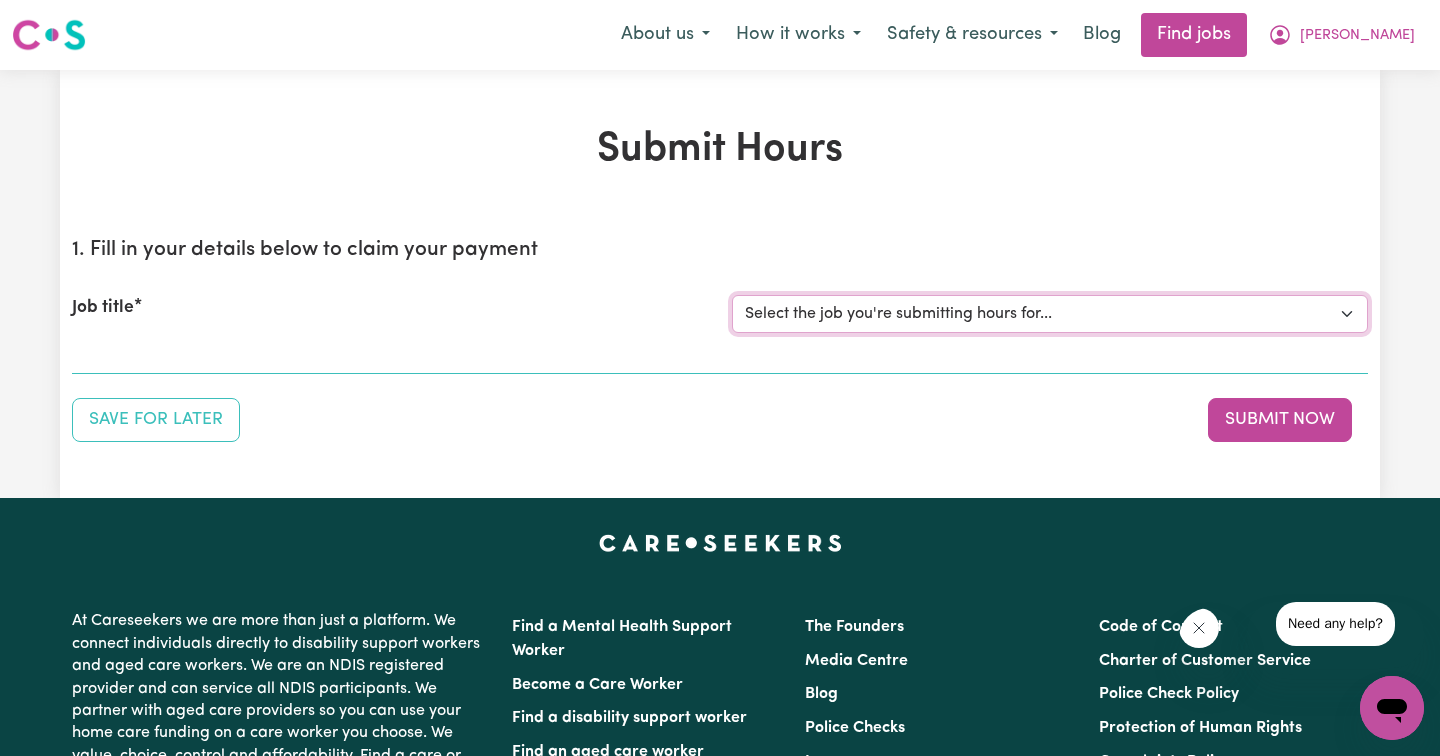 click on "Select the job you're submitting hours for..." at bounding box center (1050, 314) 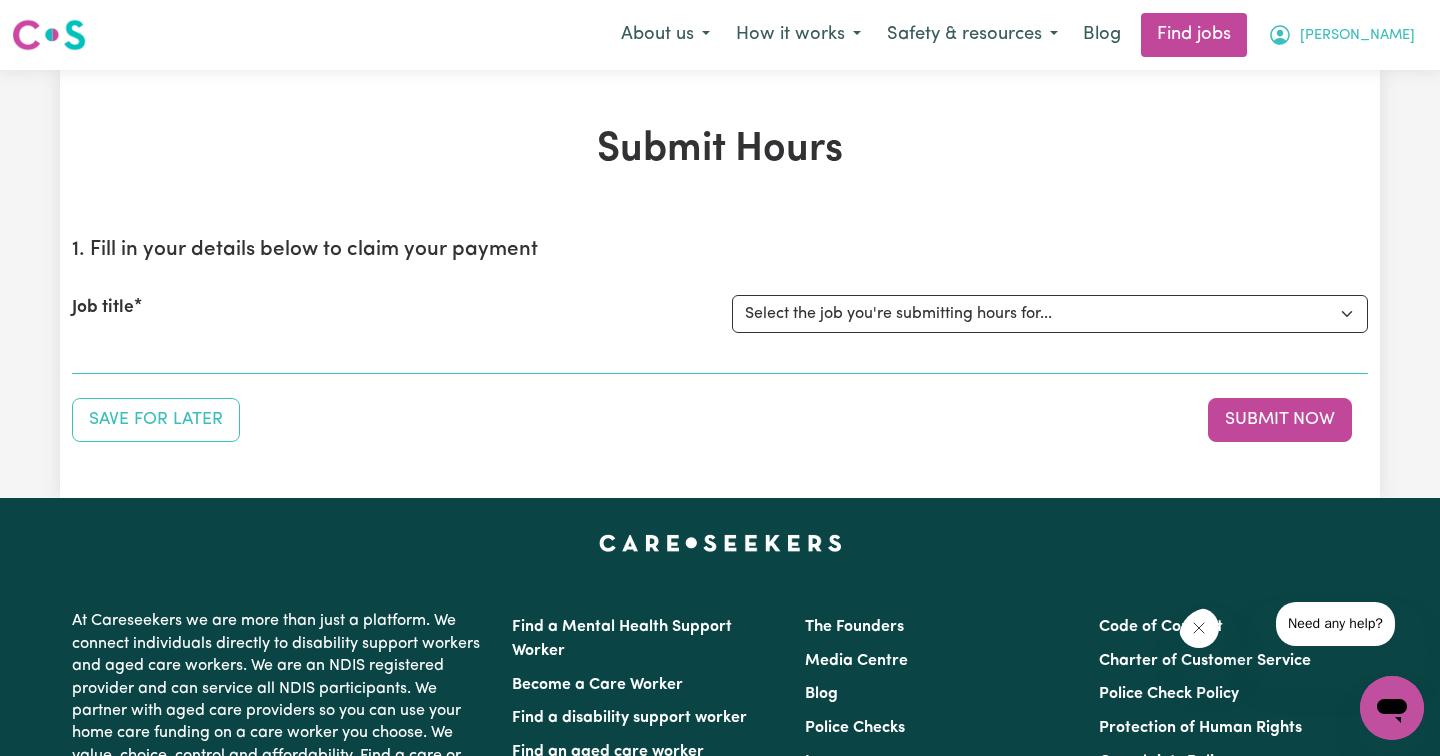 click on "[PERSON_NAME]" at bounding box center (1357, 36) 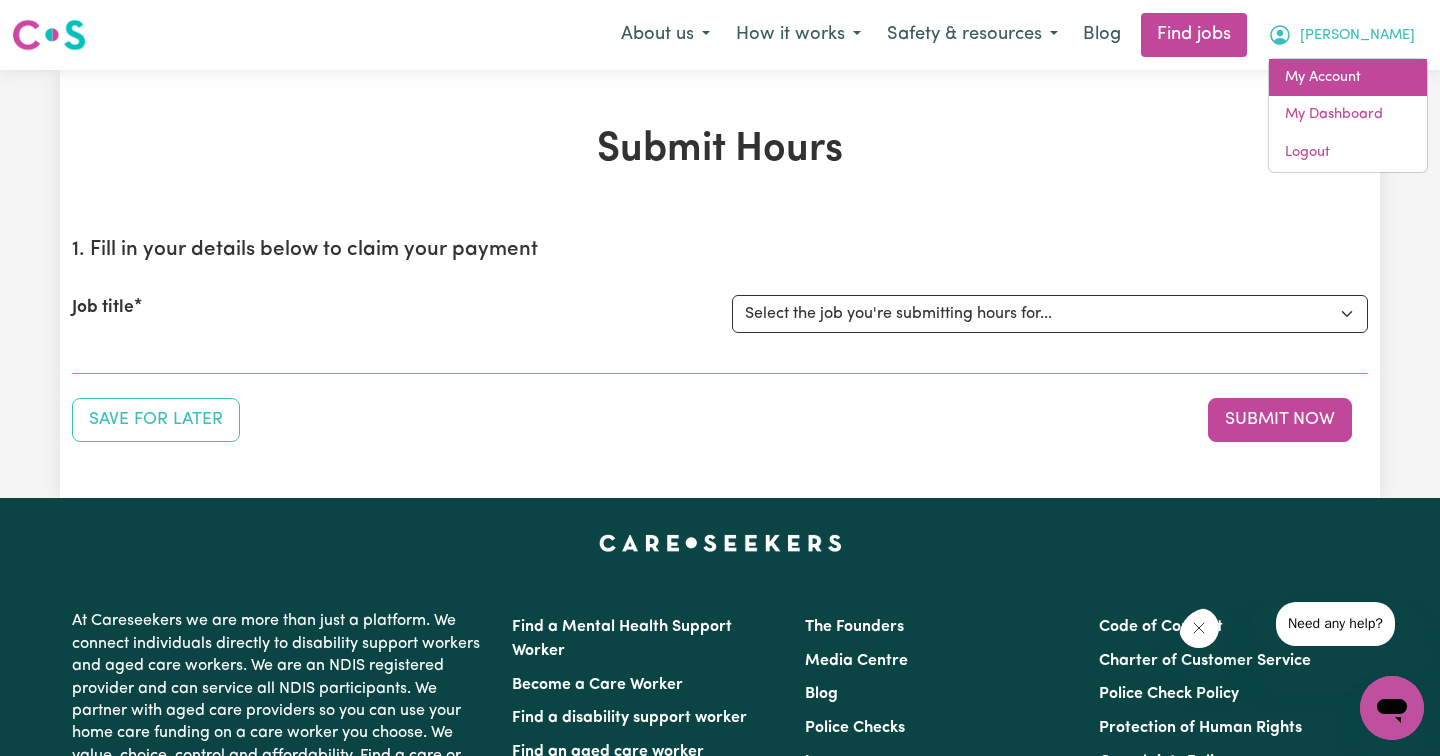 click on "My Account" at bounding box center (1348, 78) 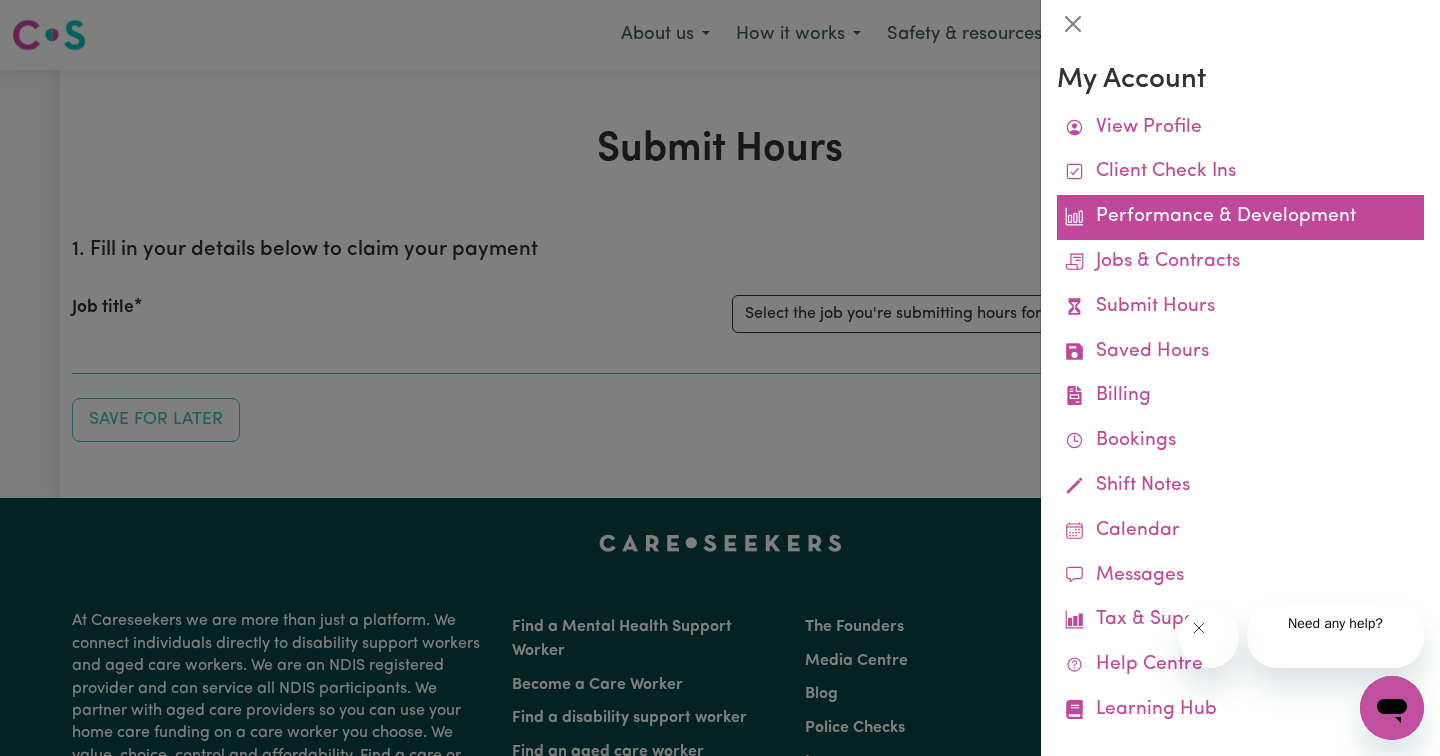 click on "Performance & Development" at bounding box center (1240, 217) 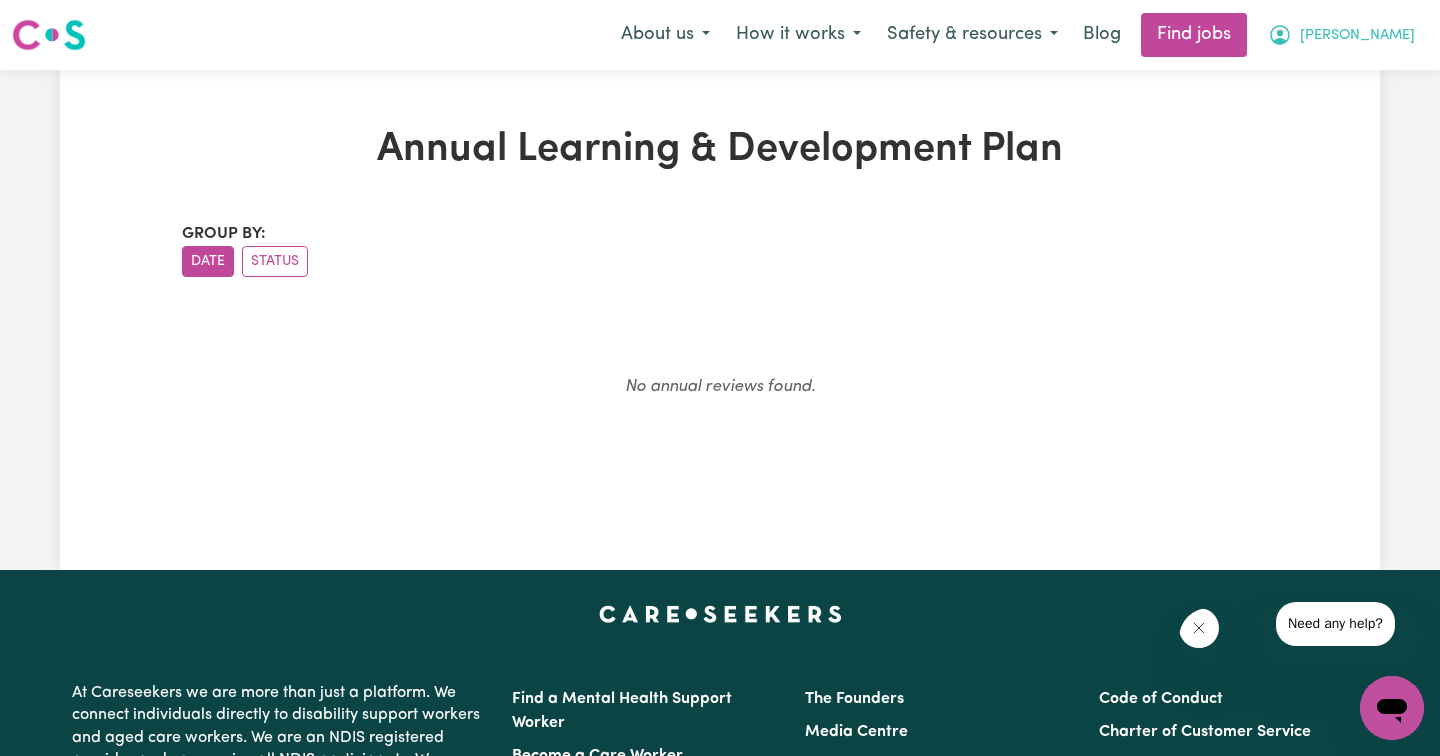 click on "[PERSON_NAME]" at bounding box center (1357, 36) 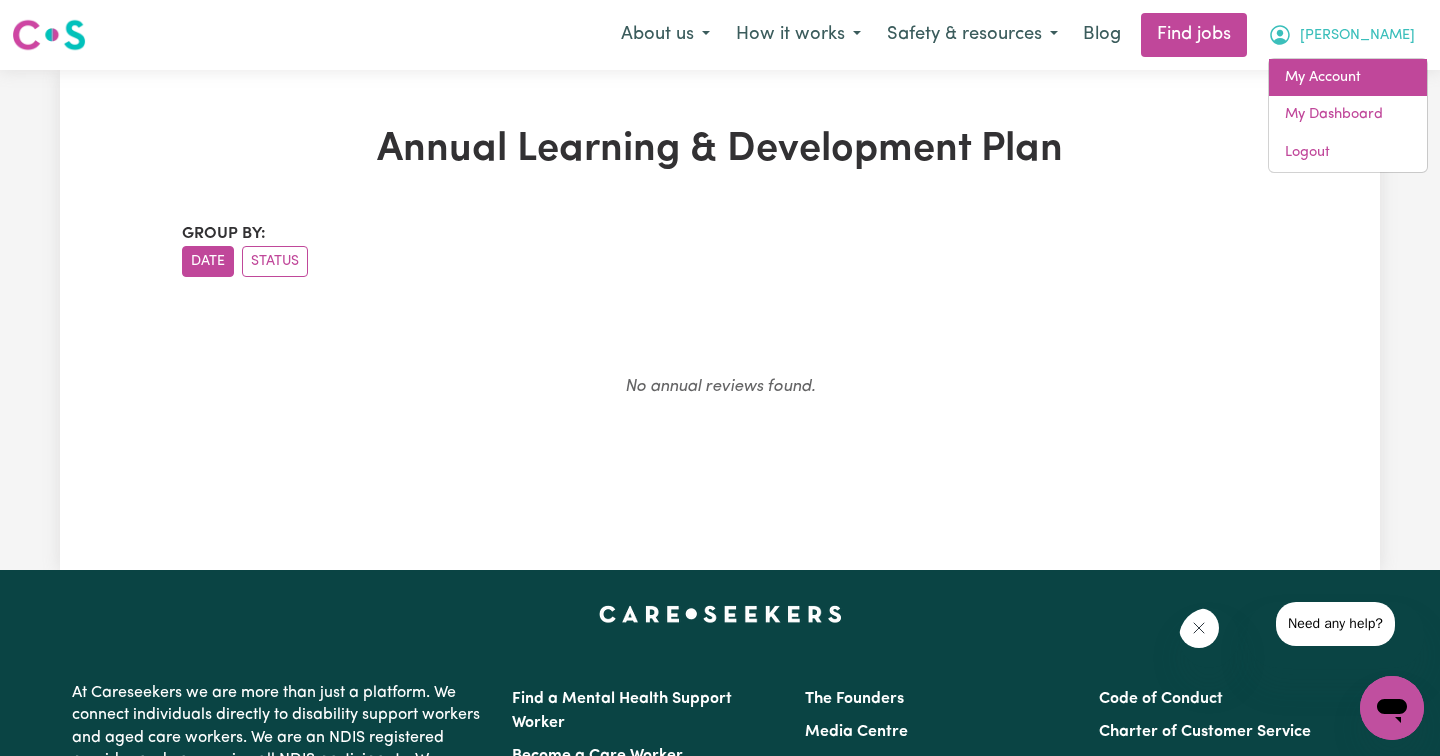 click on "My Account" at bounding box center (1348, 78) 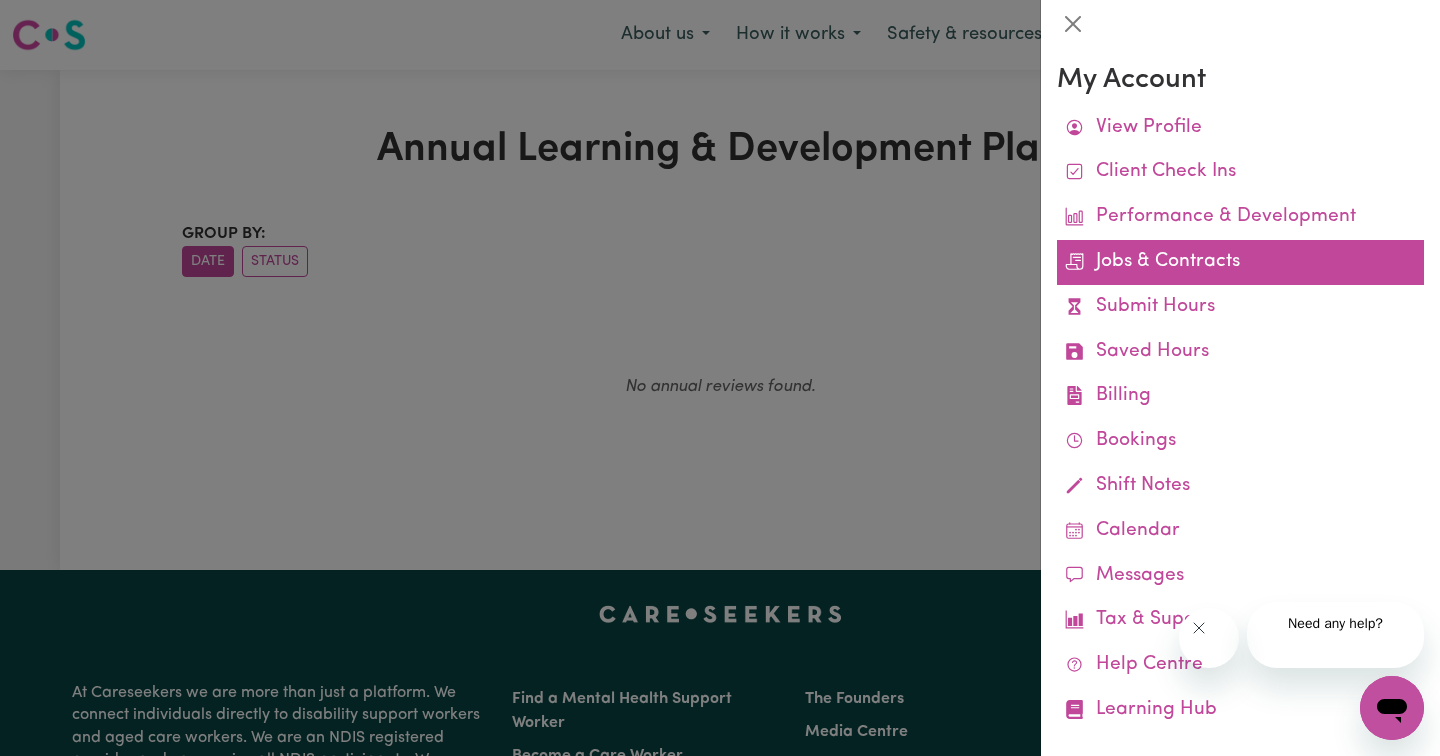click on "Jobs & Contracts" at bounding box center (1240, 262) 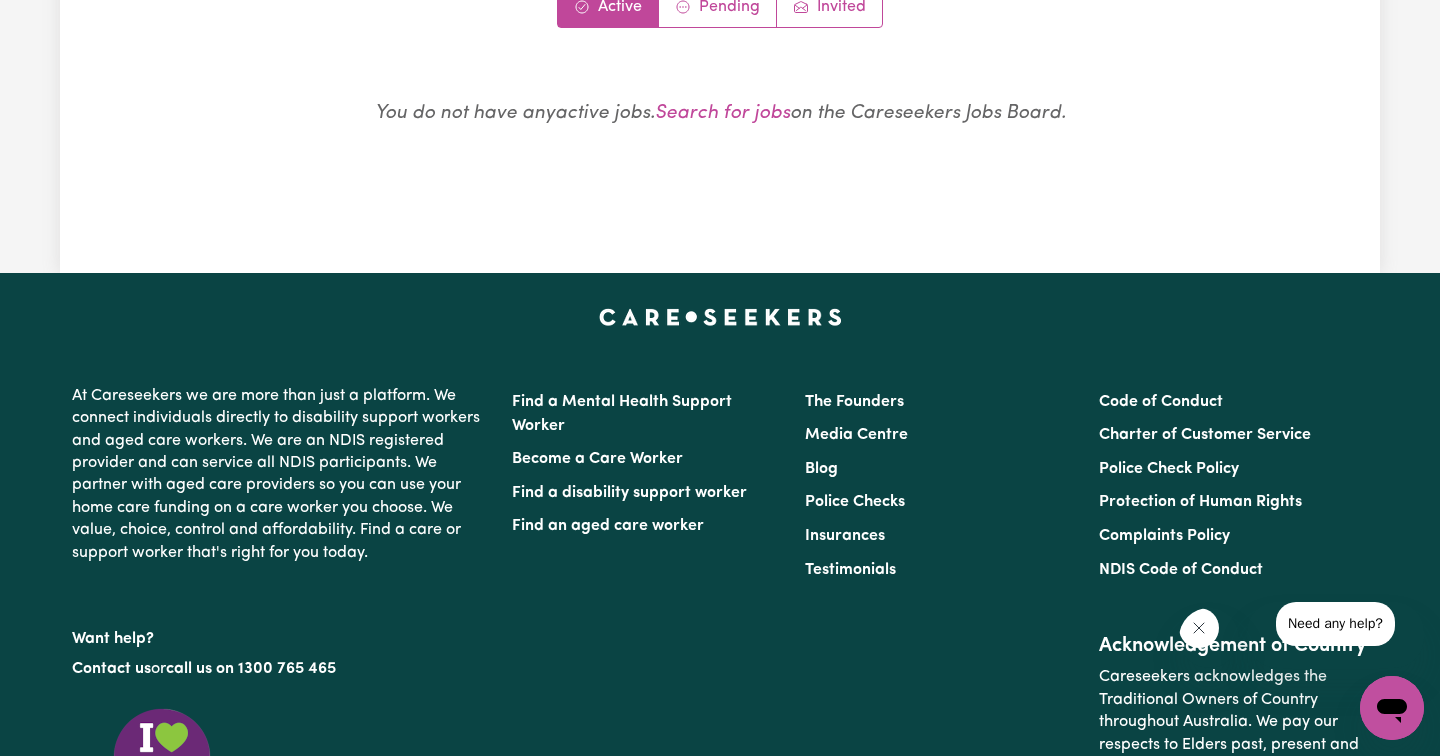 scroll, scrollTop: 0, scrollLeft: 0, axis: both 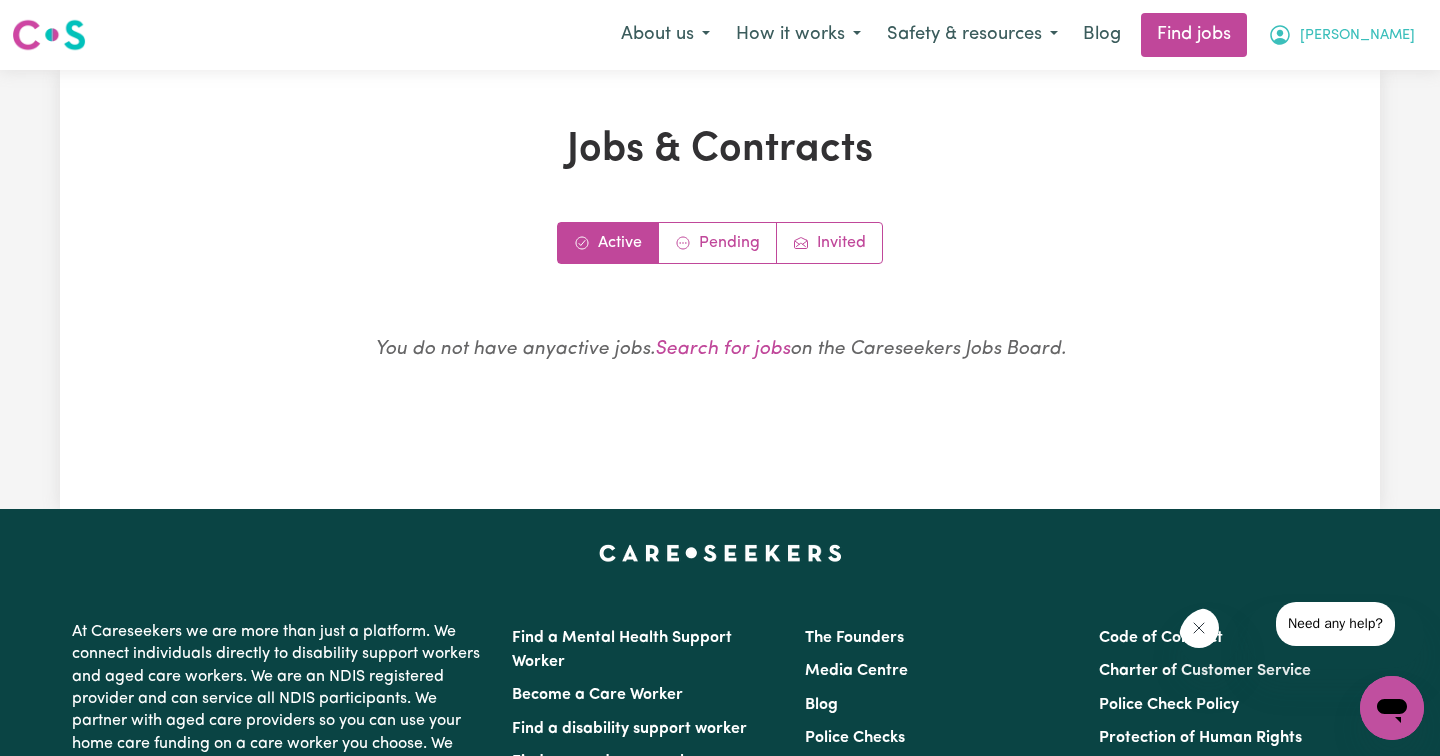 click on "[PERSON_NAME]" at bounding box center [1357, 36] 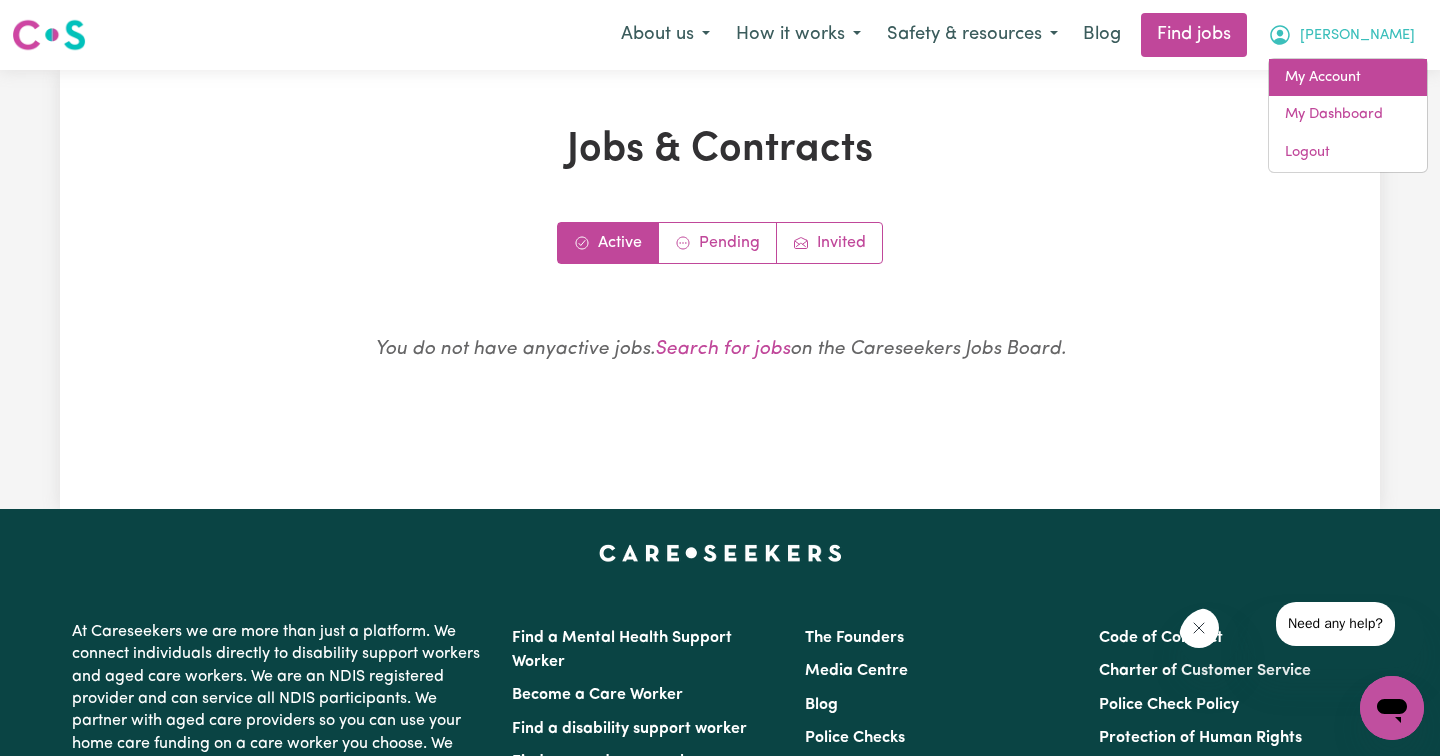 click on "My Account" at bounding box center [1348, 78] 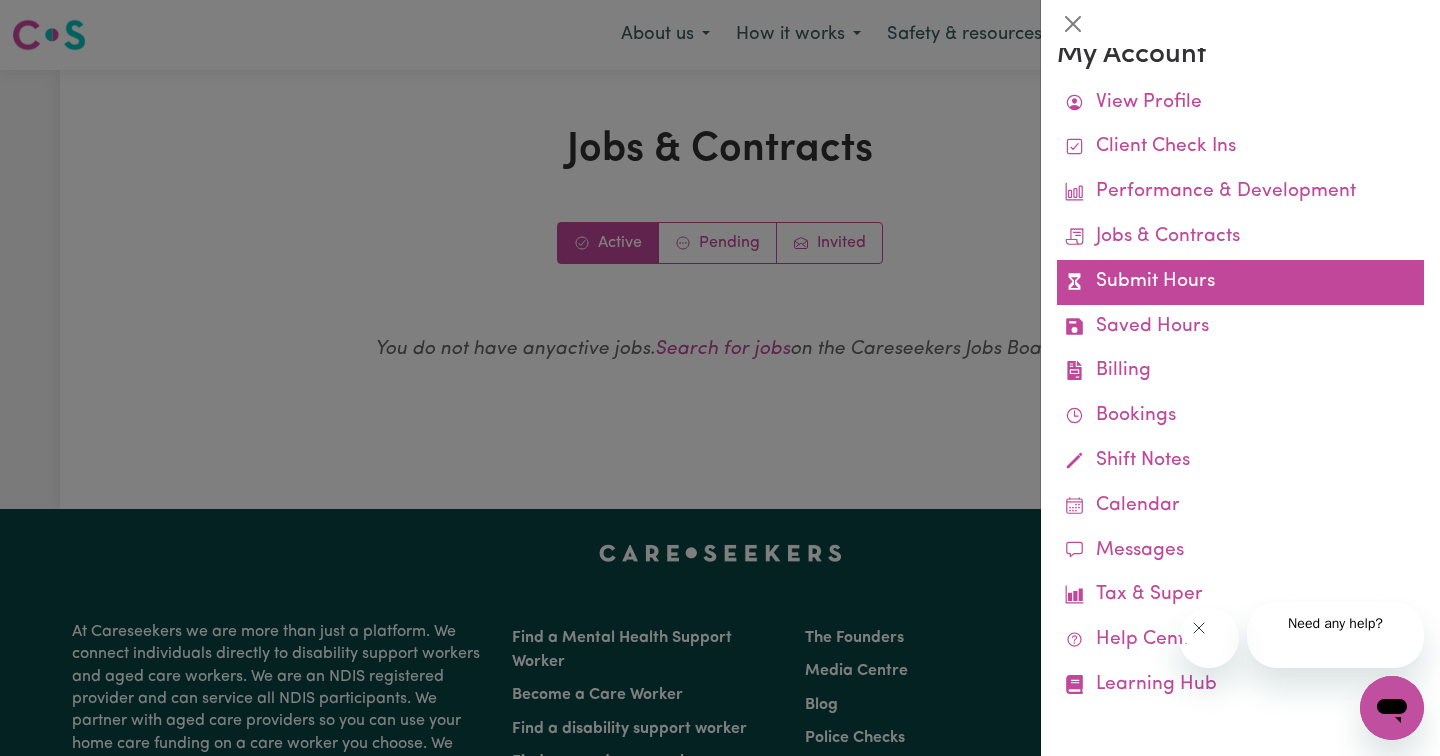 scroll, scrollTop: 108, scrollLeft: 0, axis: vertical 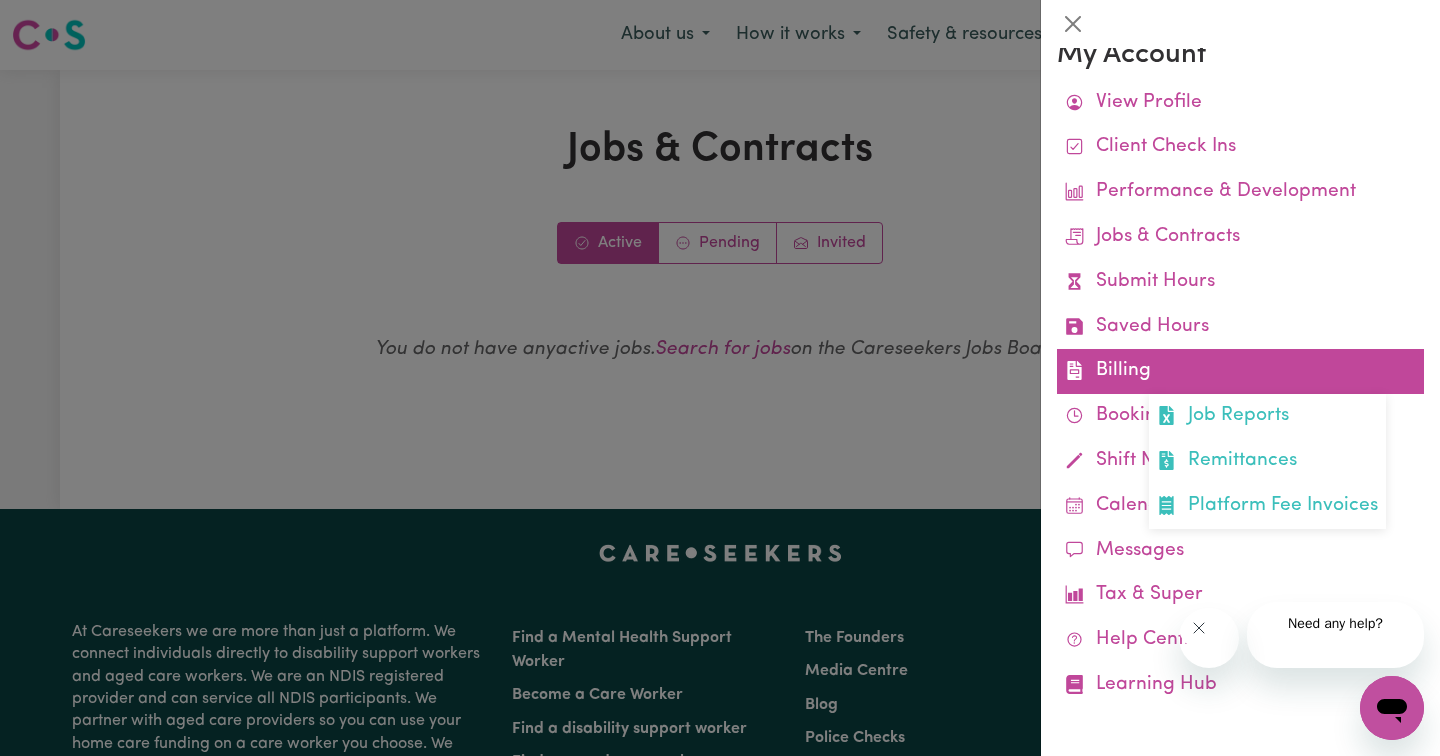 click on "Billing Job Reports Remittances Platform Fee Invoices" at bounding box center (1240, 371) 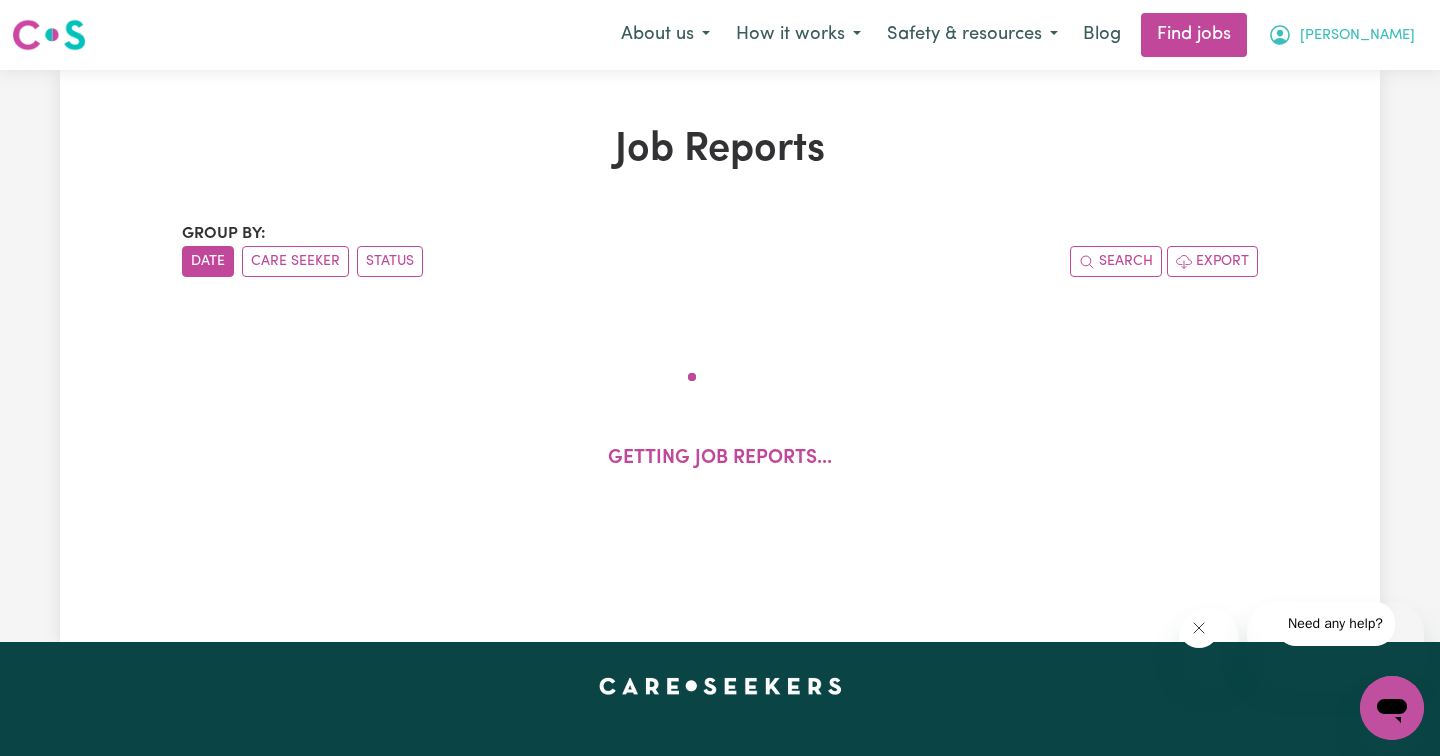 click on "[PERSON_NAME]" at bounding box center (1357, 36) 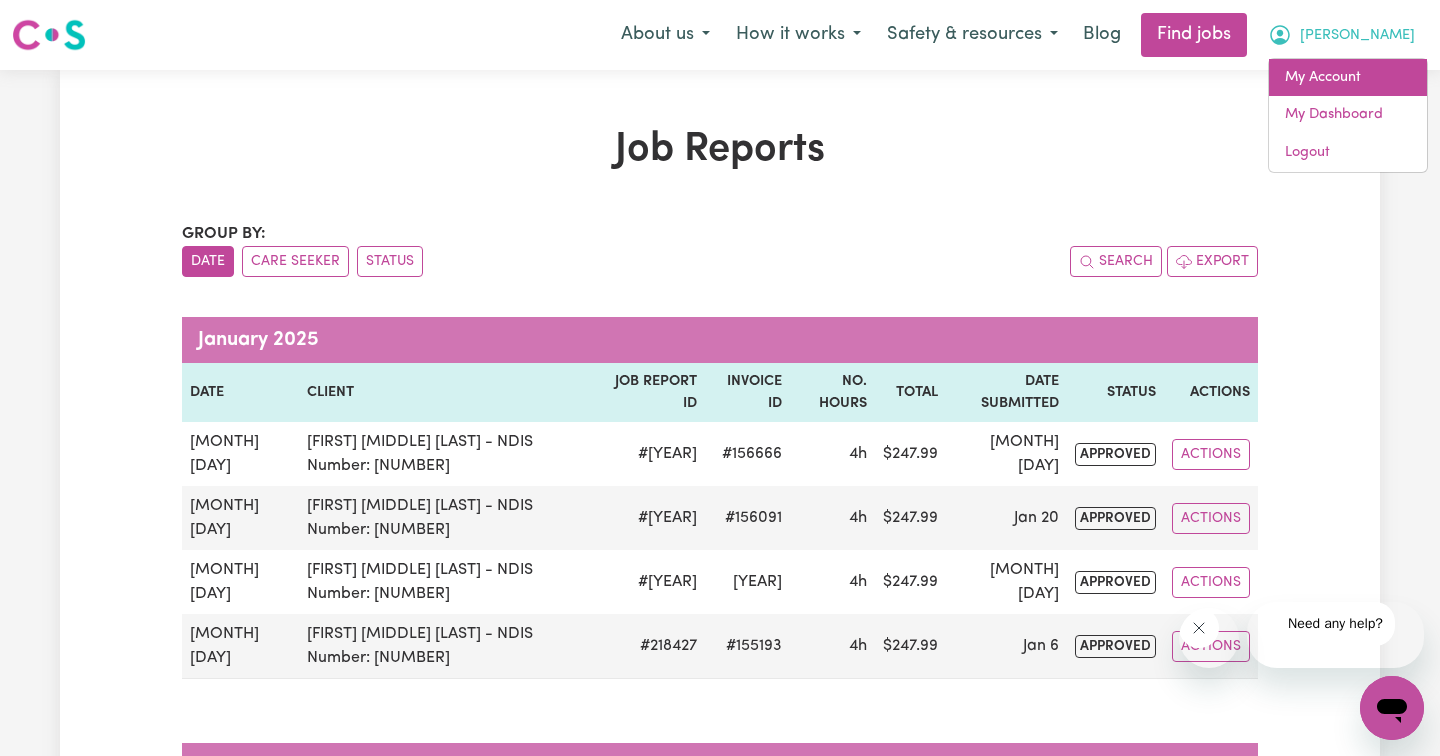 click on "My Account" at bounding box center (1348, 78) 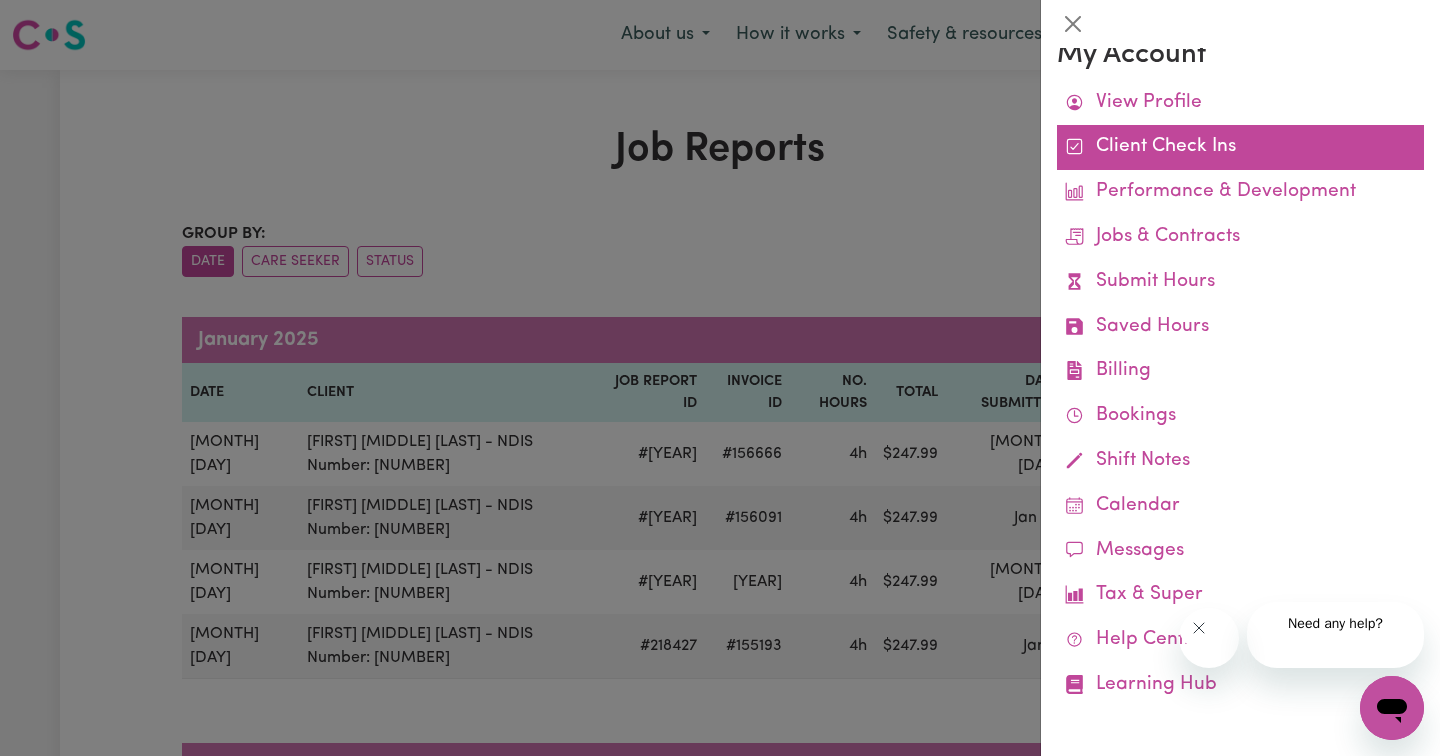 scroll, scrollTop: 458, scrollLeft: 0, axis: vertical 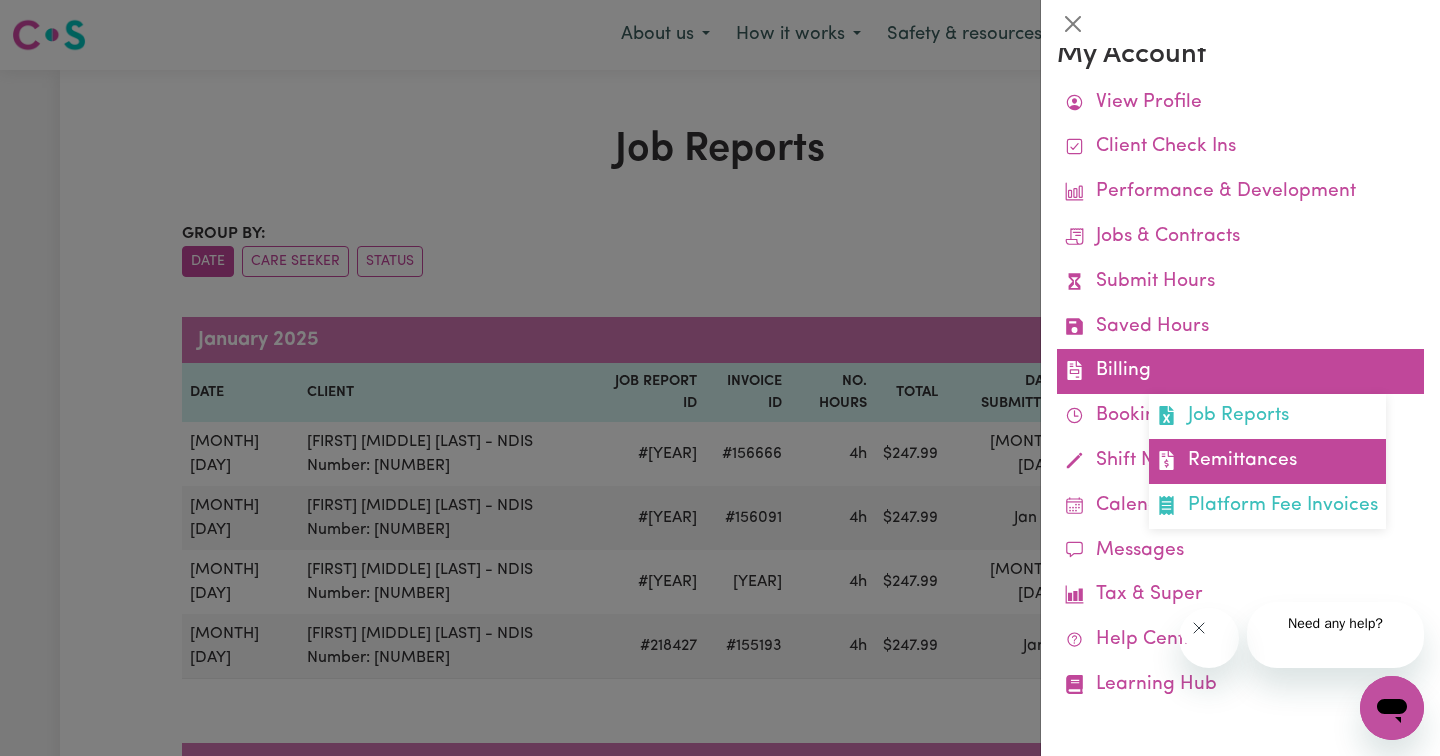click on "Remittances" at bounding box center [1267, 461] 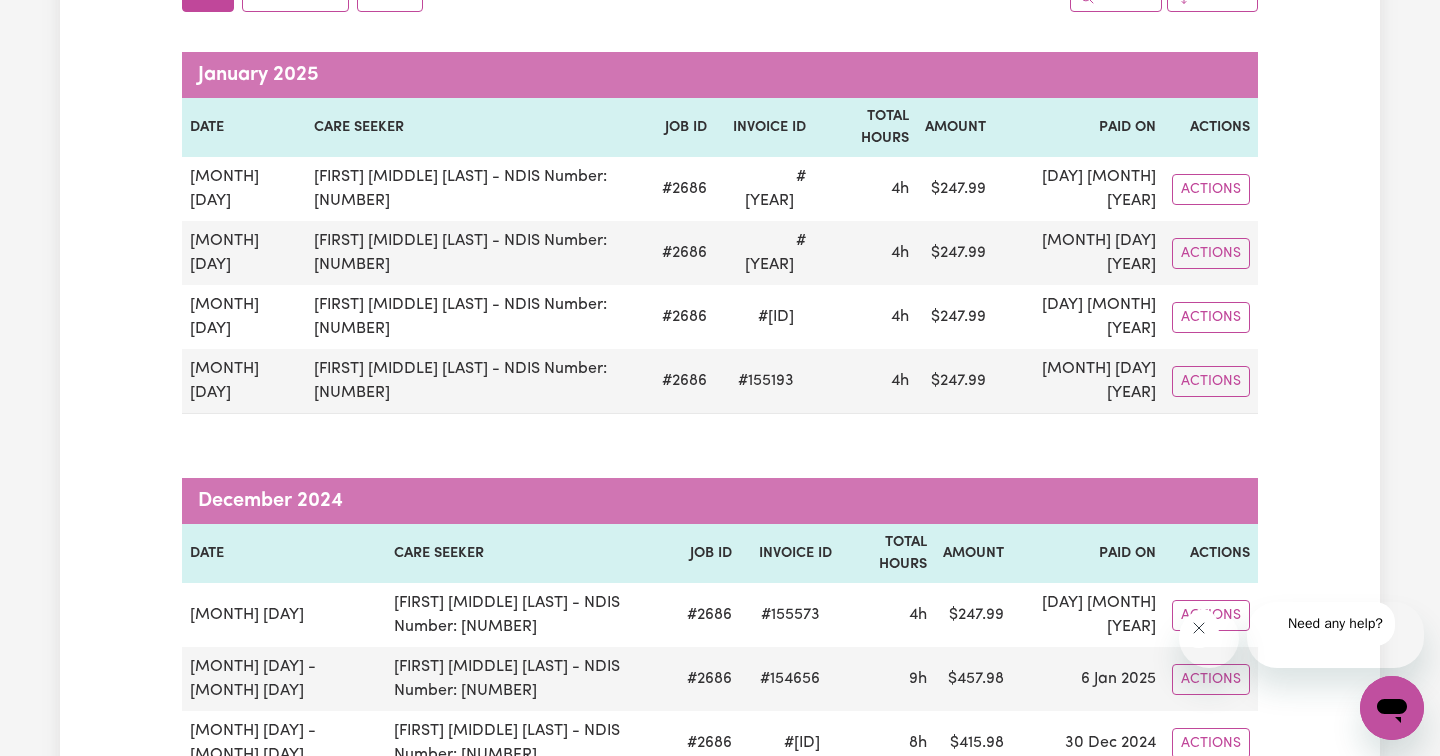 scroll, scrollTop: 274, scrollLeft: 0, axis: vertical 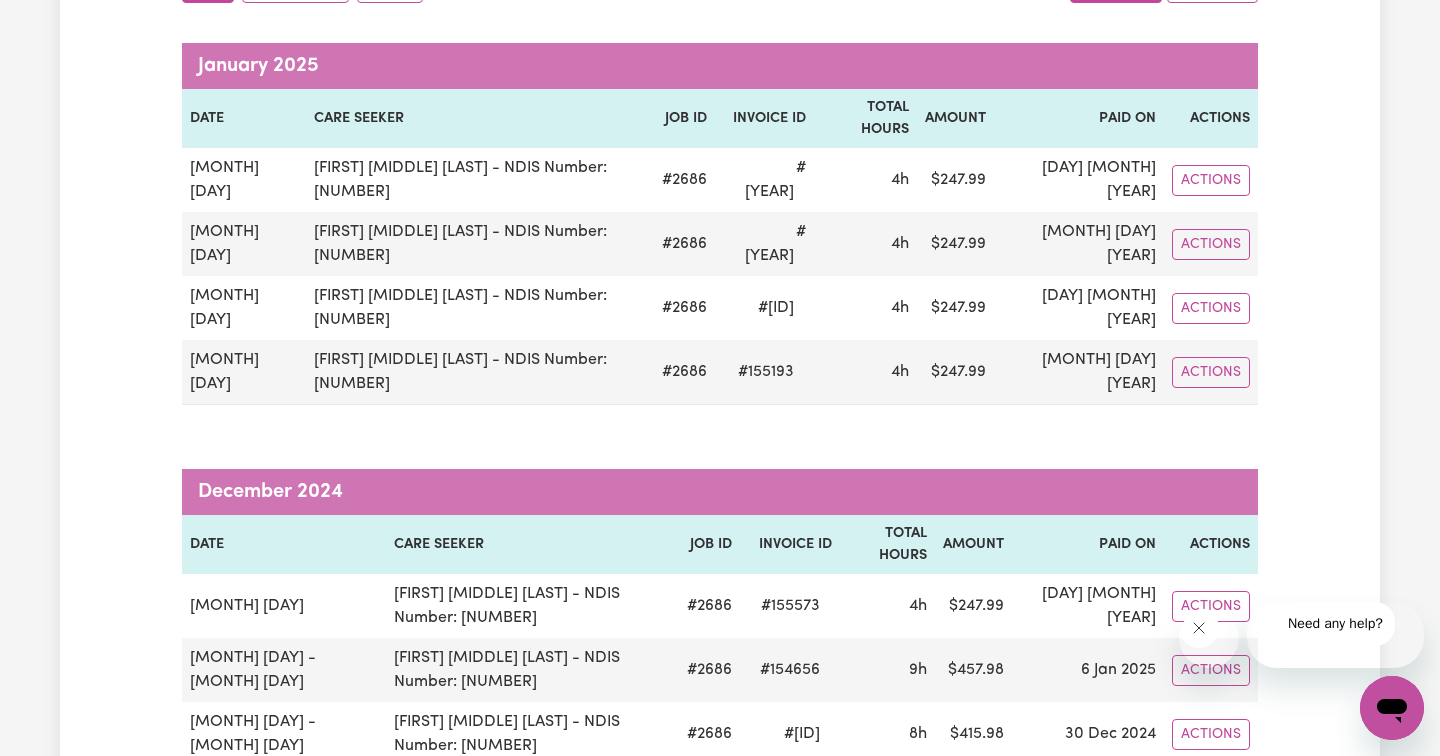 click on "Search" at bounding box center [1116, -13] 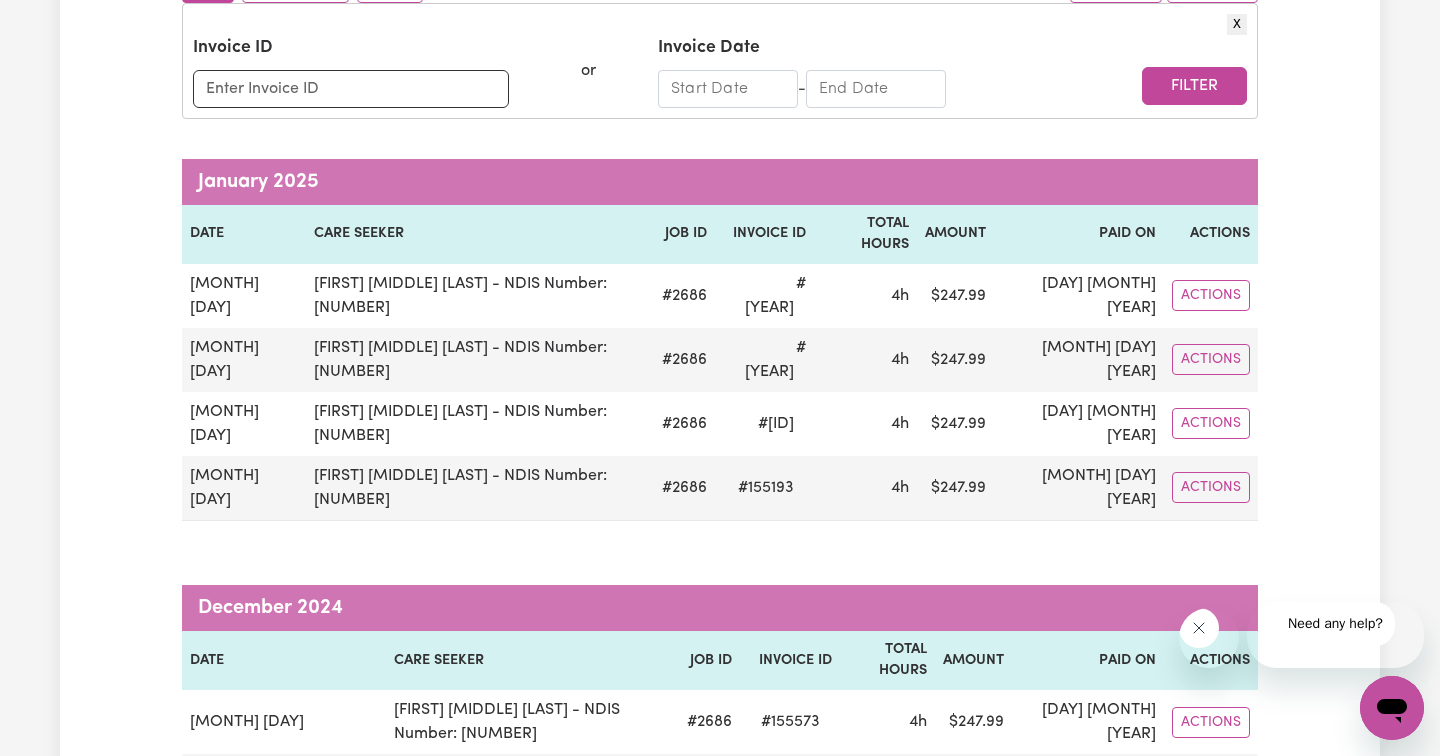 click on "-" at bounding box center [802, 89] 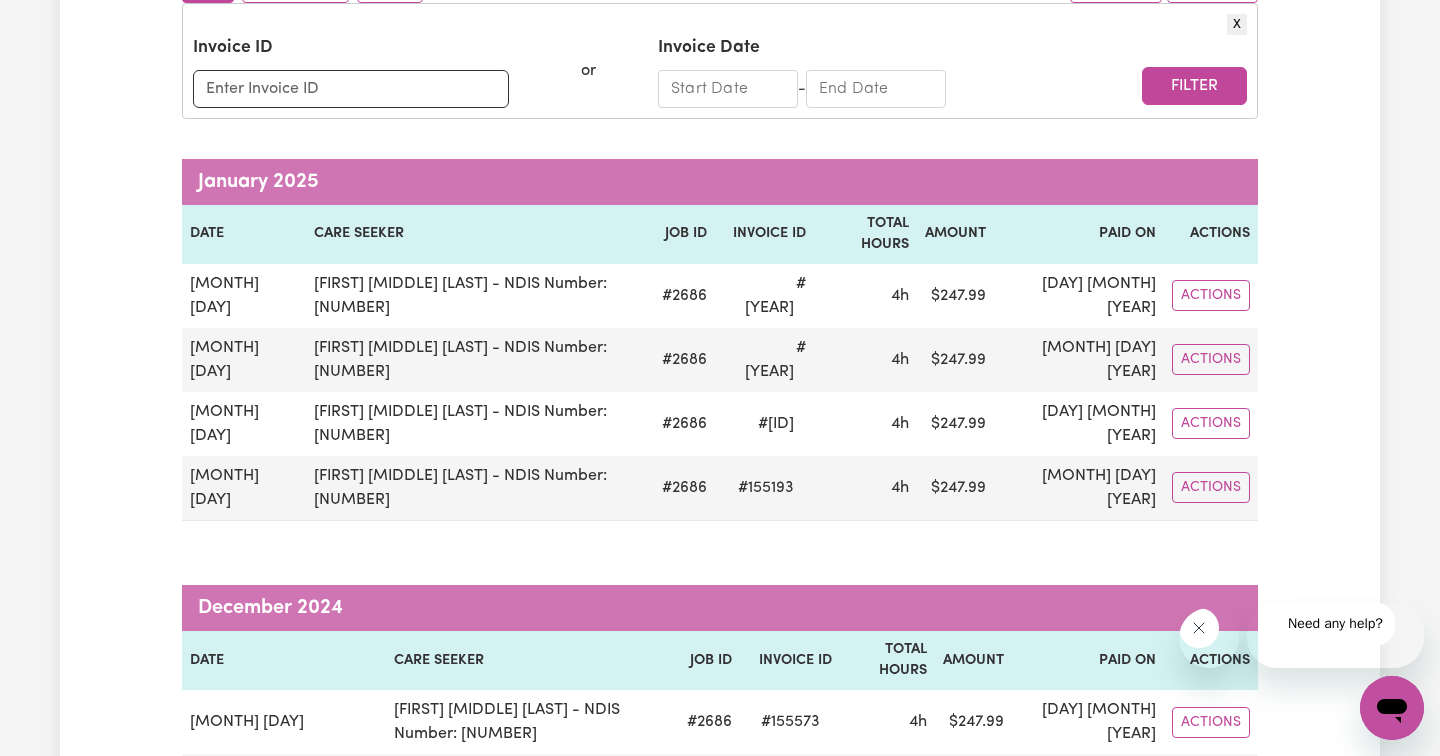 click at bounding box center [728, 89] 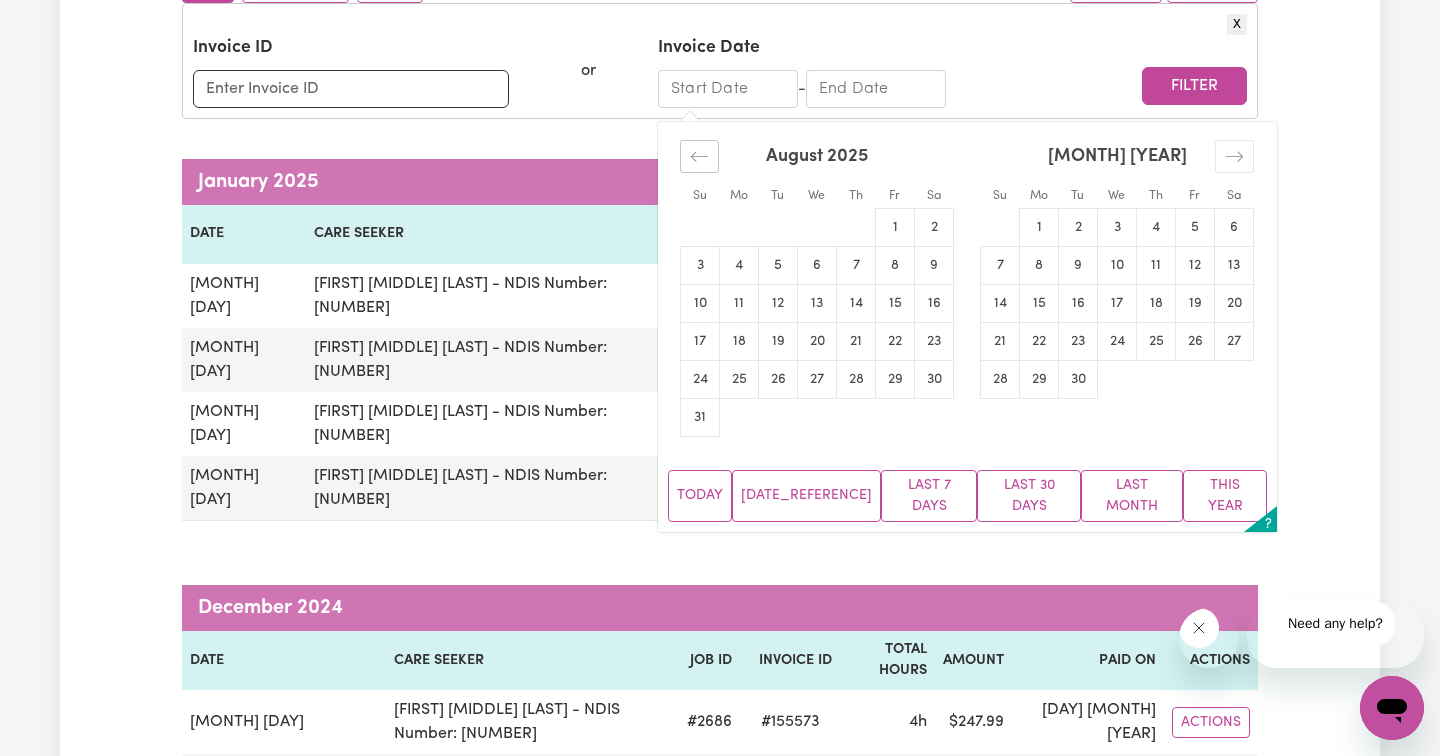 click 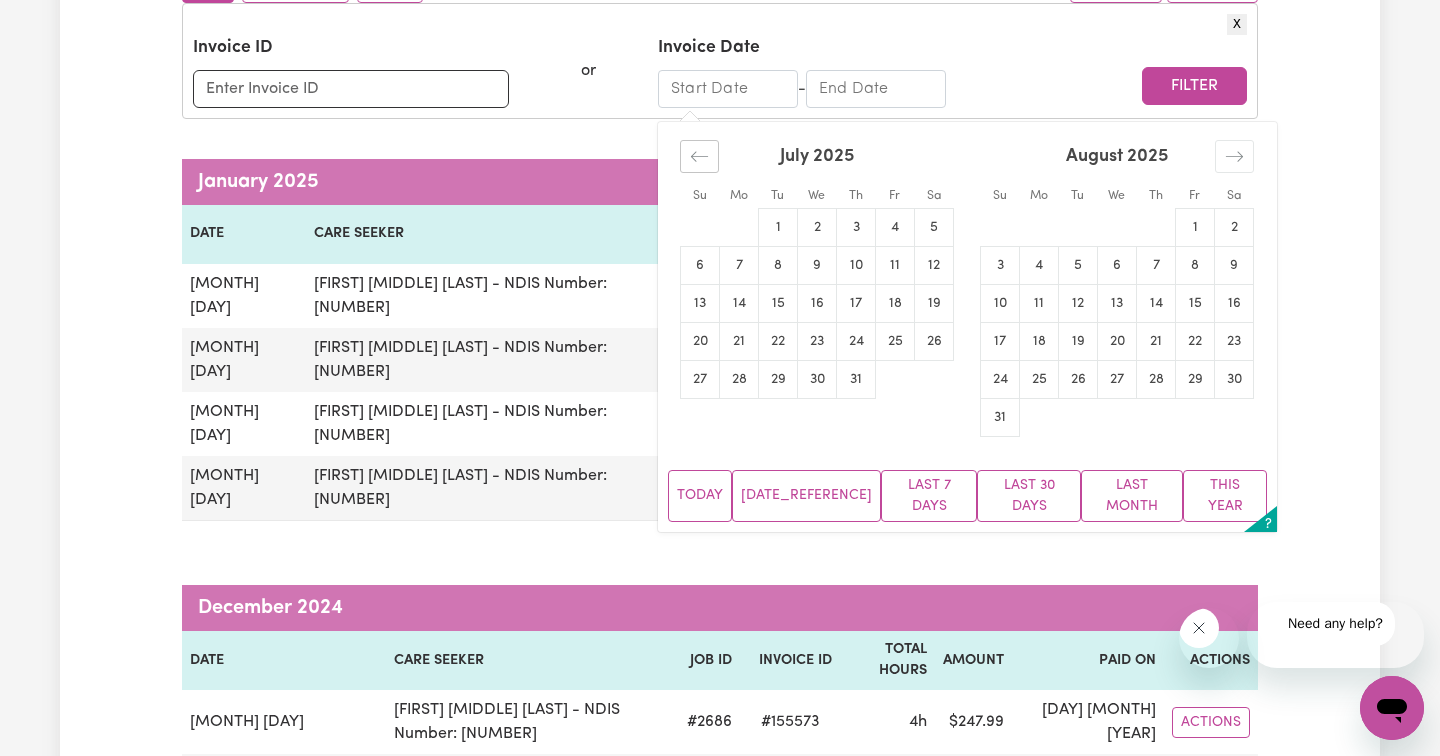 click 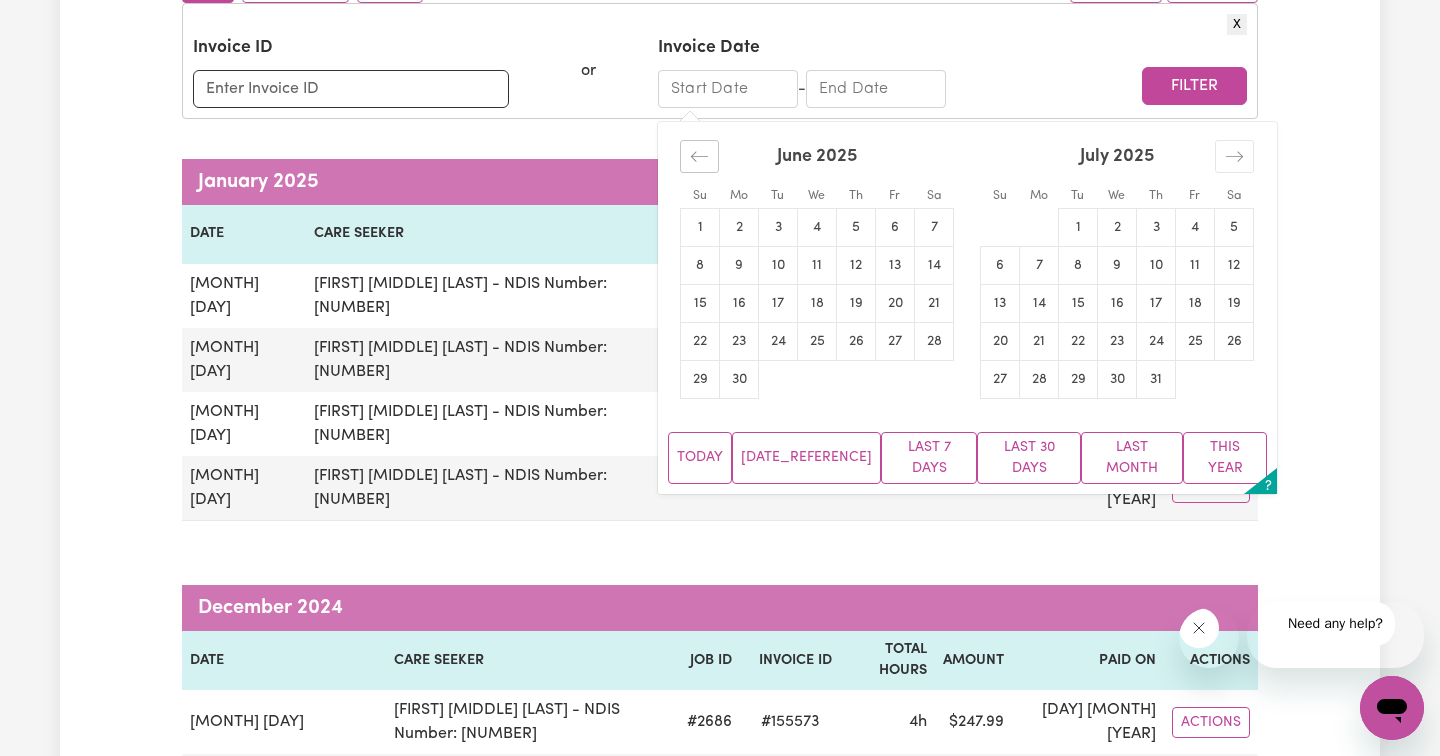 click 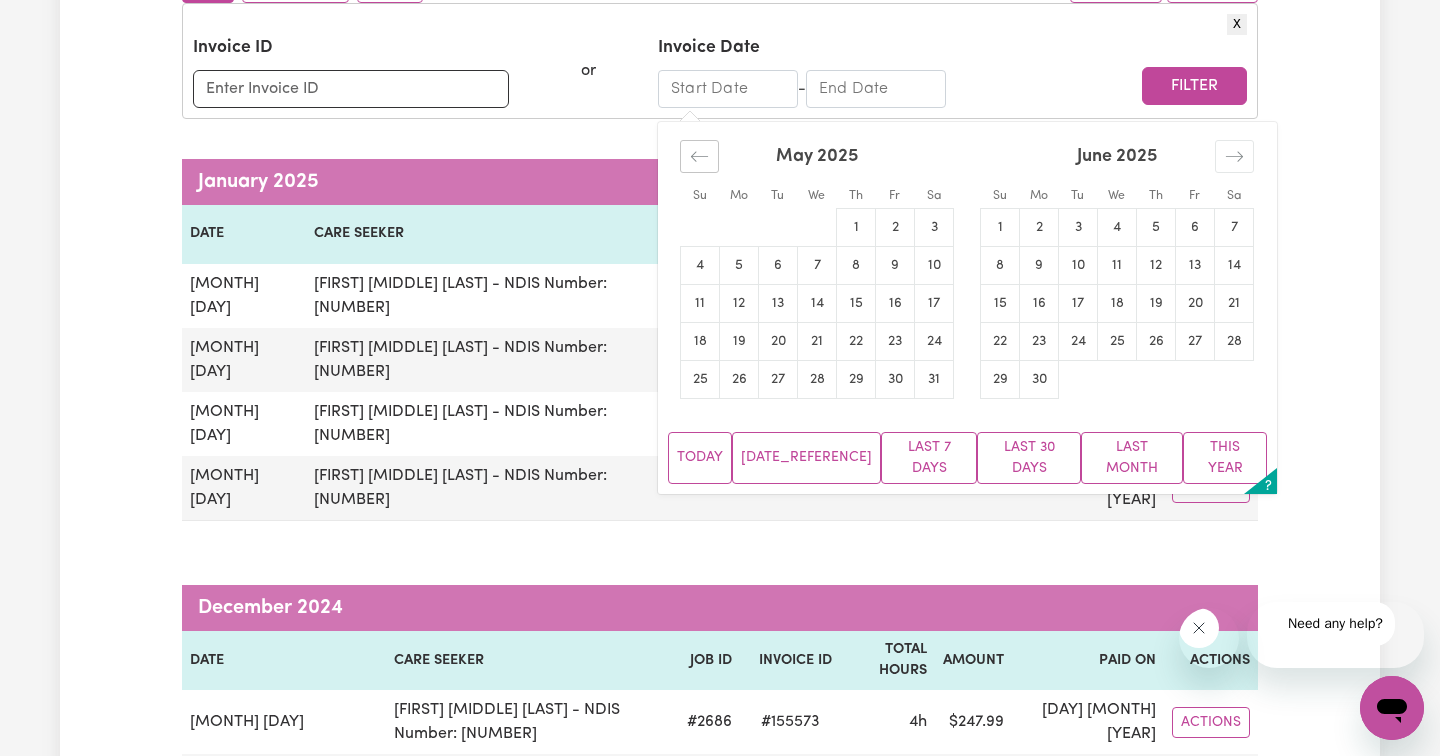 click 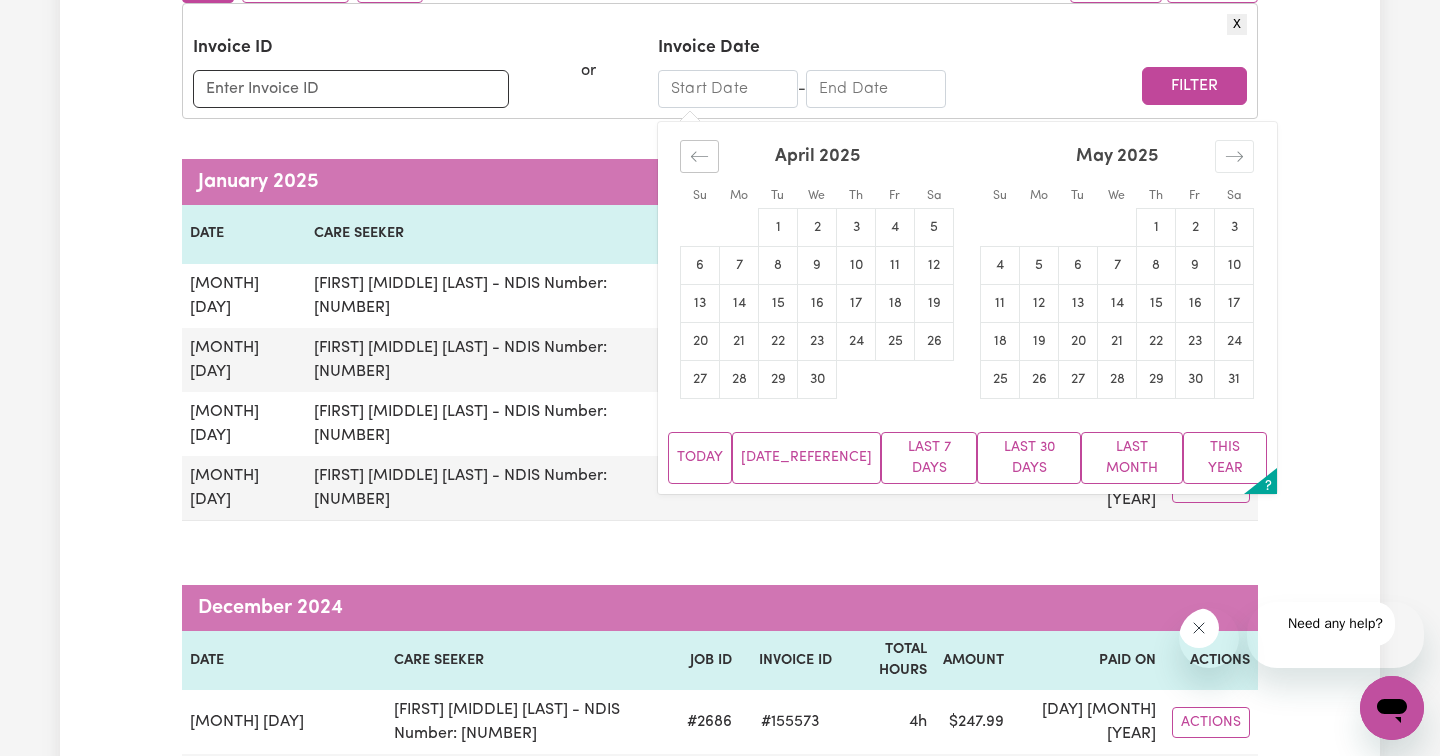click 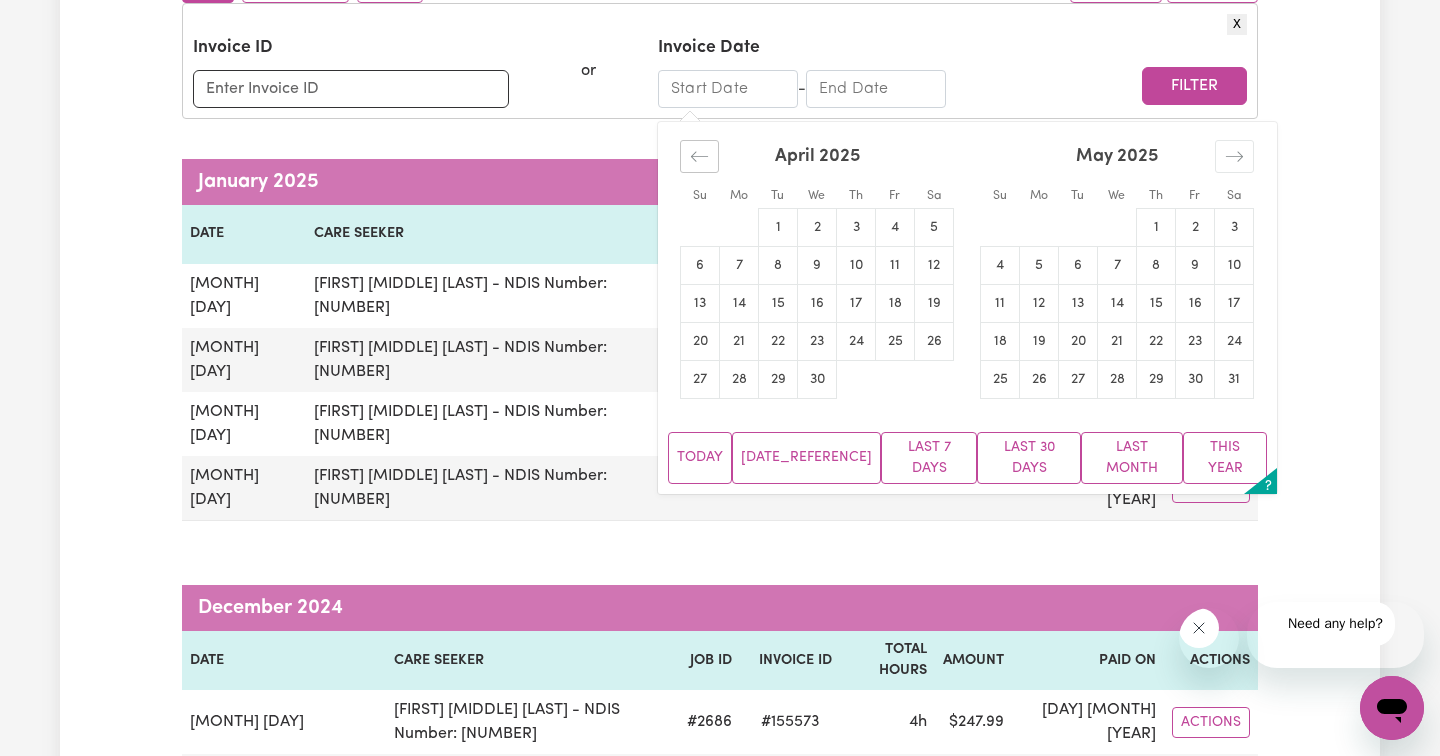 click 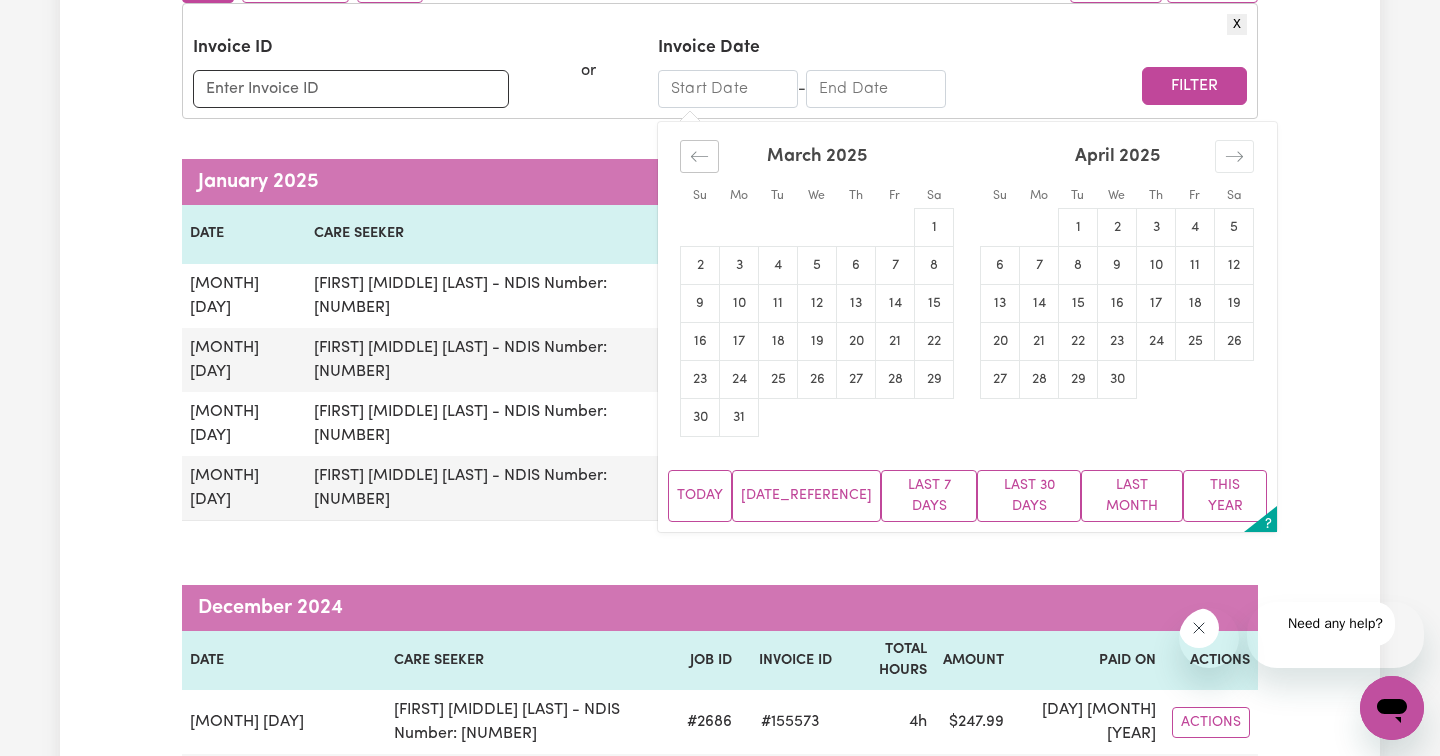 click 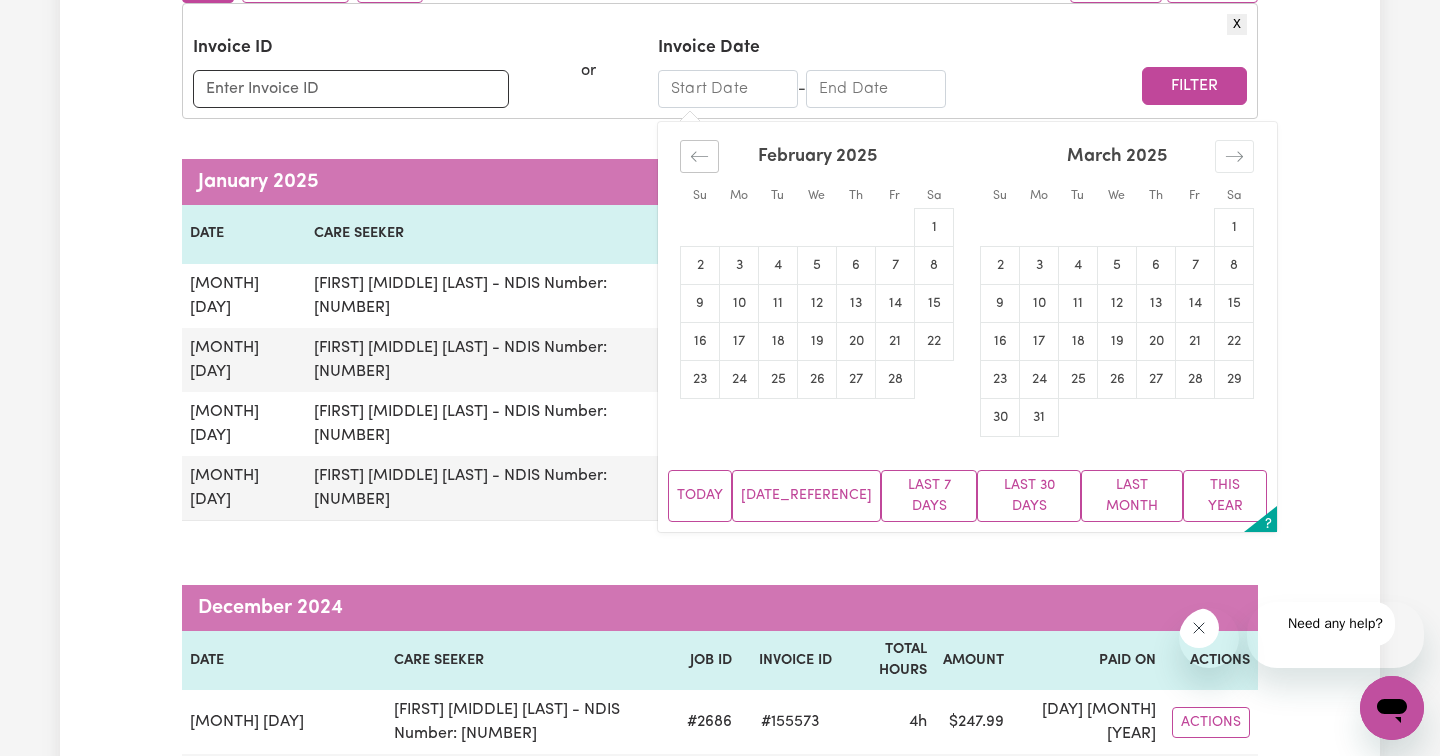 click 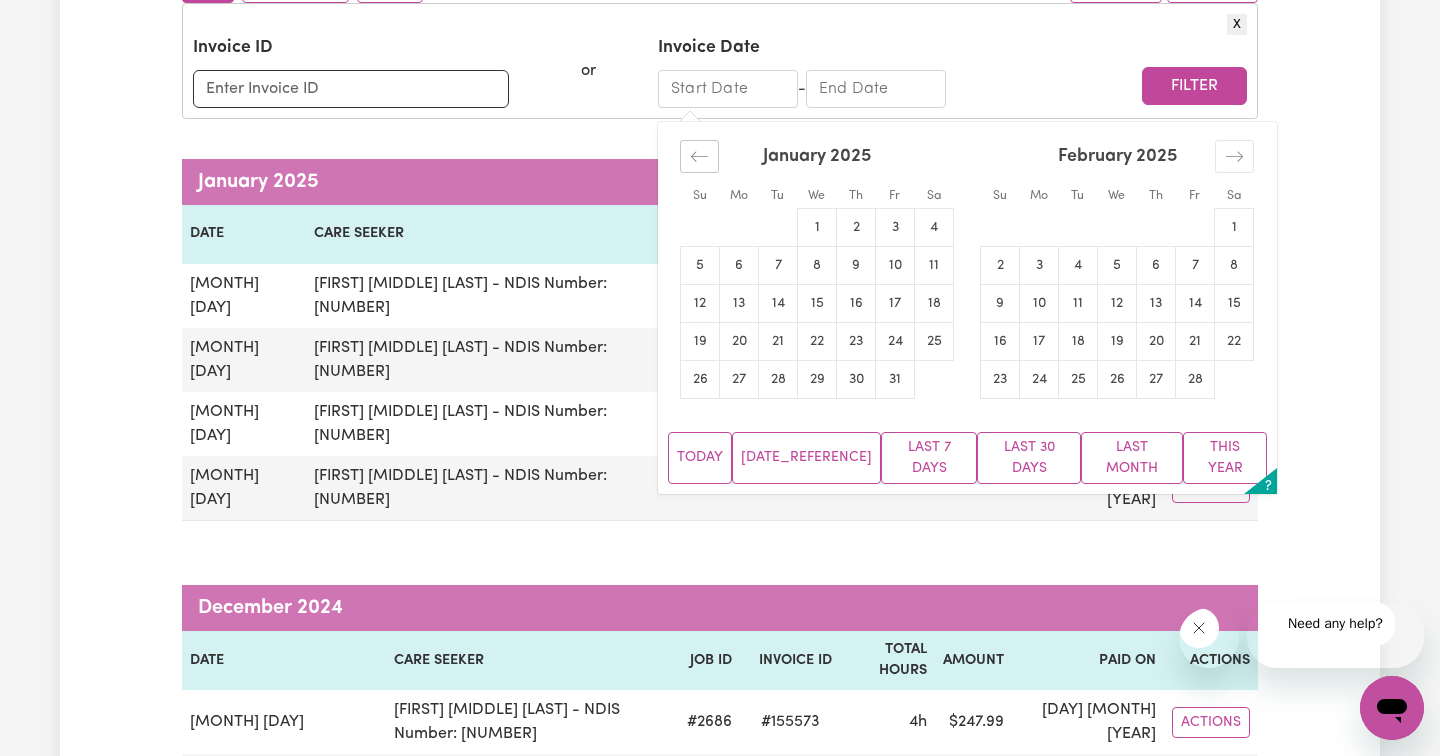 click 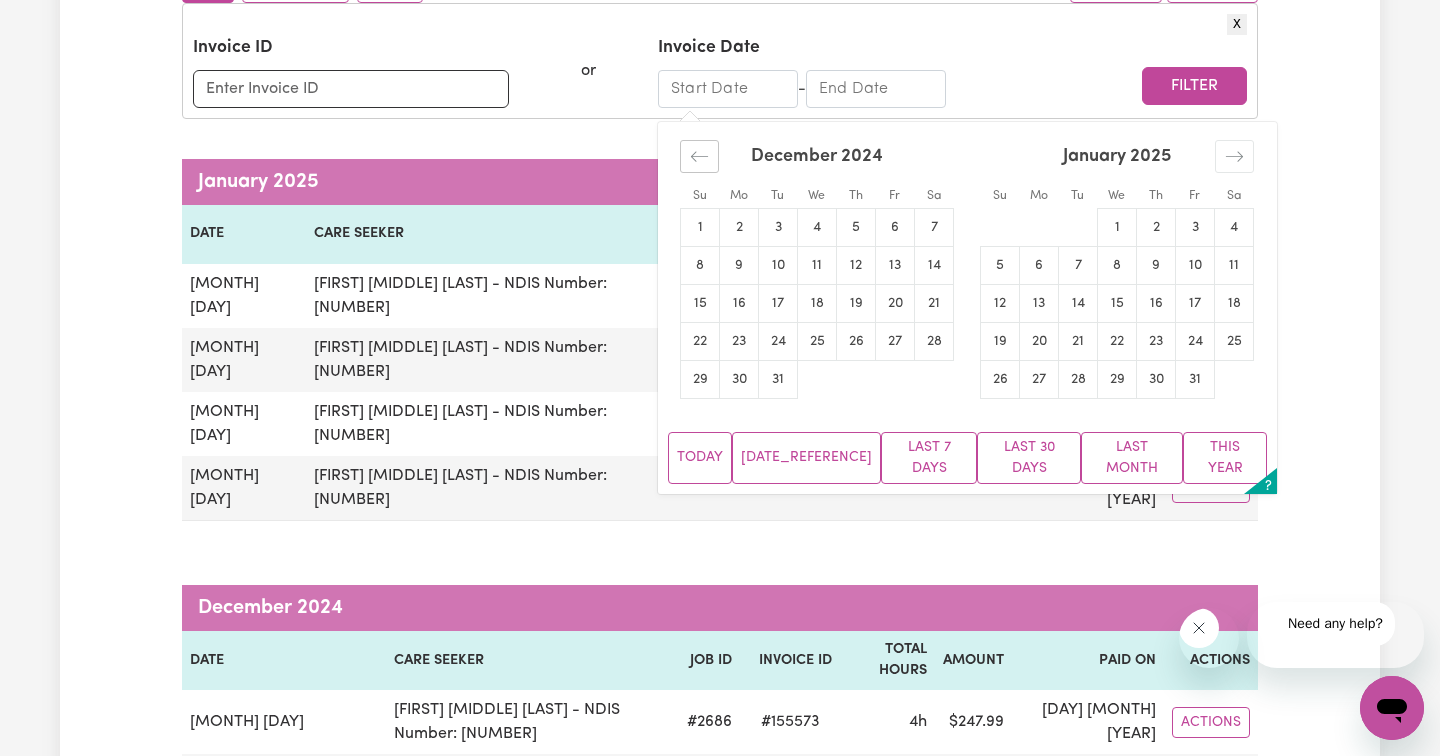 click 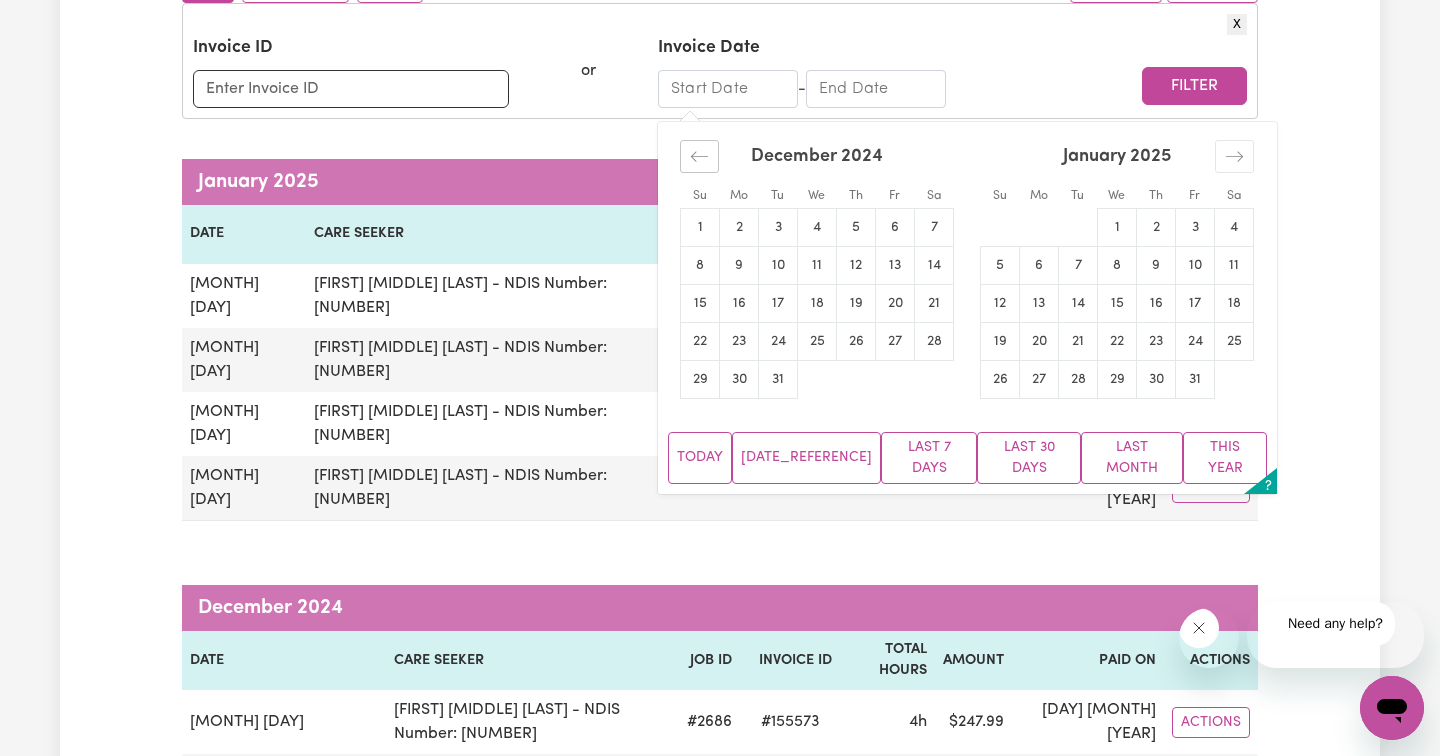 click 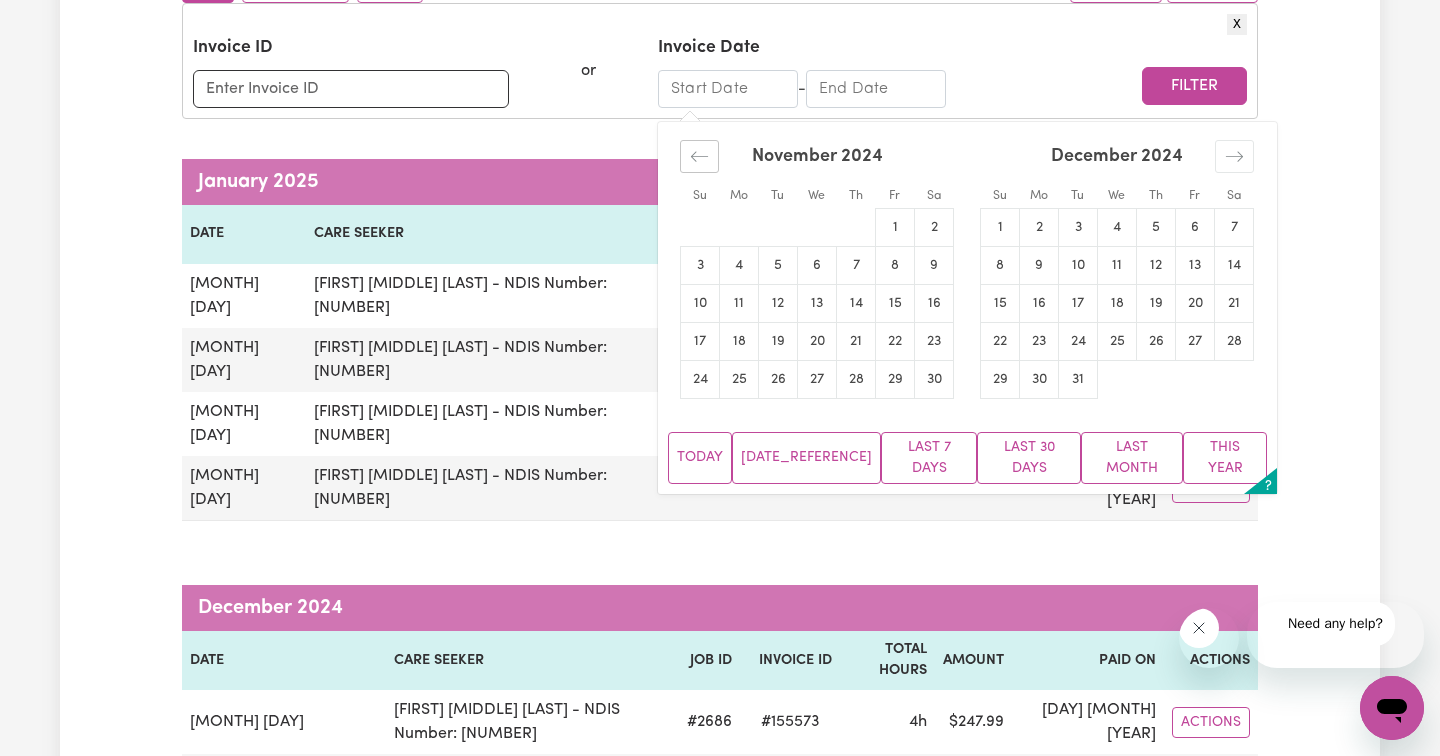 click 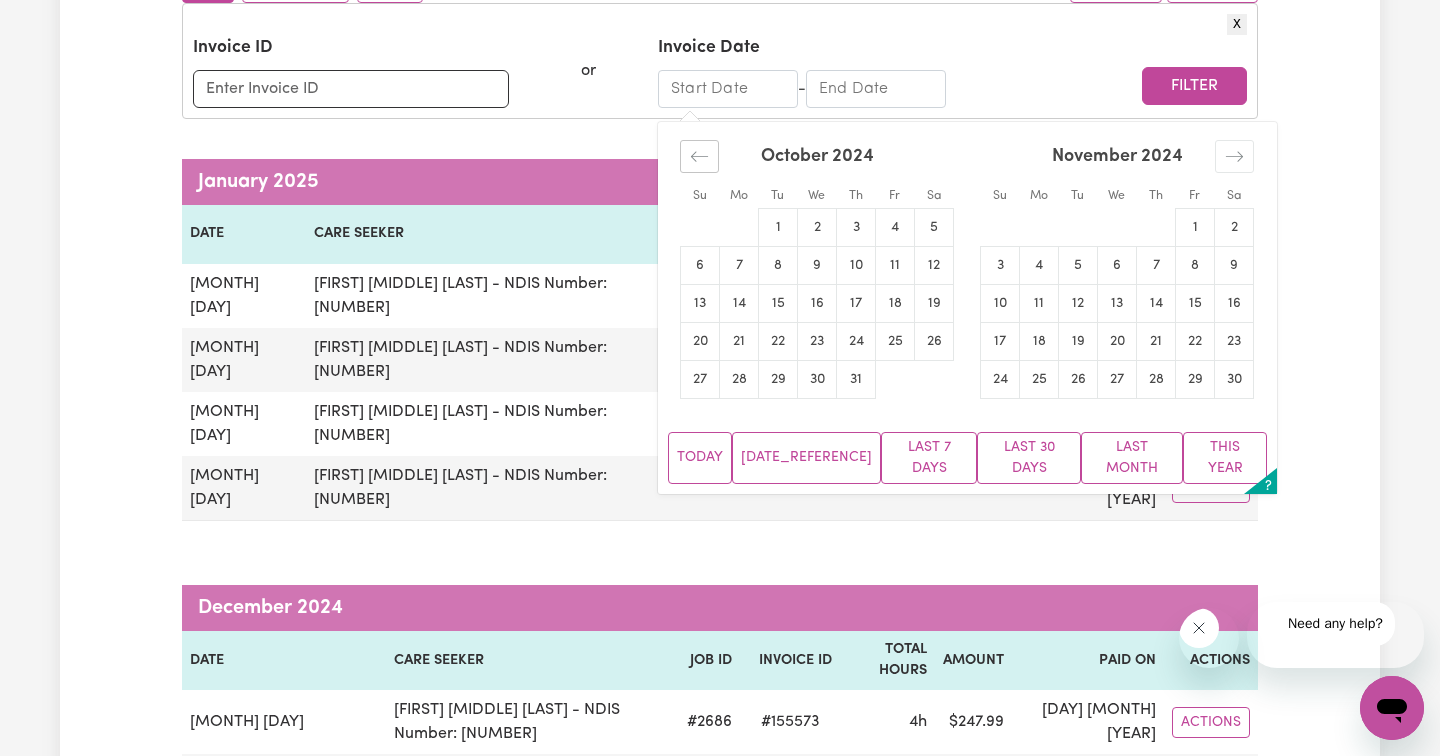 click 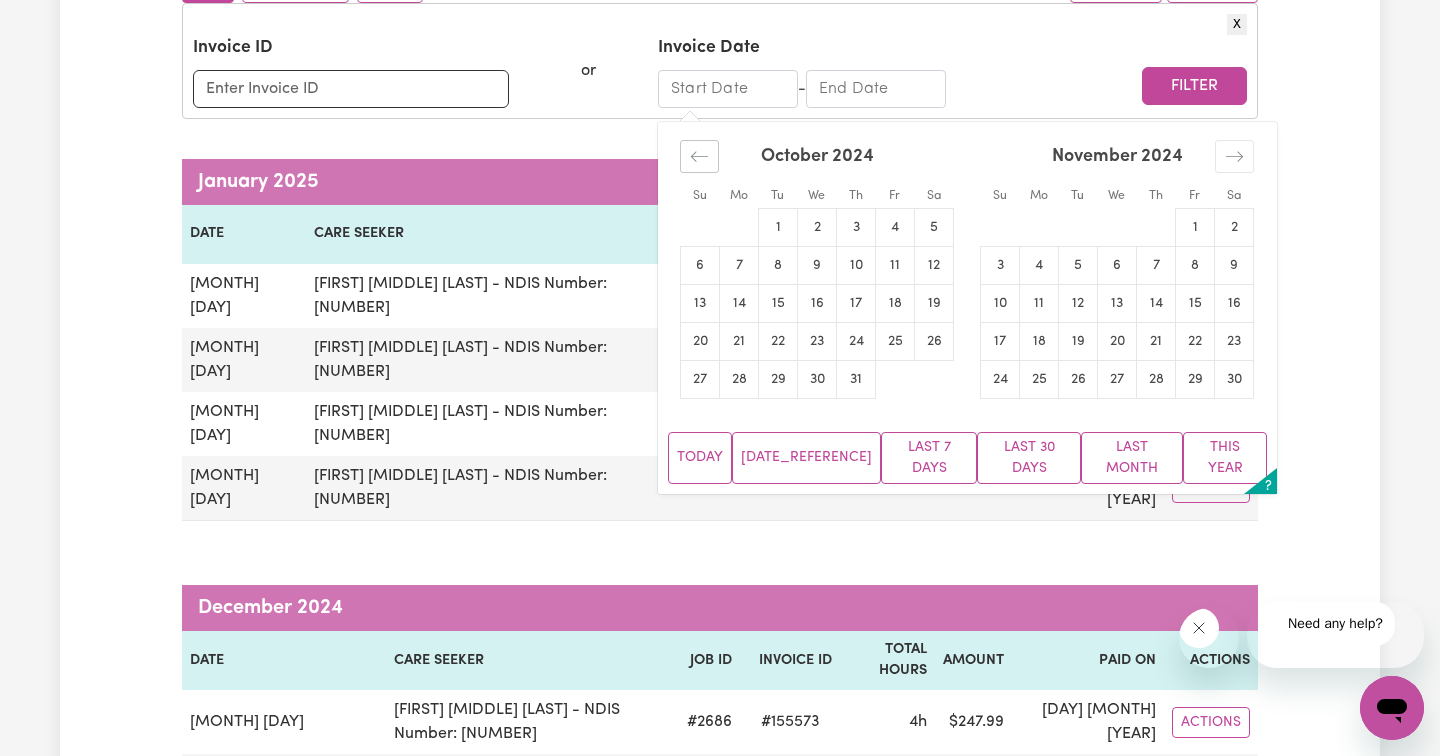 click 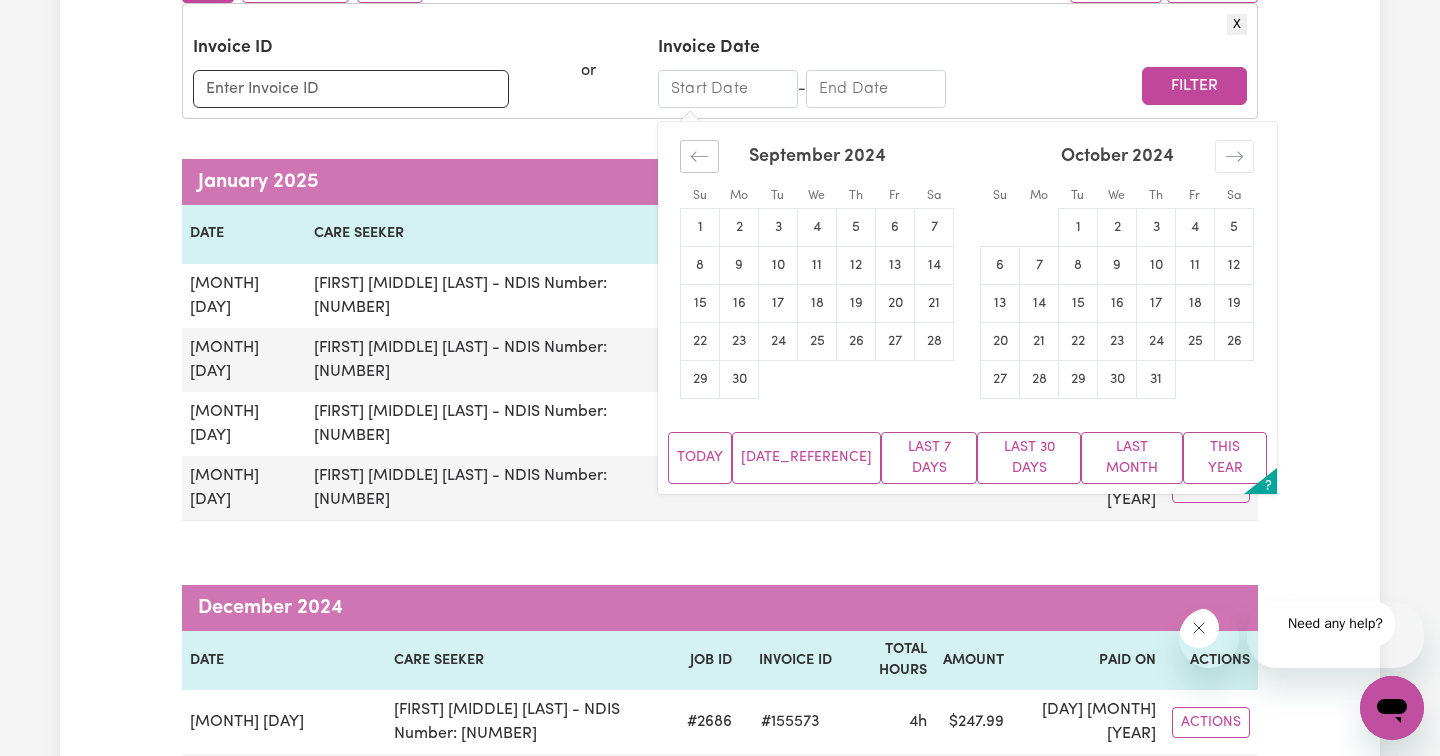 click 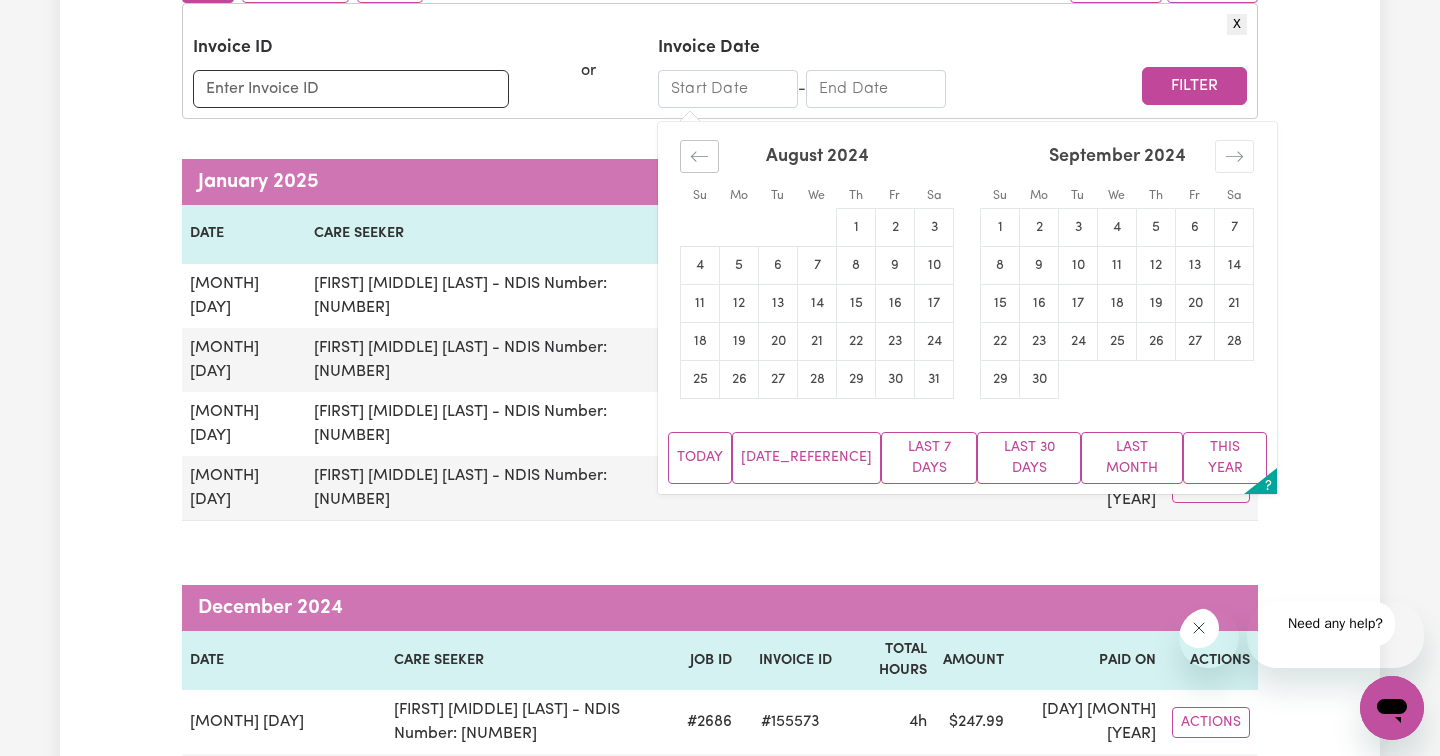 click 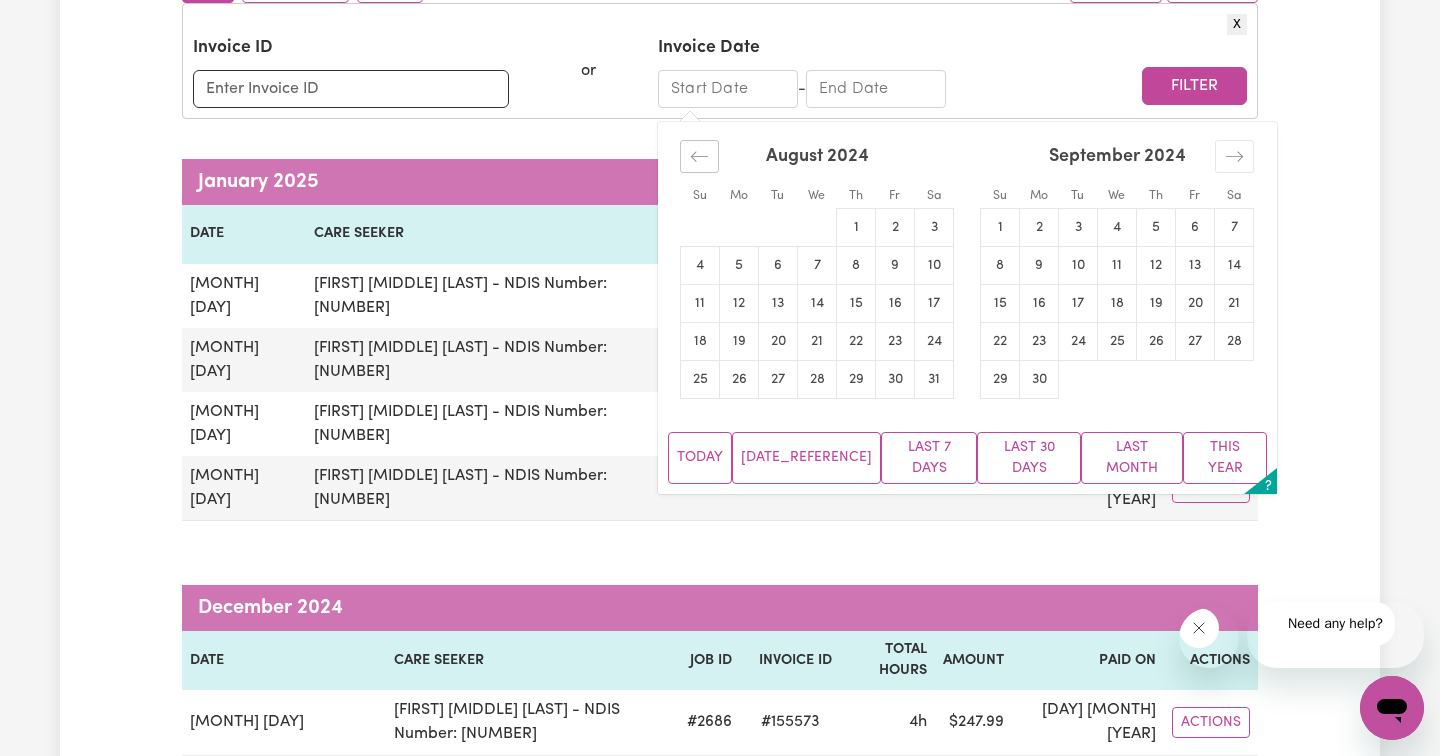 click 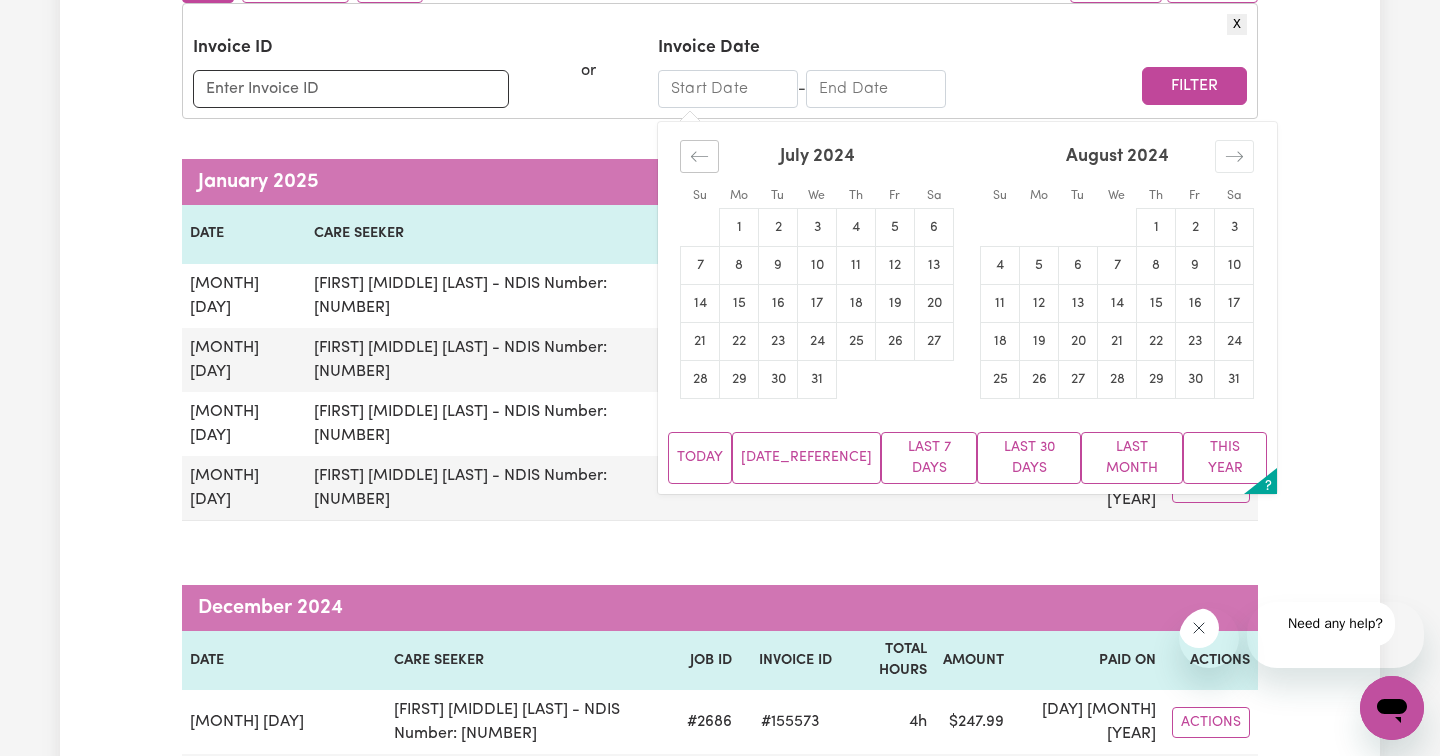 click 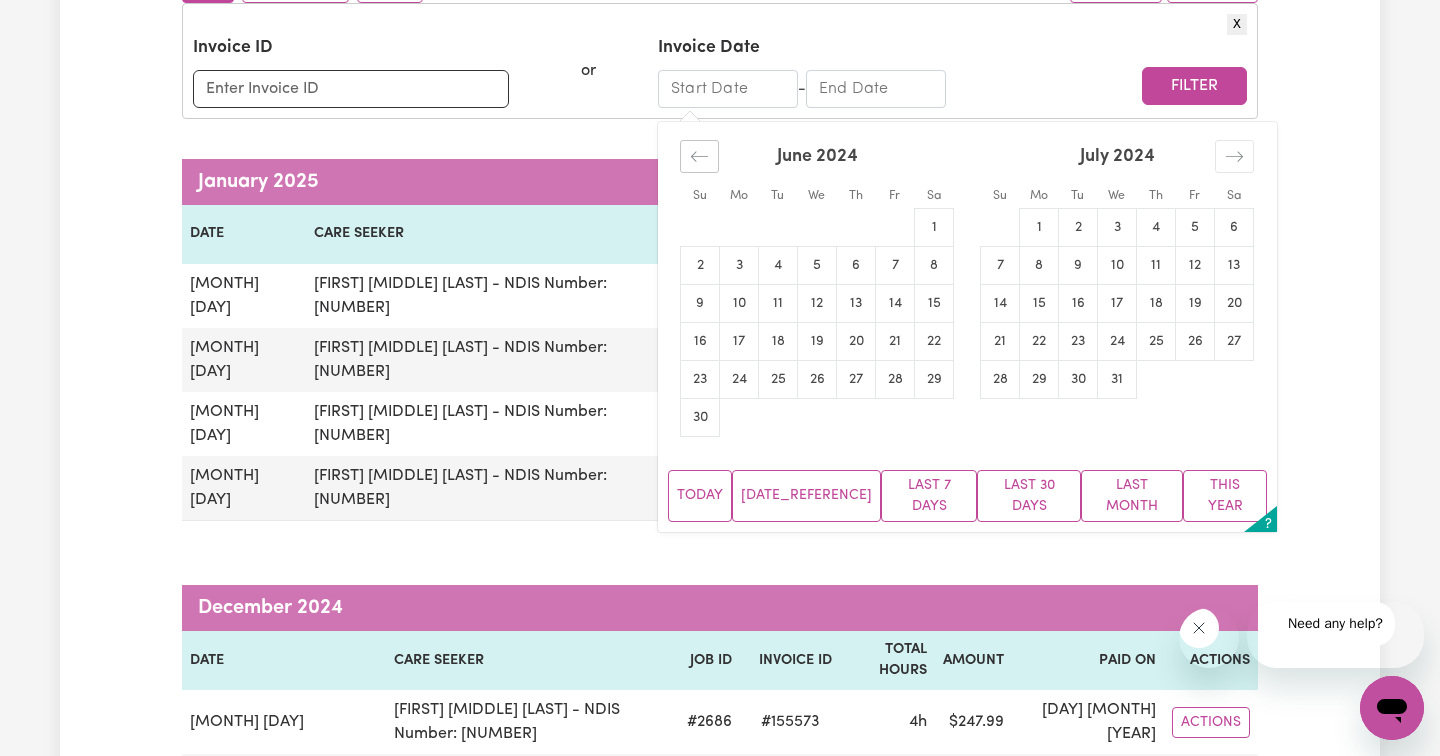 click 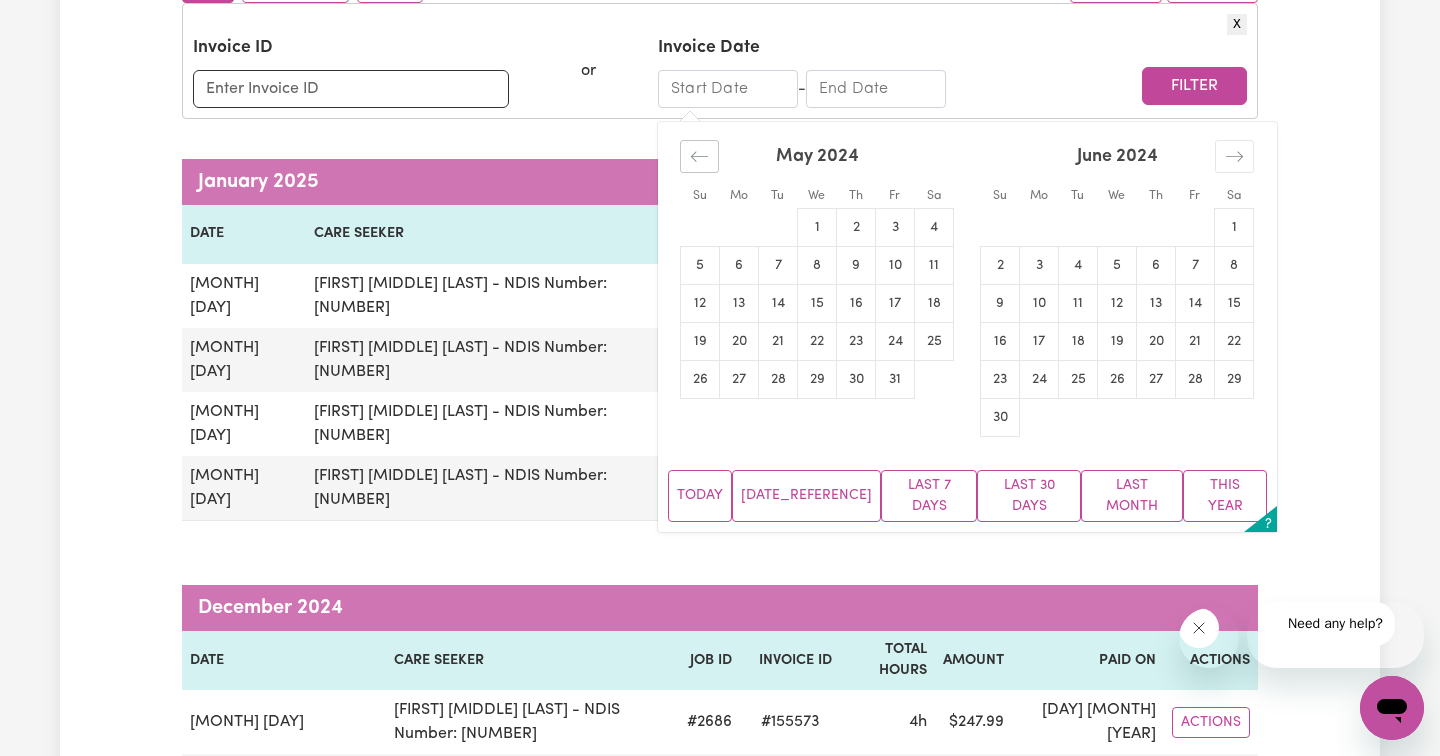 click 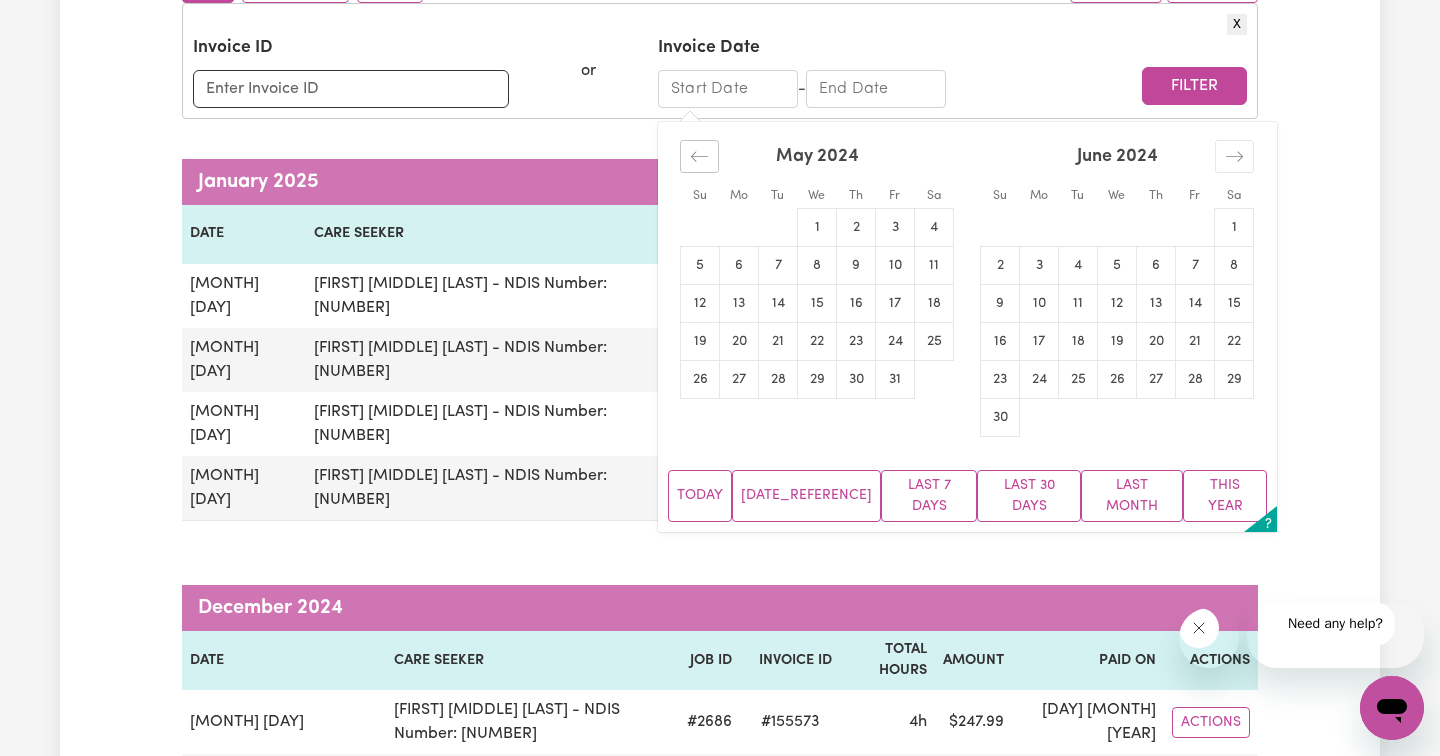 click 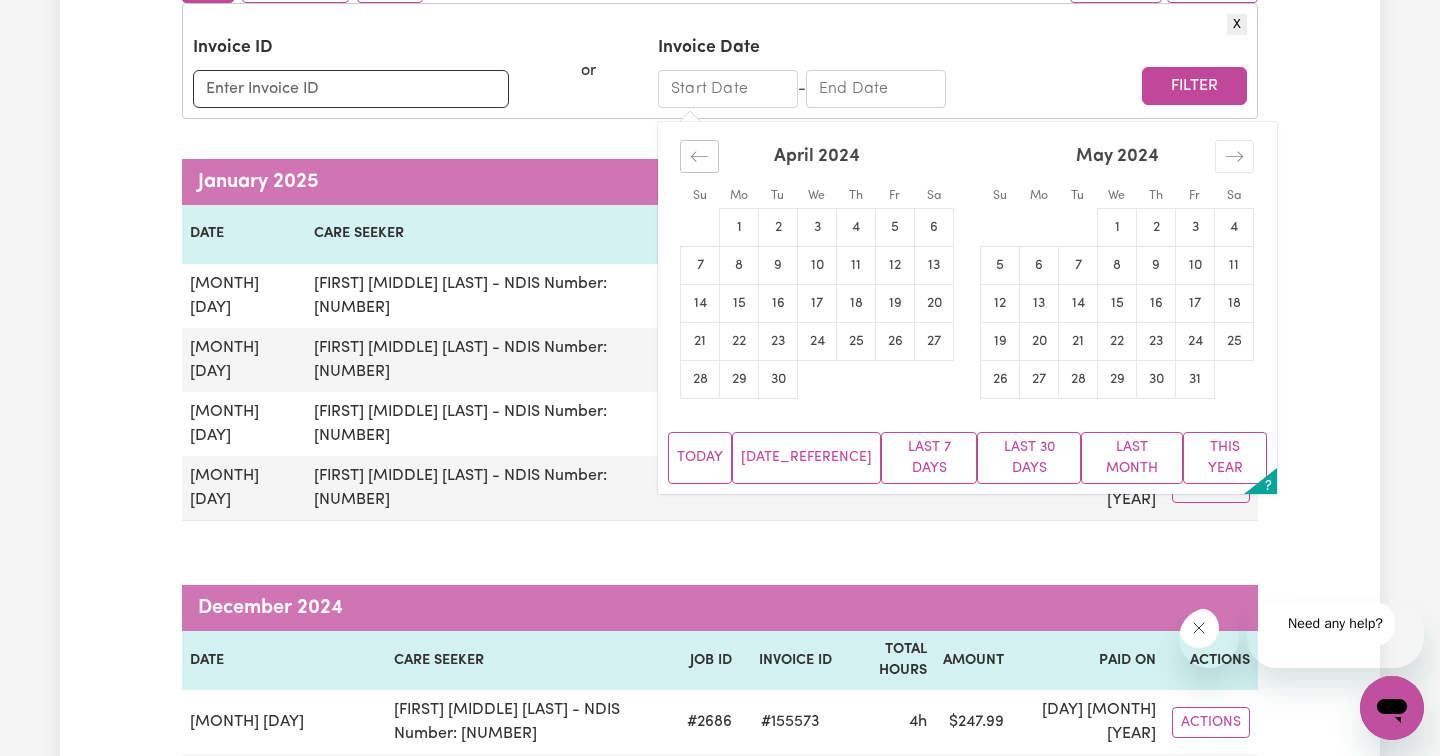click 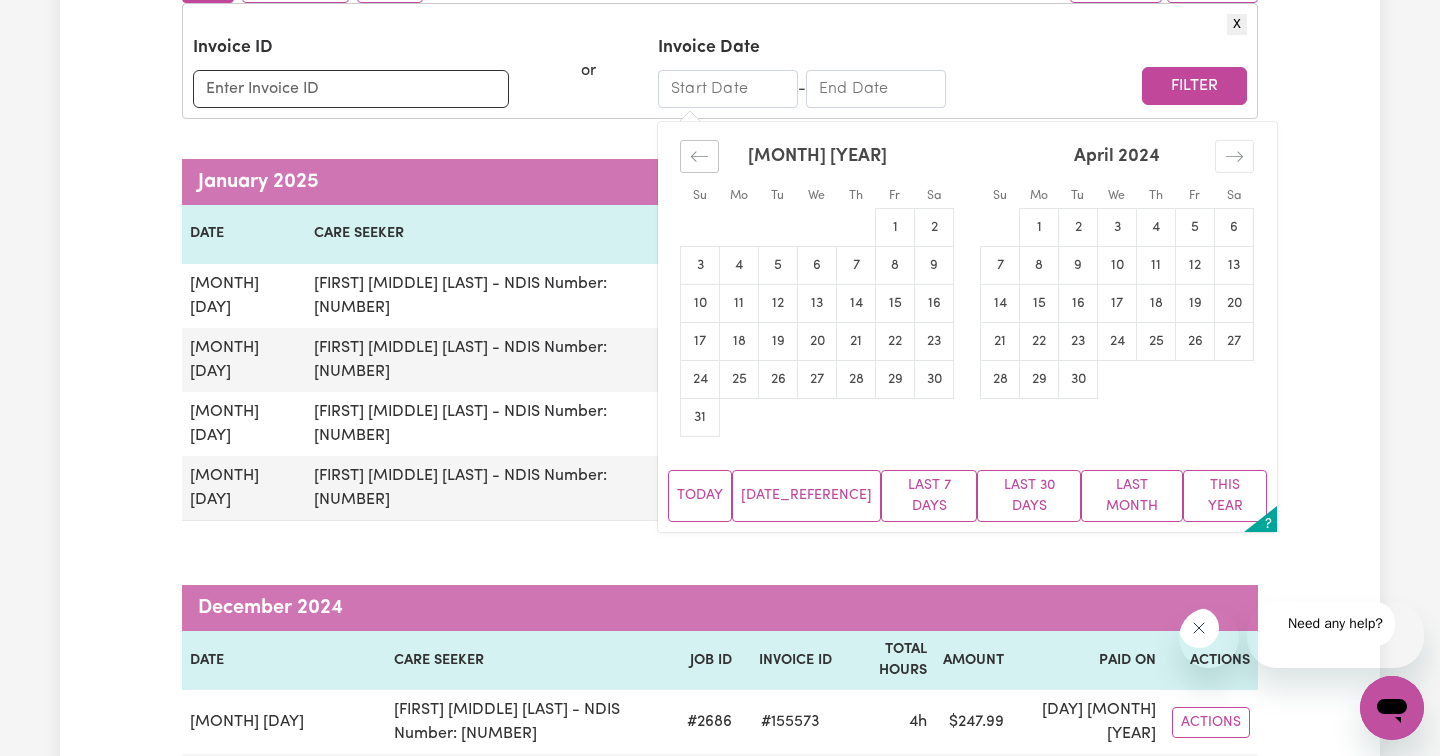 click 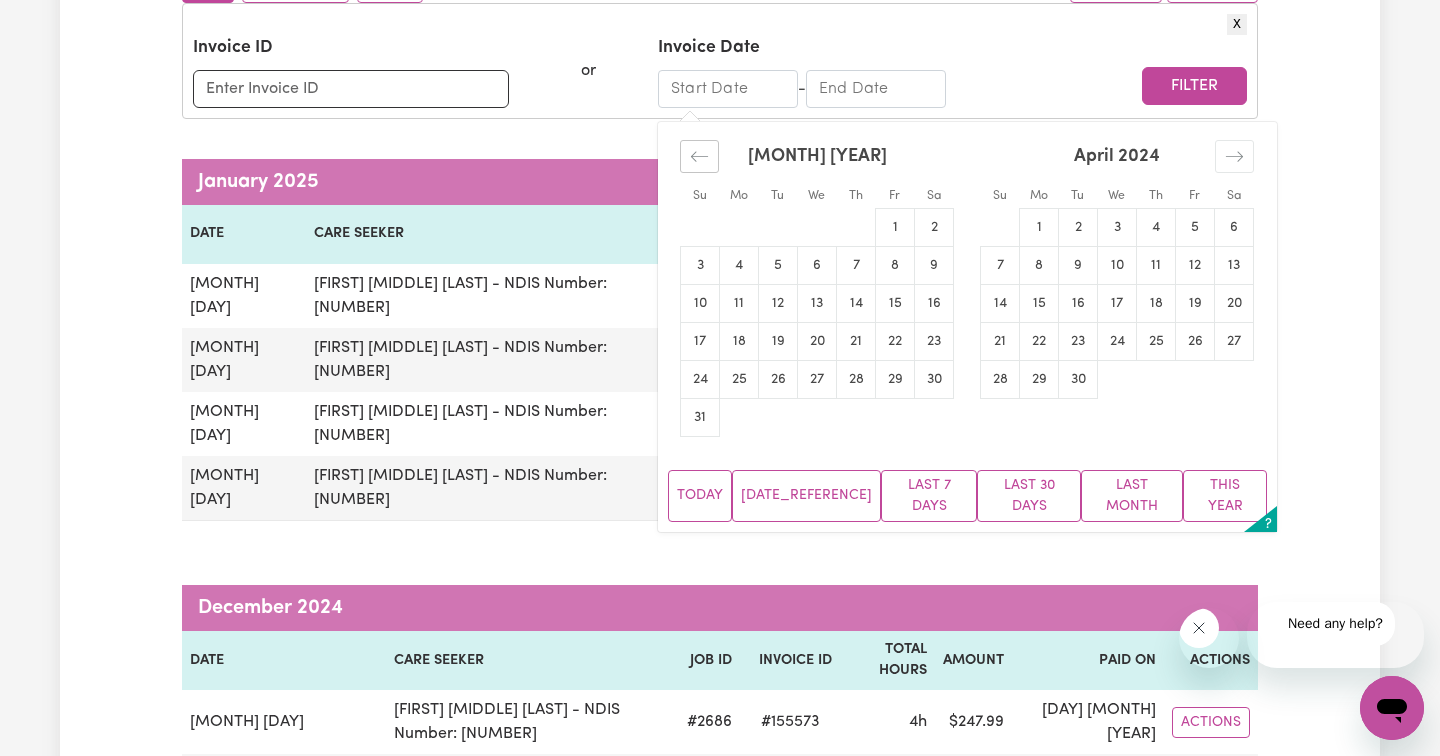 click 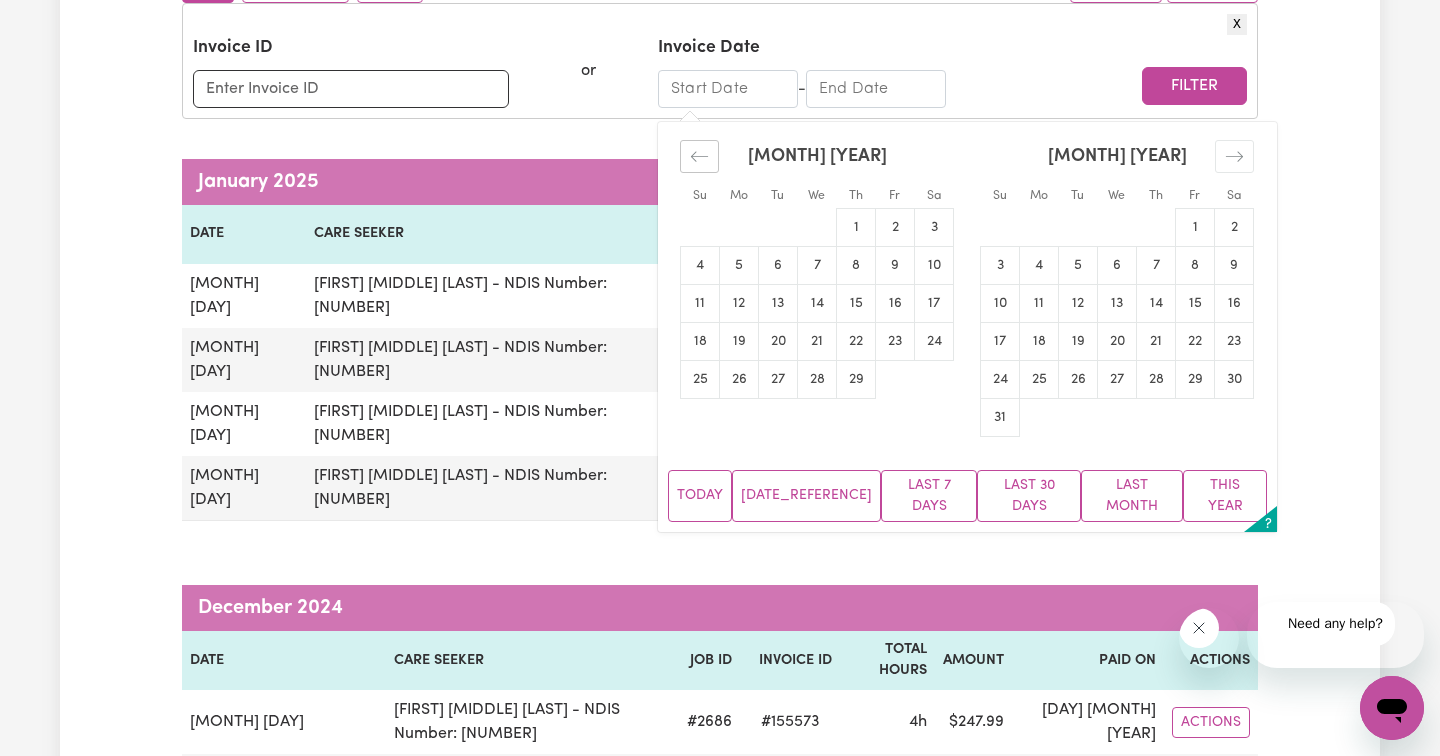 click 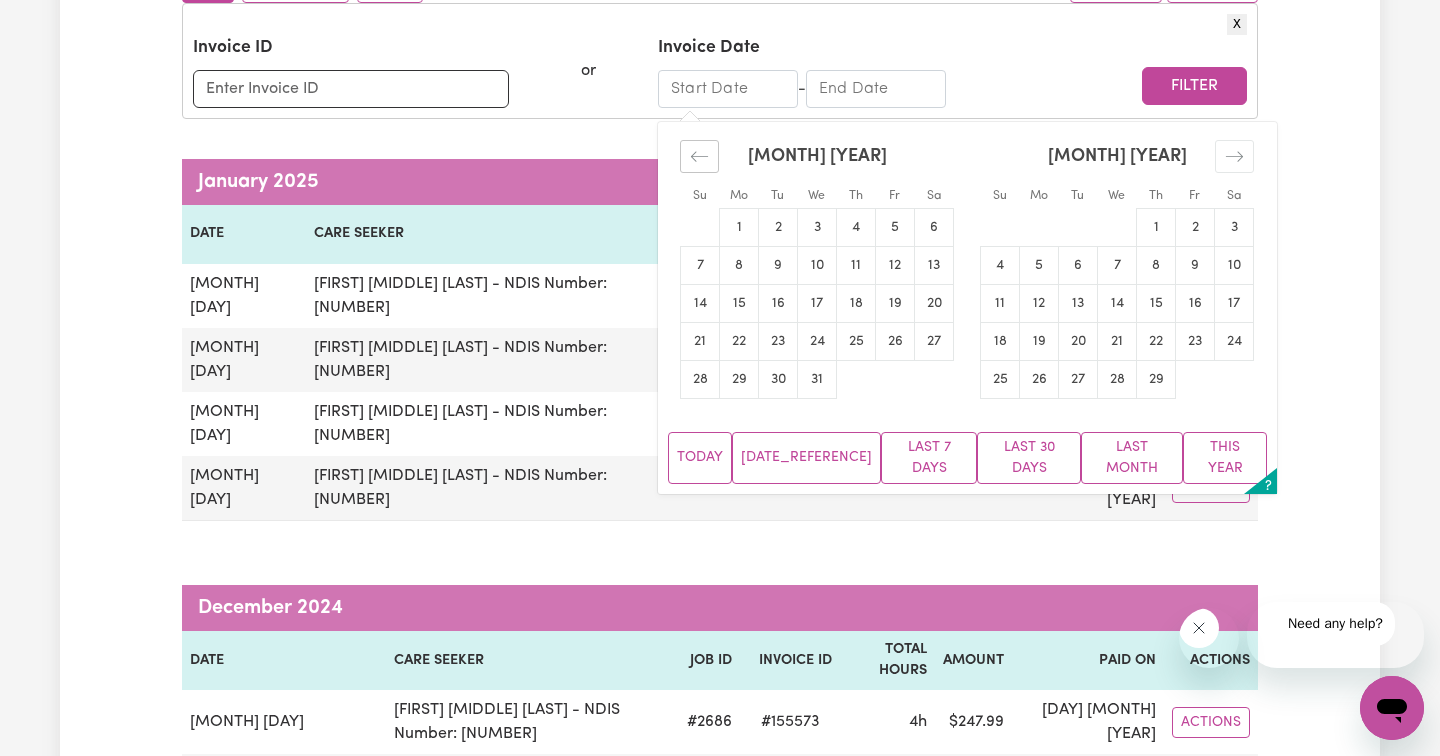 click 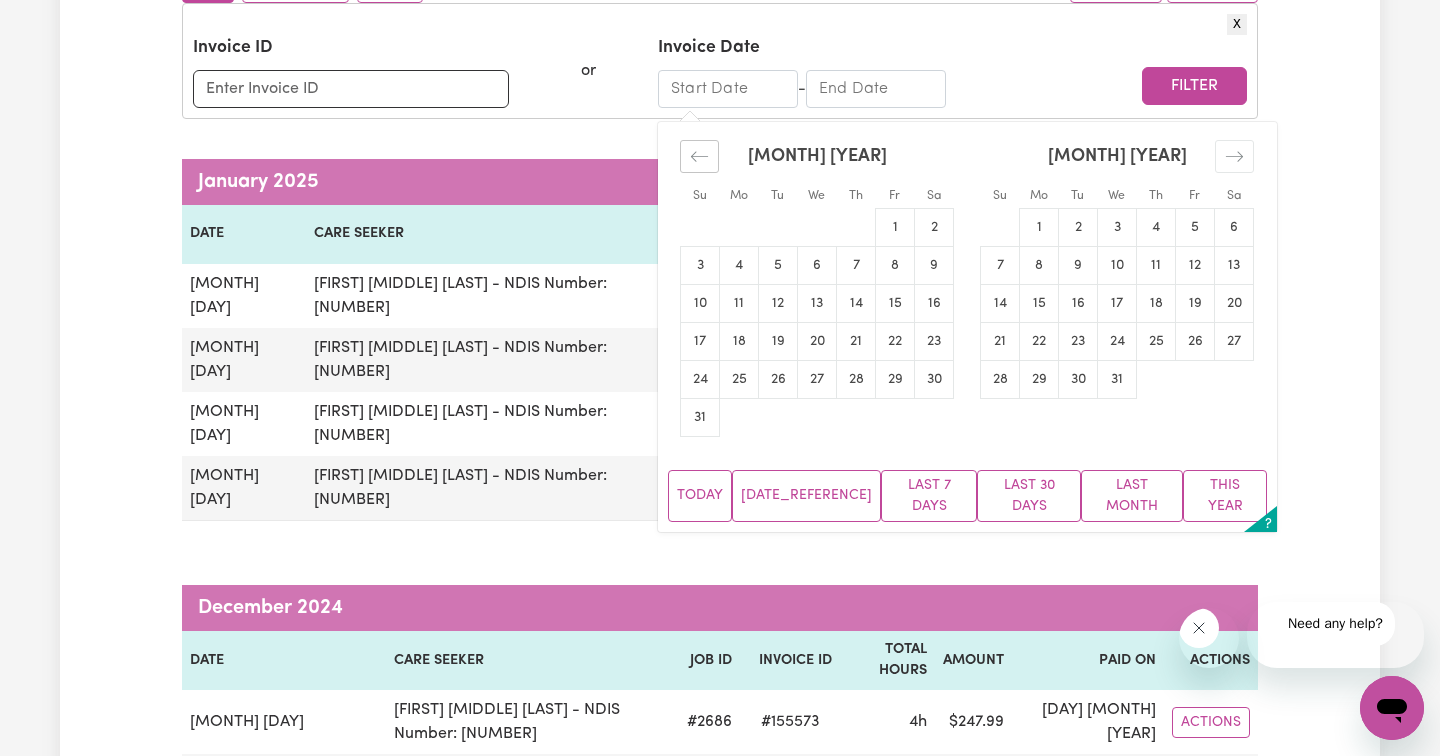 click 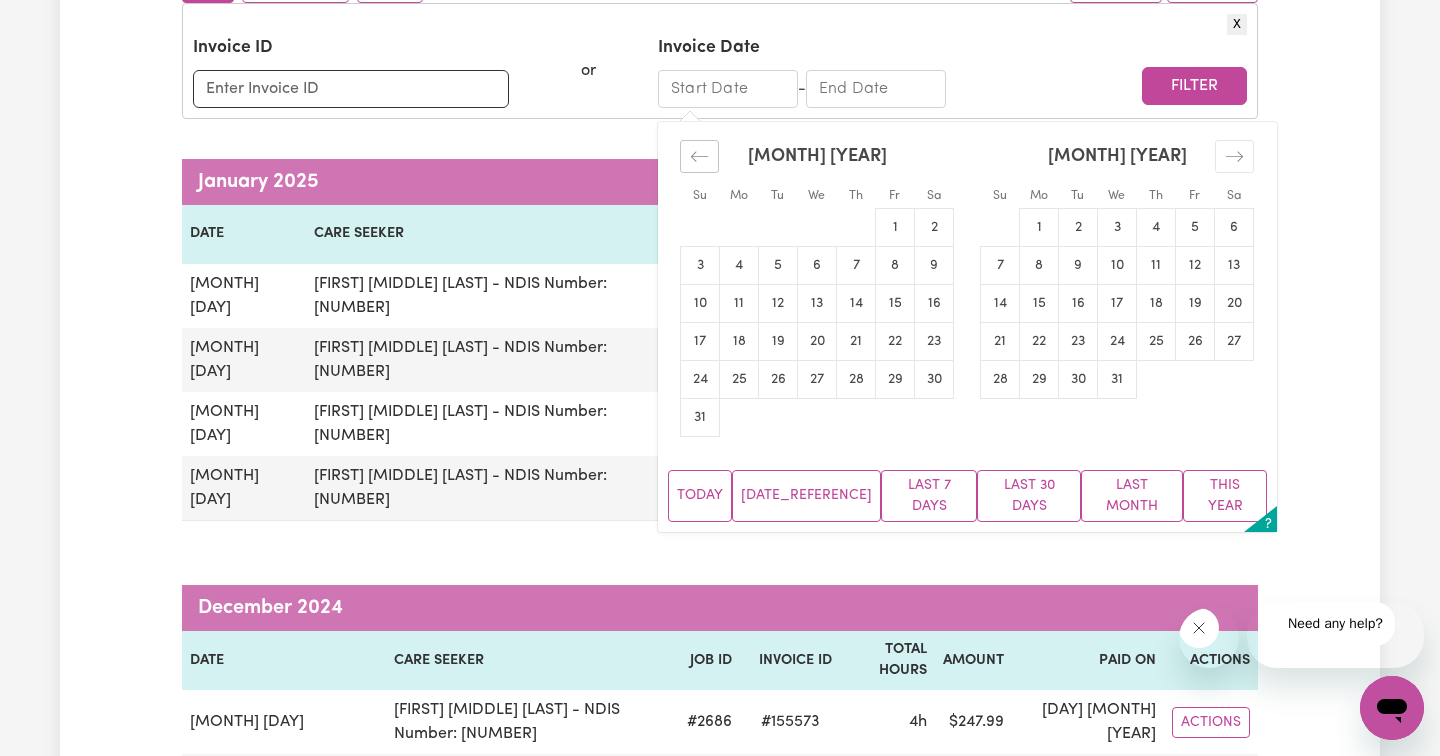 click 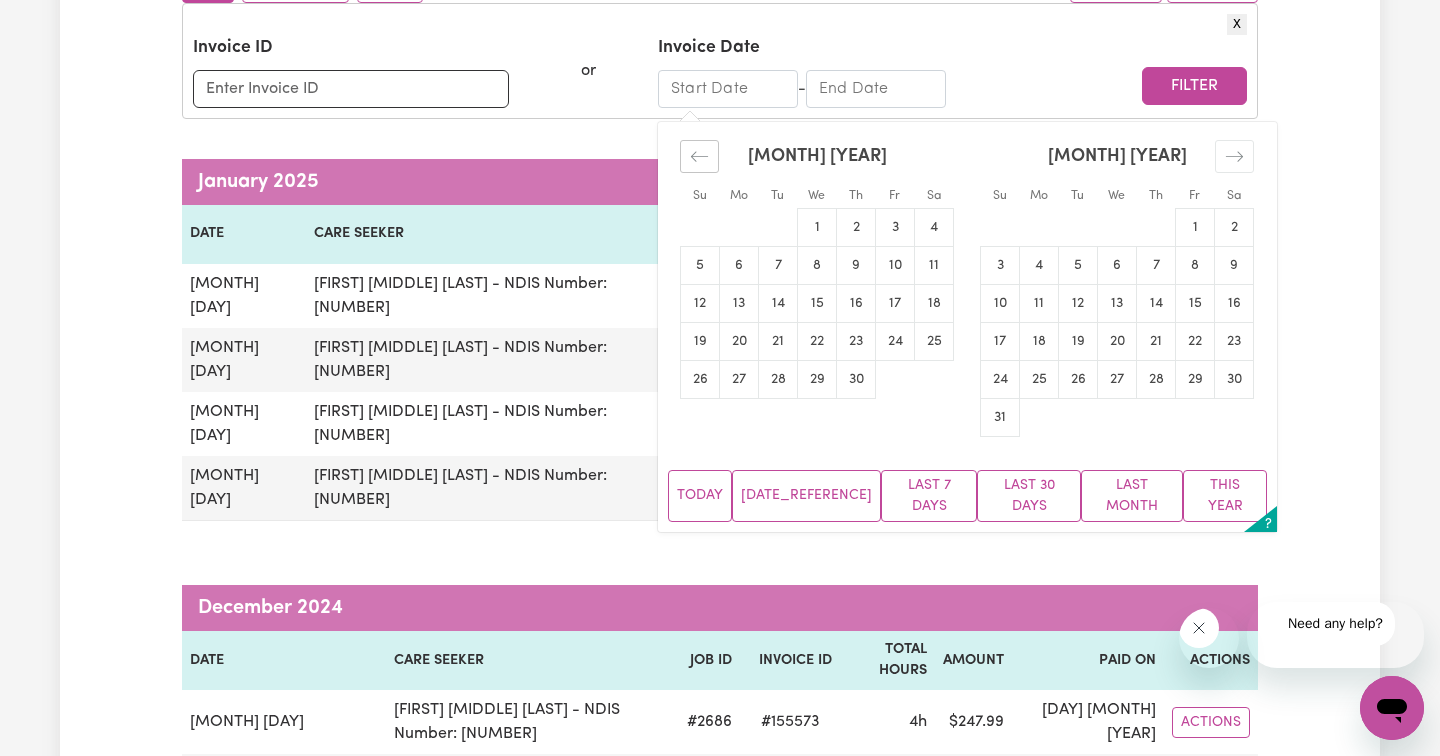 click 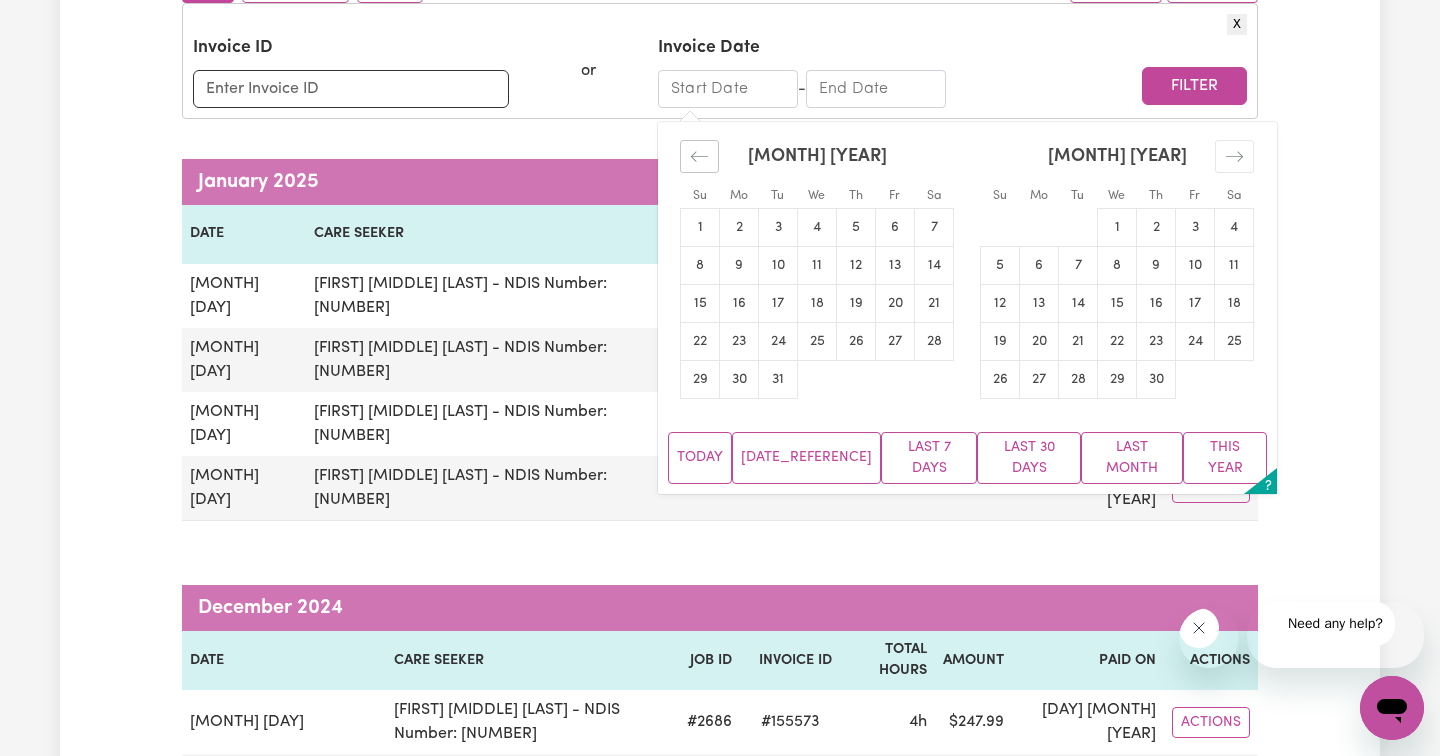 click 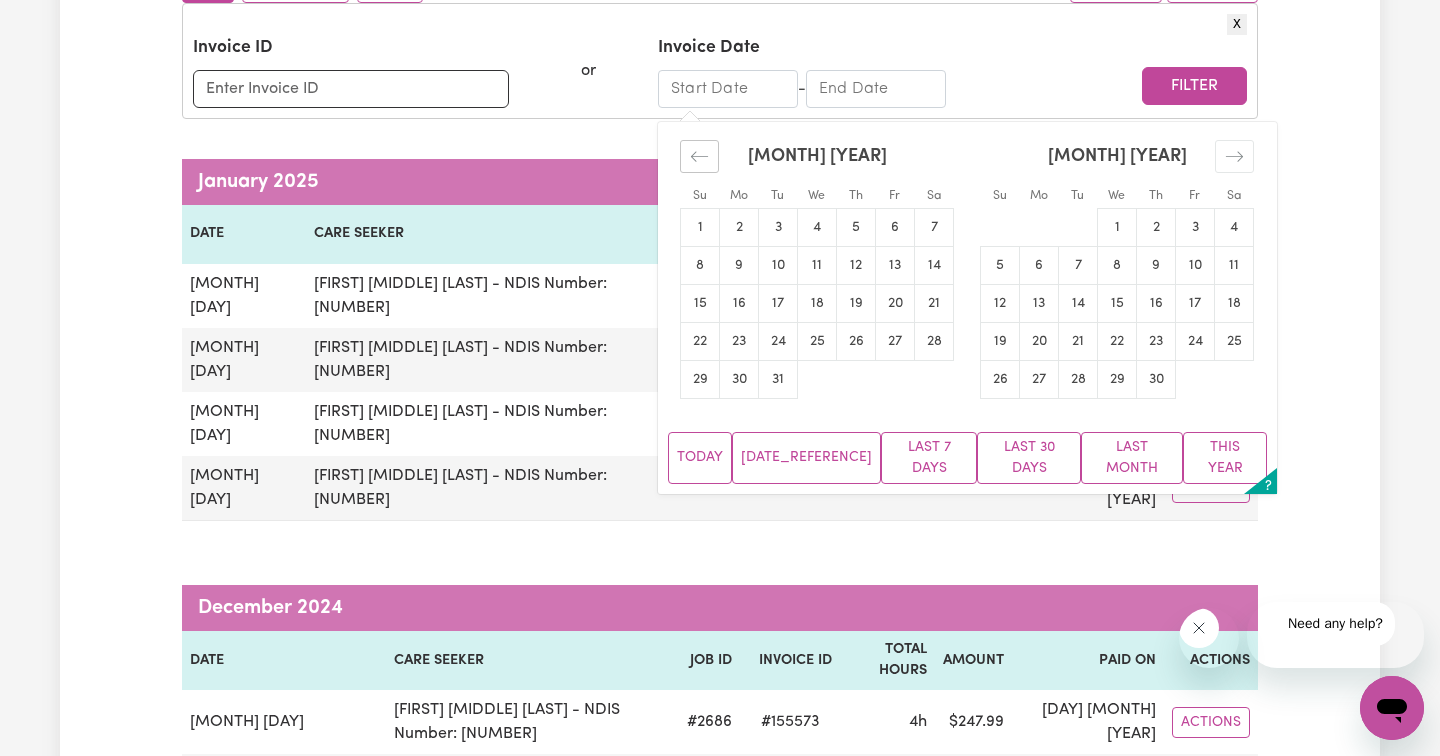 click 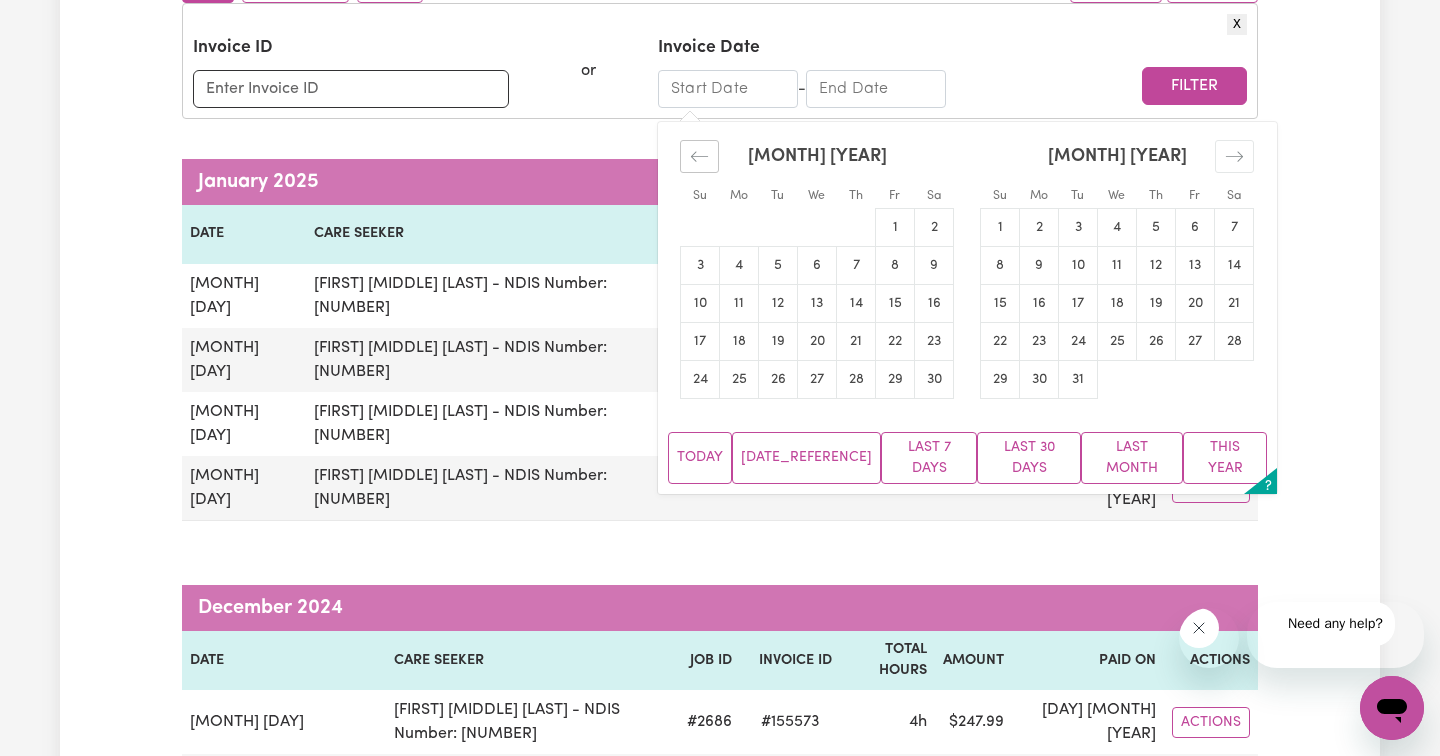 click 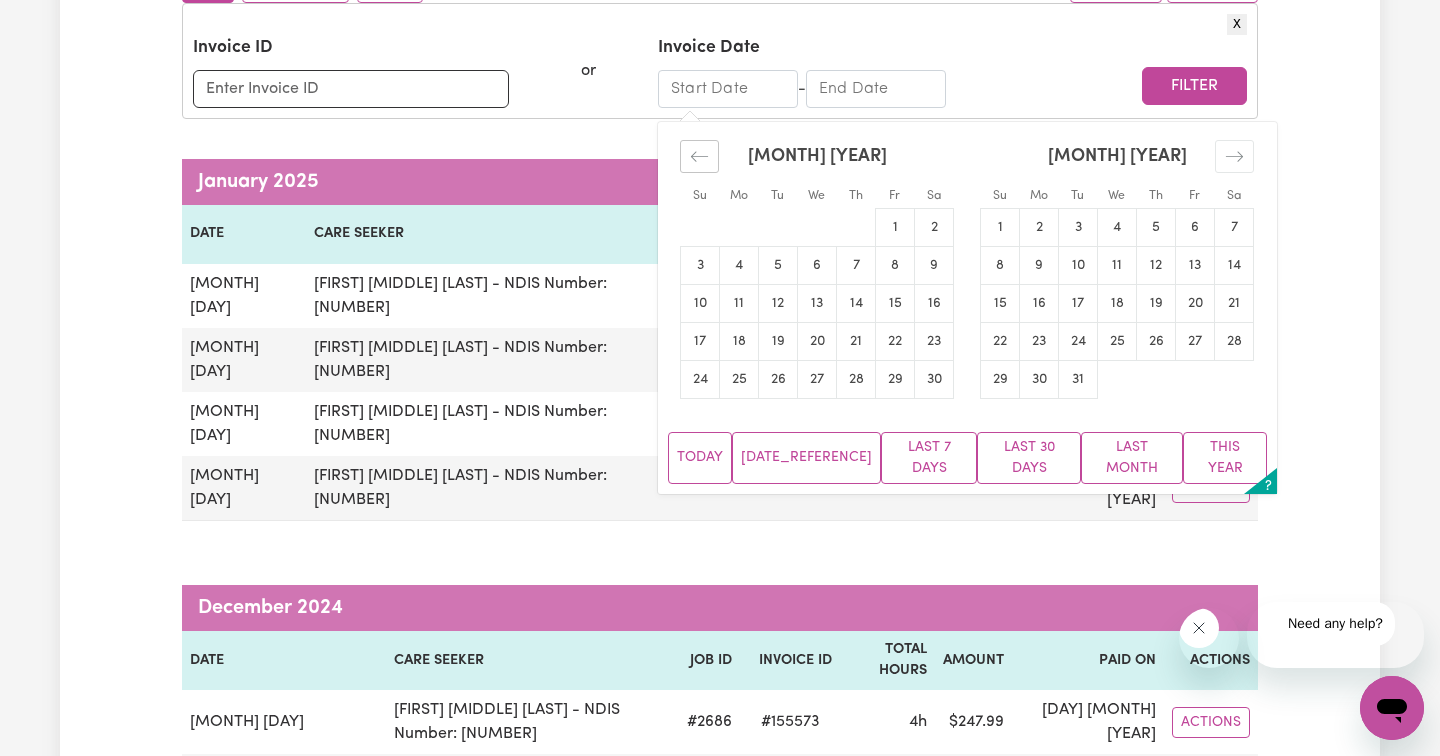 click 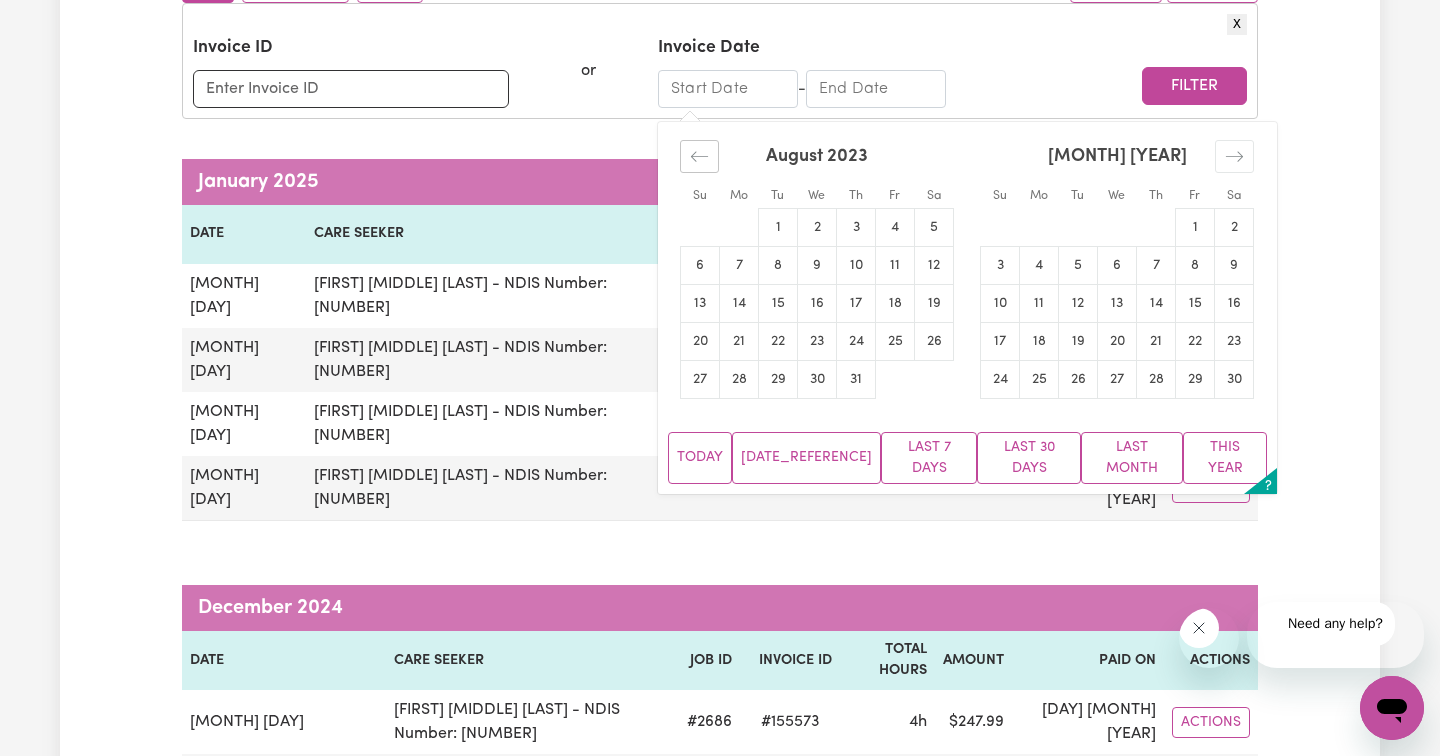 click 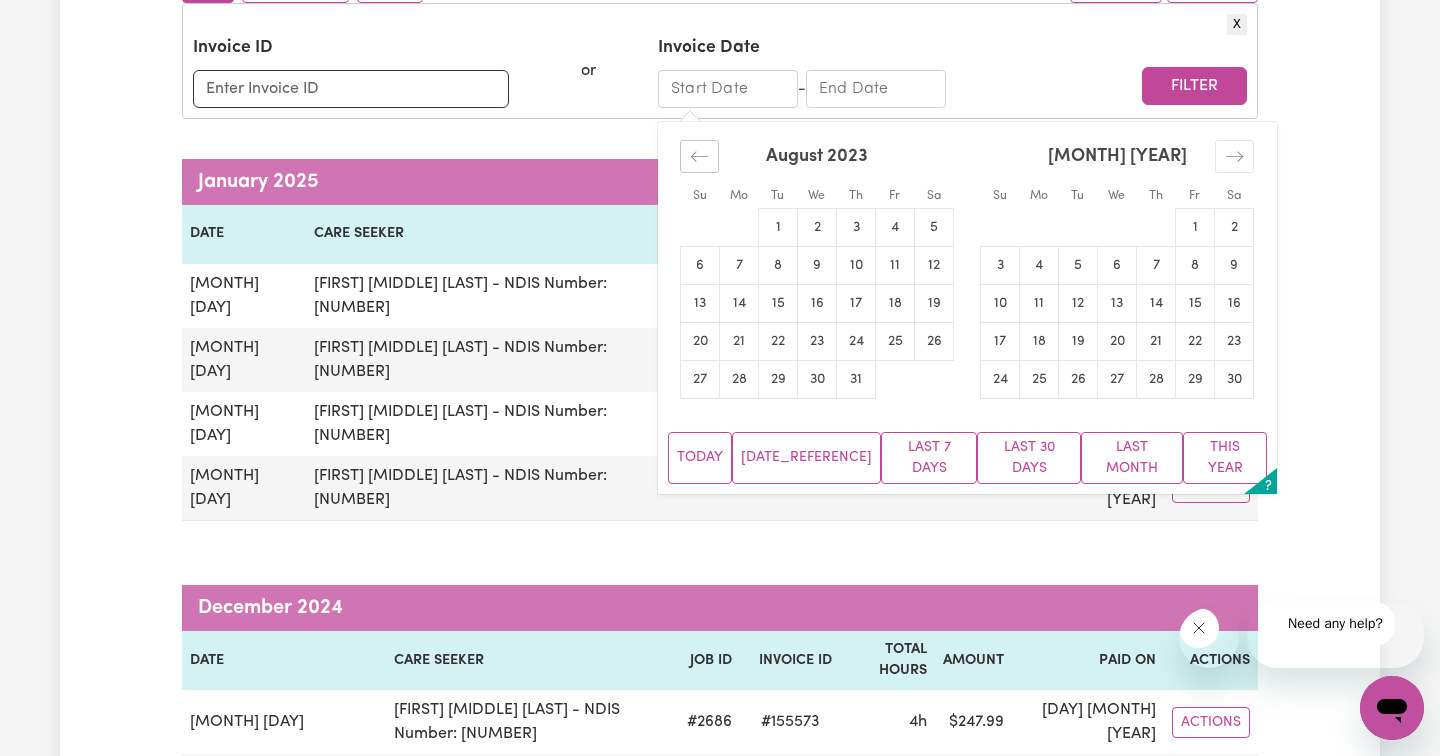click 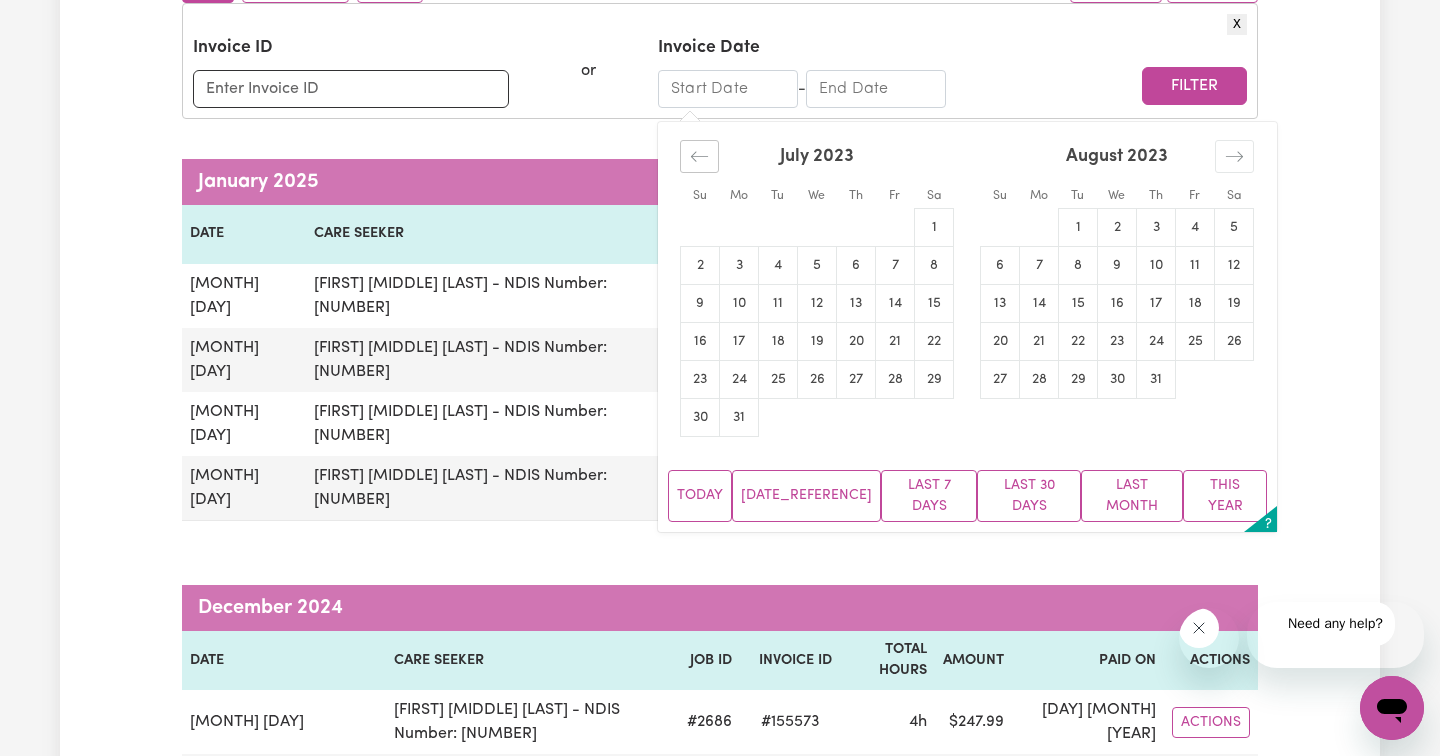 click 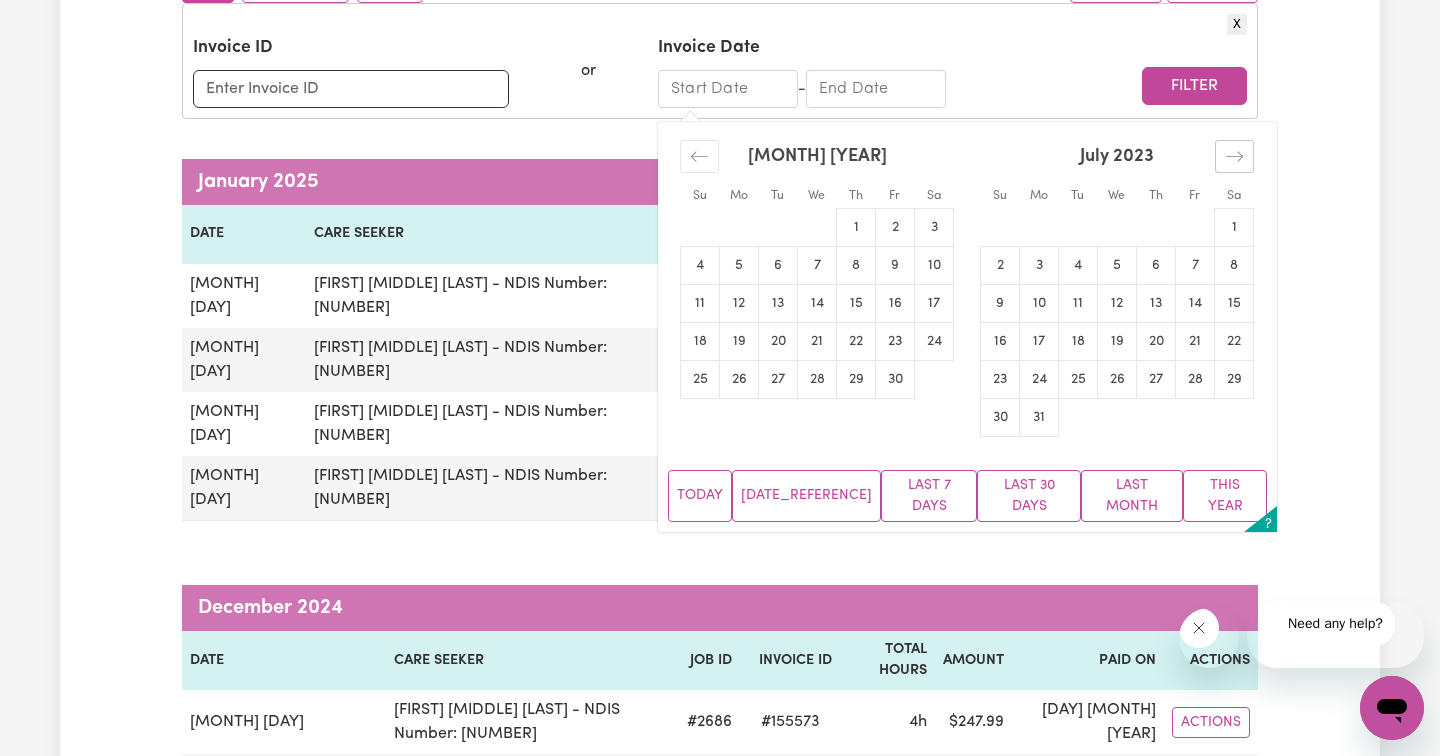 click 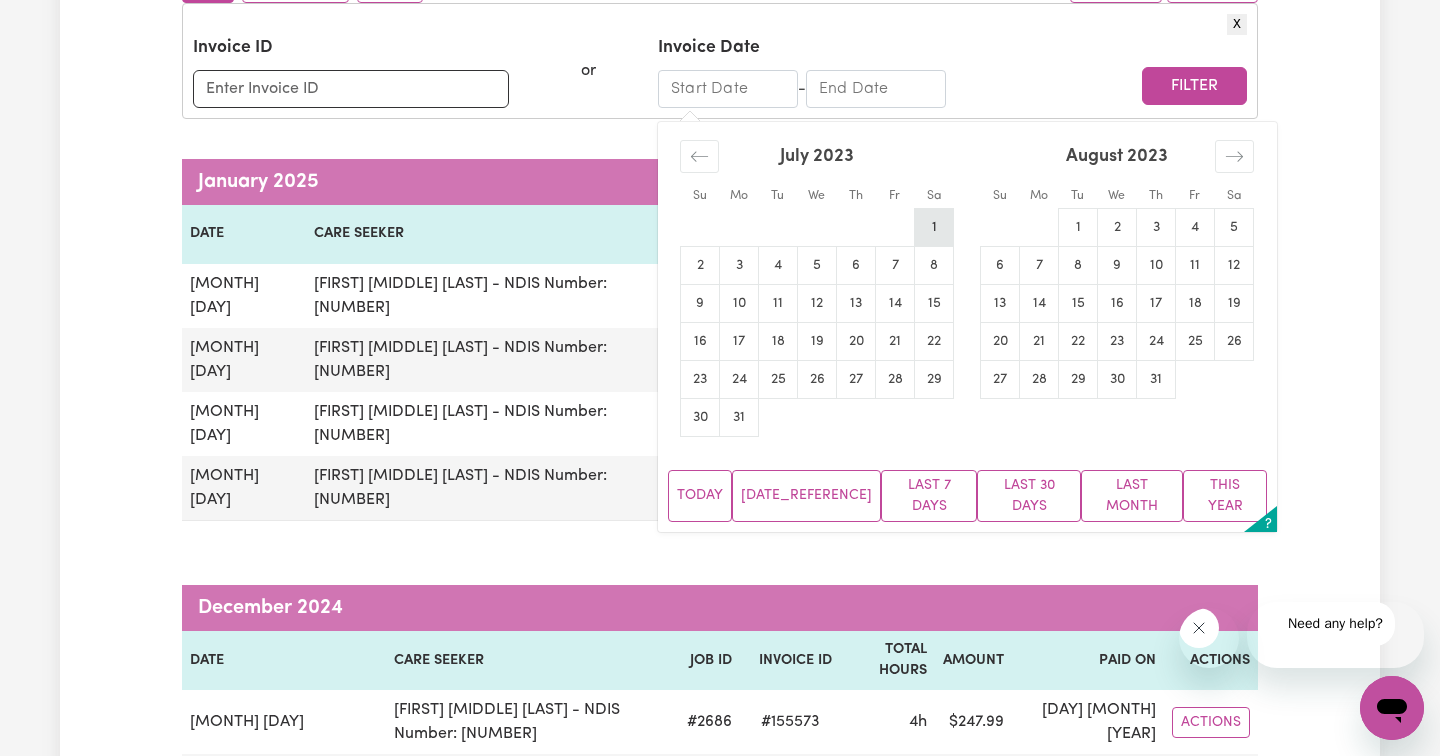 click on "1" at bounding box center [934, 227] 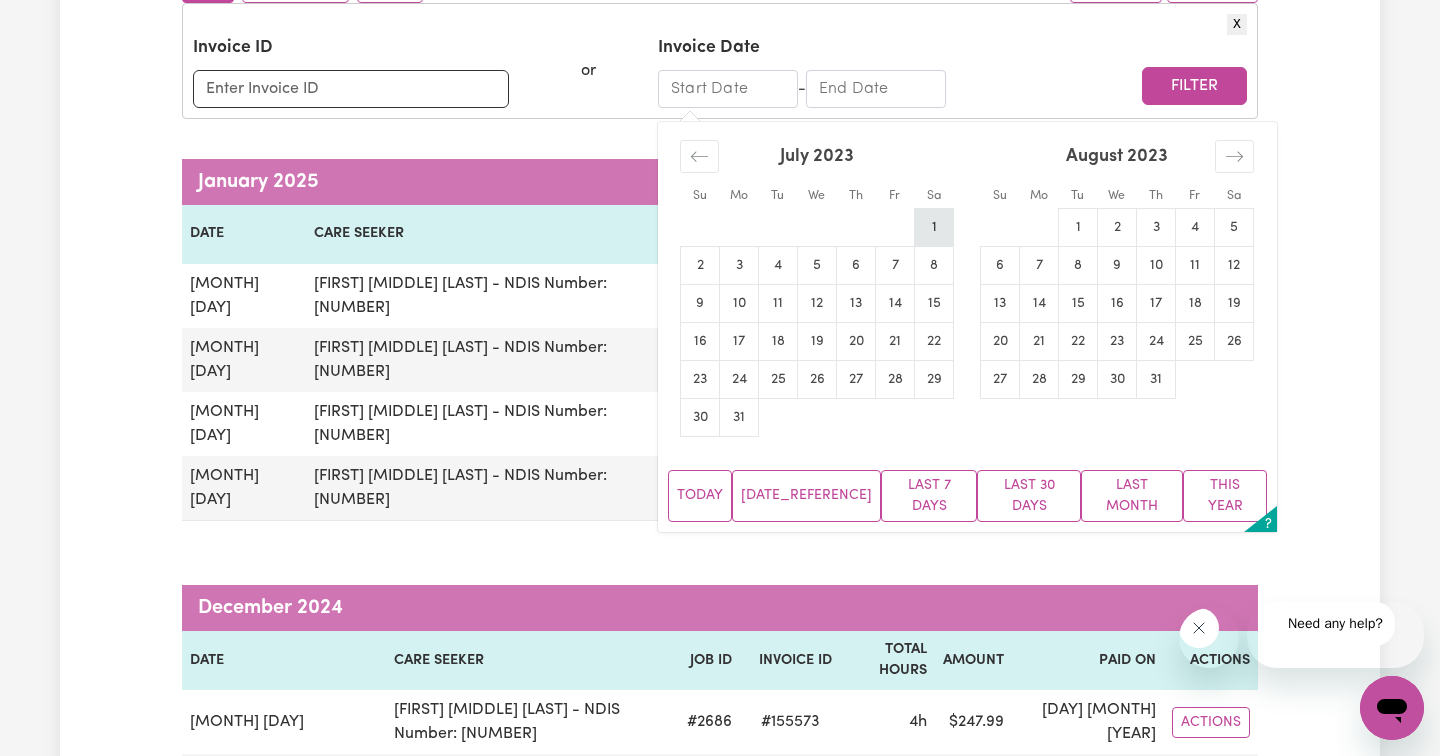 type on "[MONTH]/[DAY]/[YEAR]" 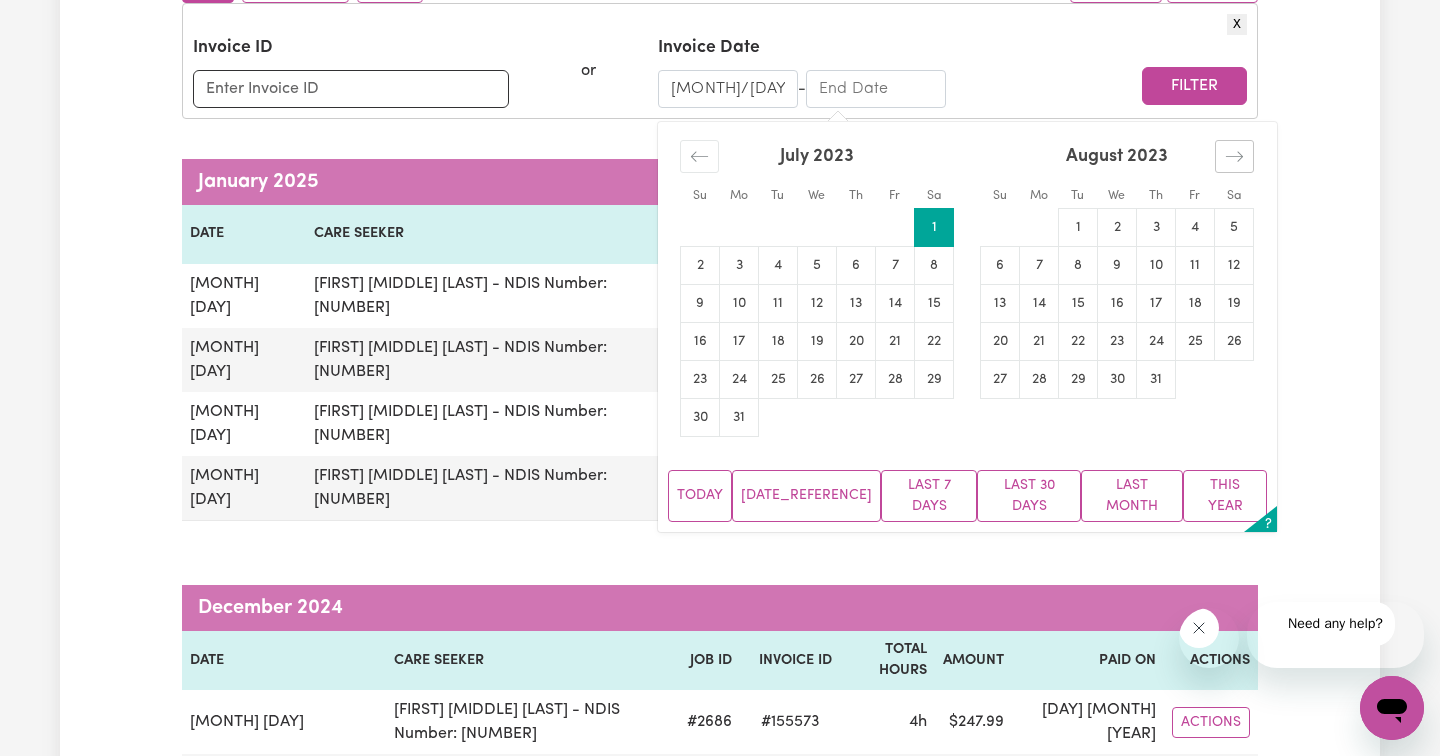 click at bounding box center [1234, 156] 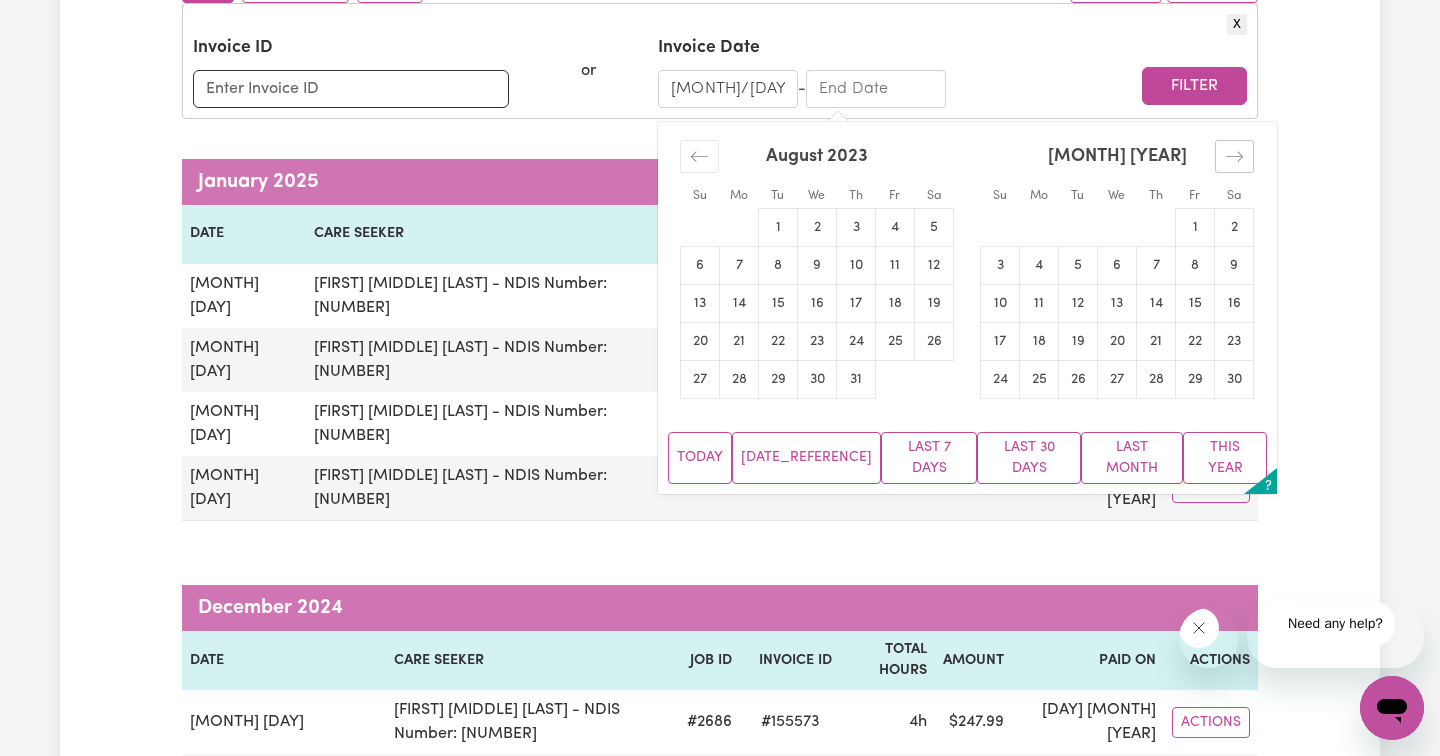 click at bounding box center [1234, 156] 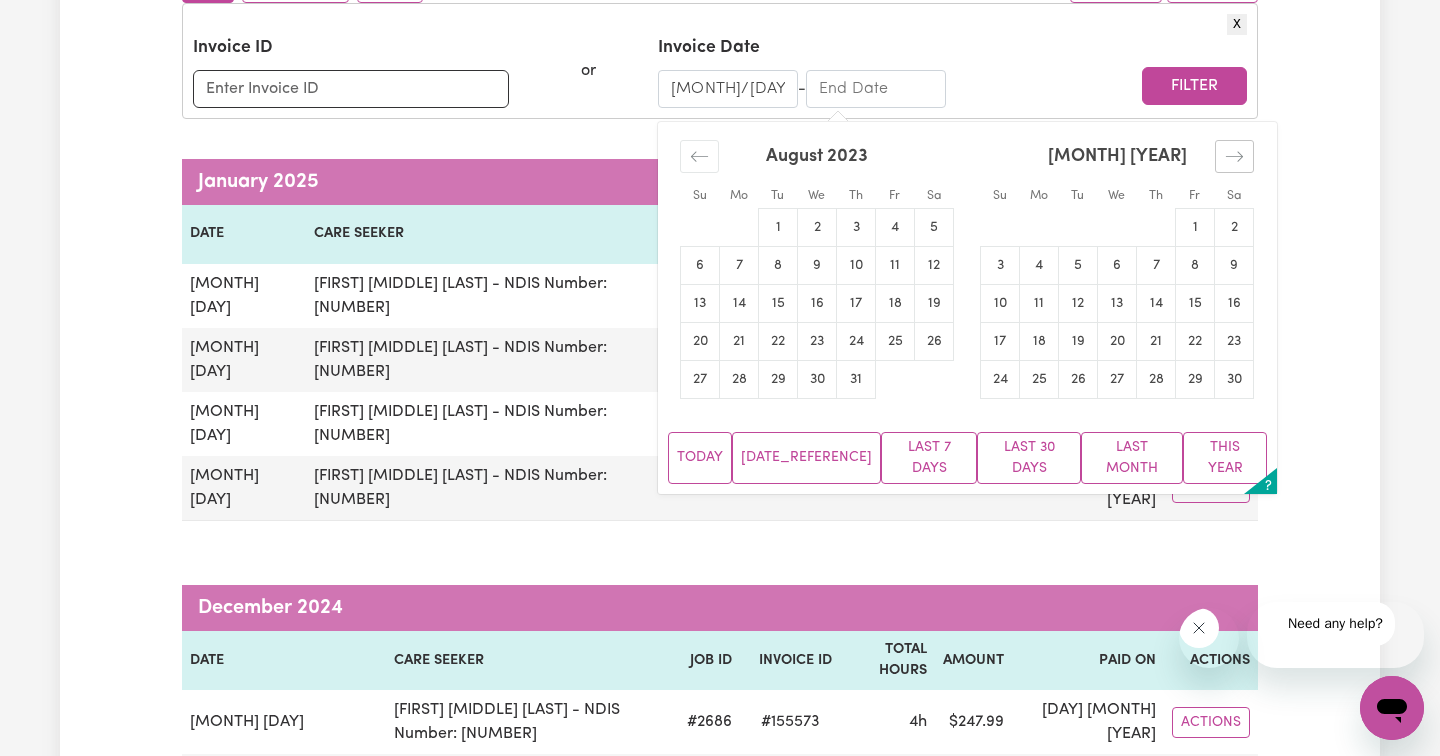 click at bounding box center [1234, 156] 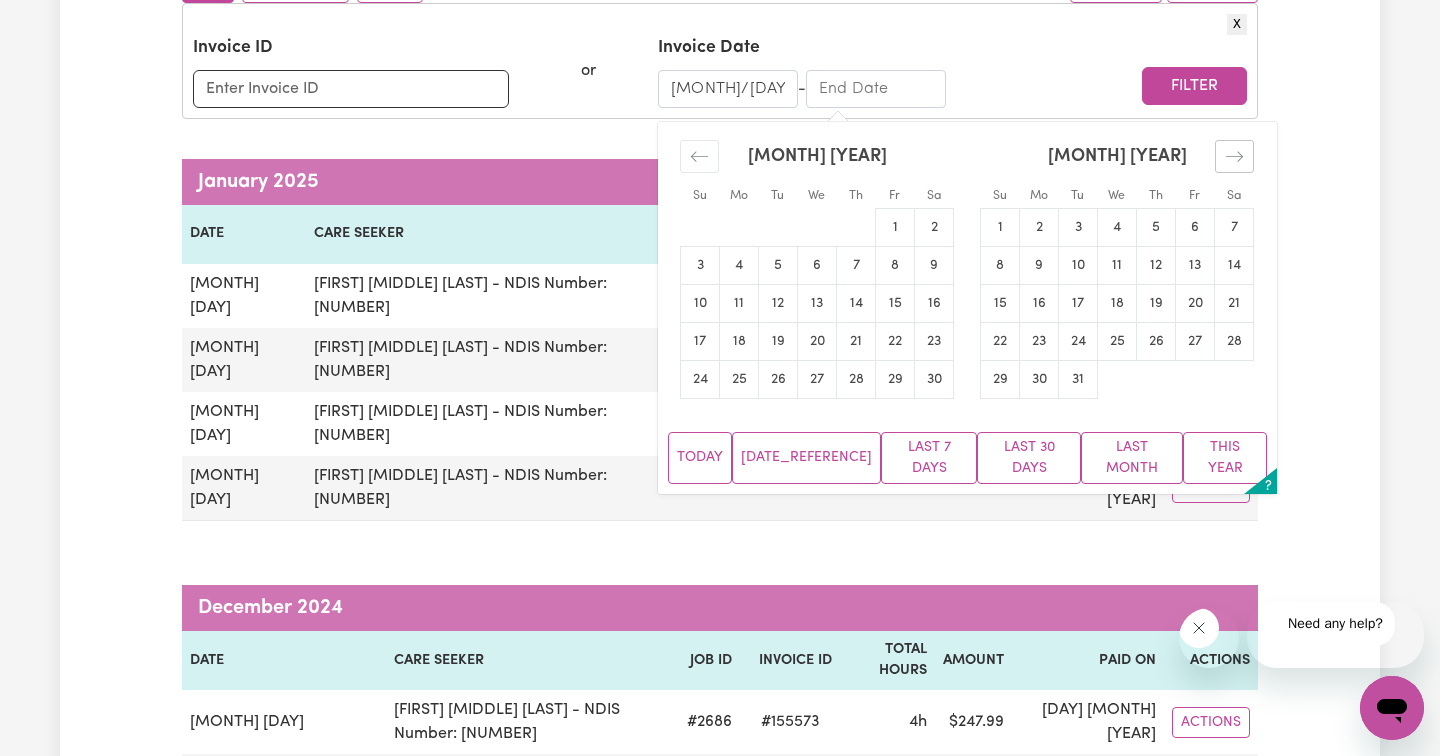 click at bounding box center [1234, 156] 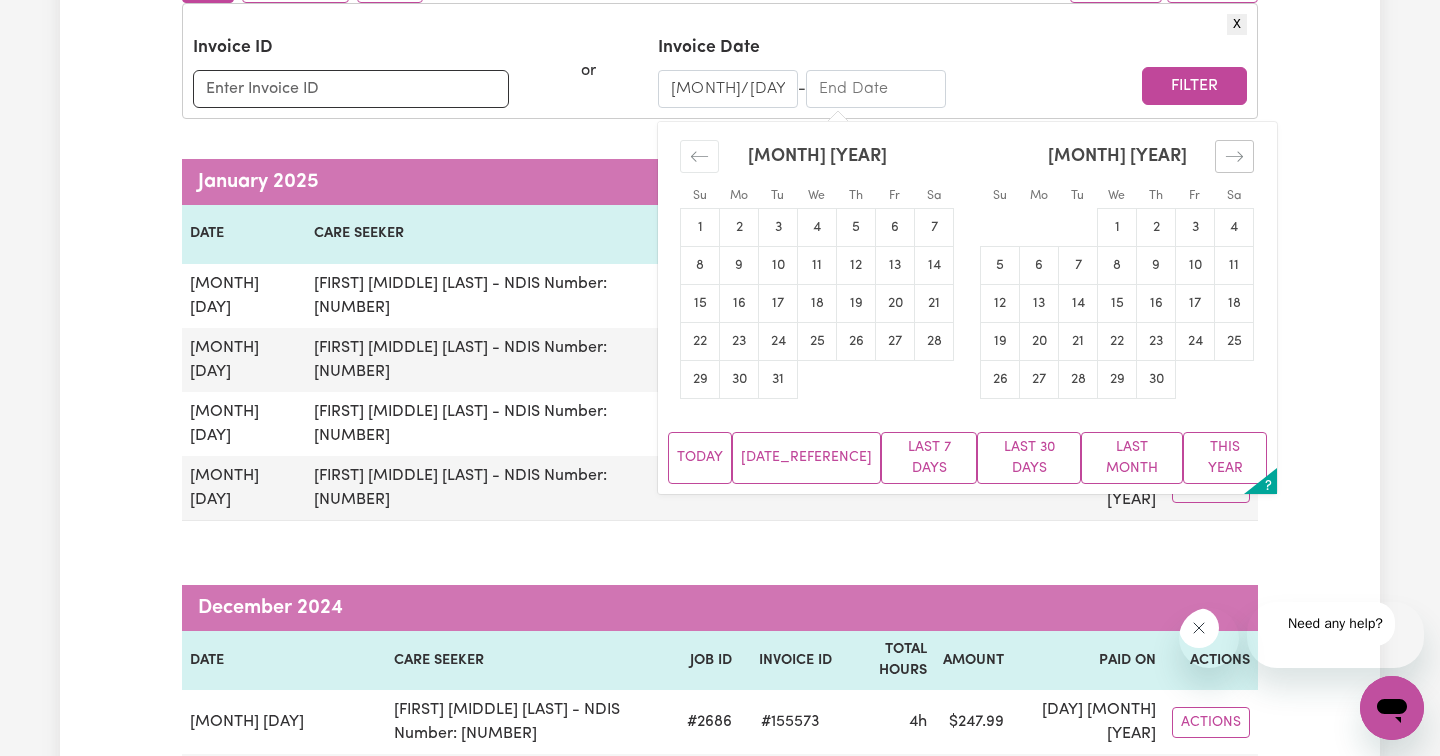 click at bounding box center [1234, 156] 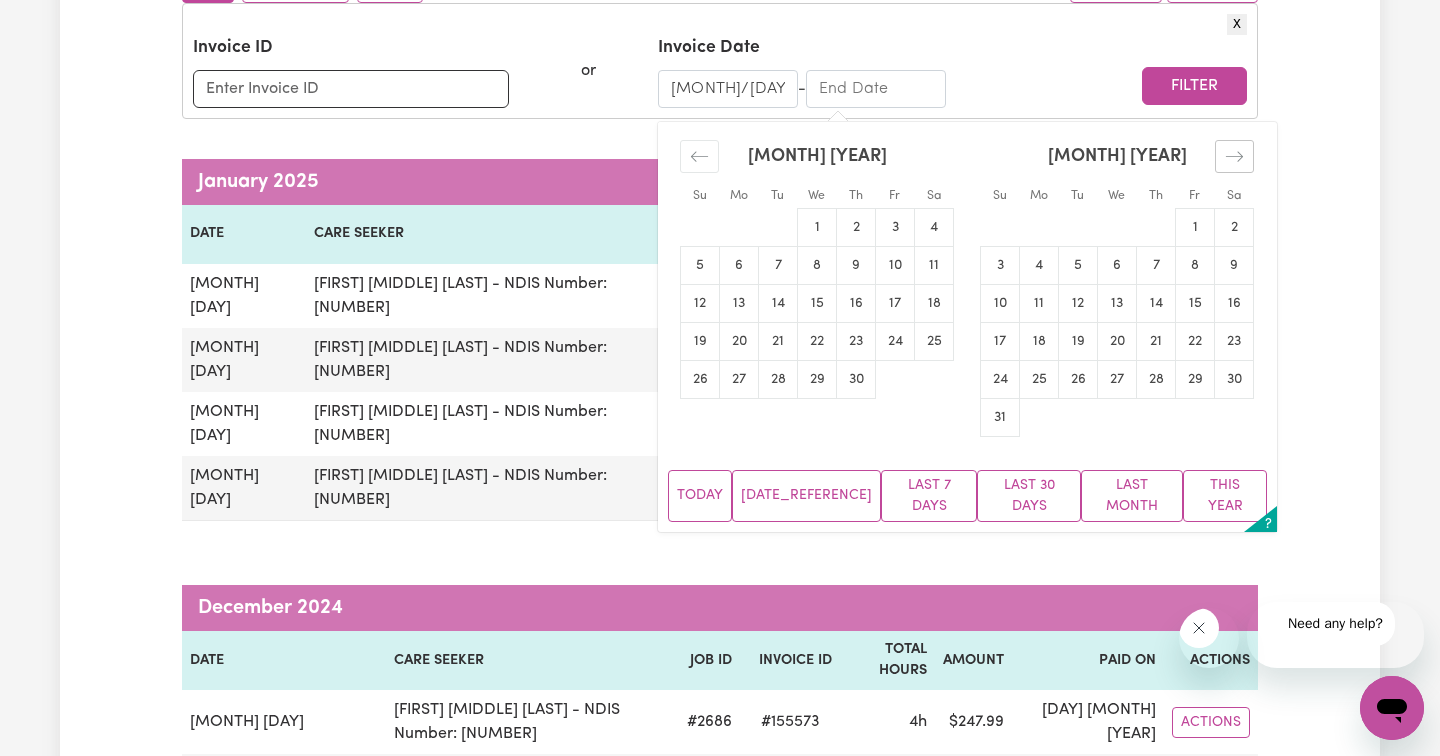 click at bounding box center [1234, 156] 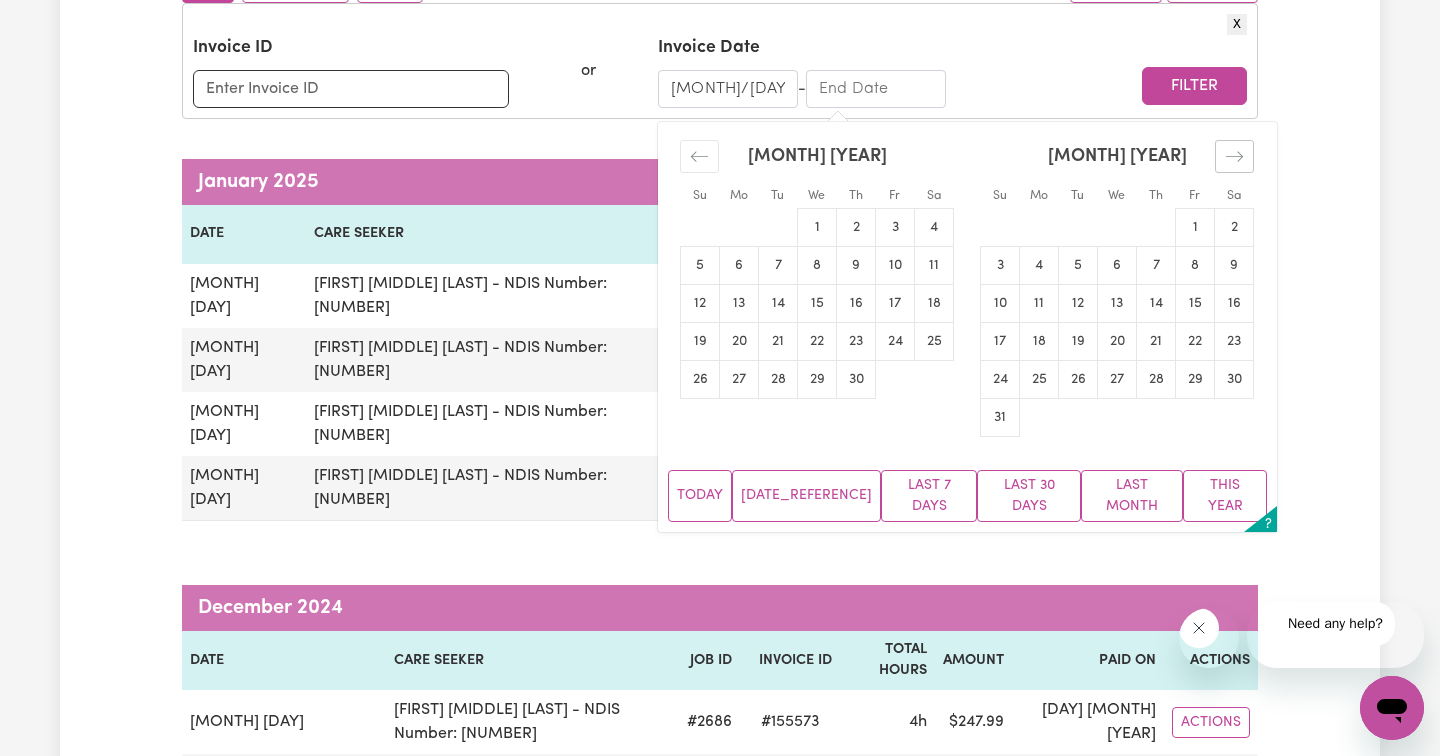 click at bounding box center [1234, 156] 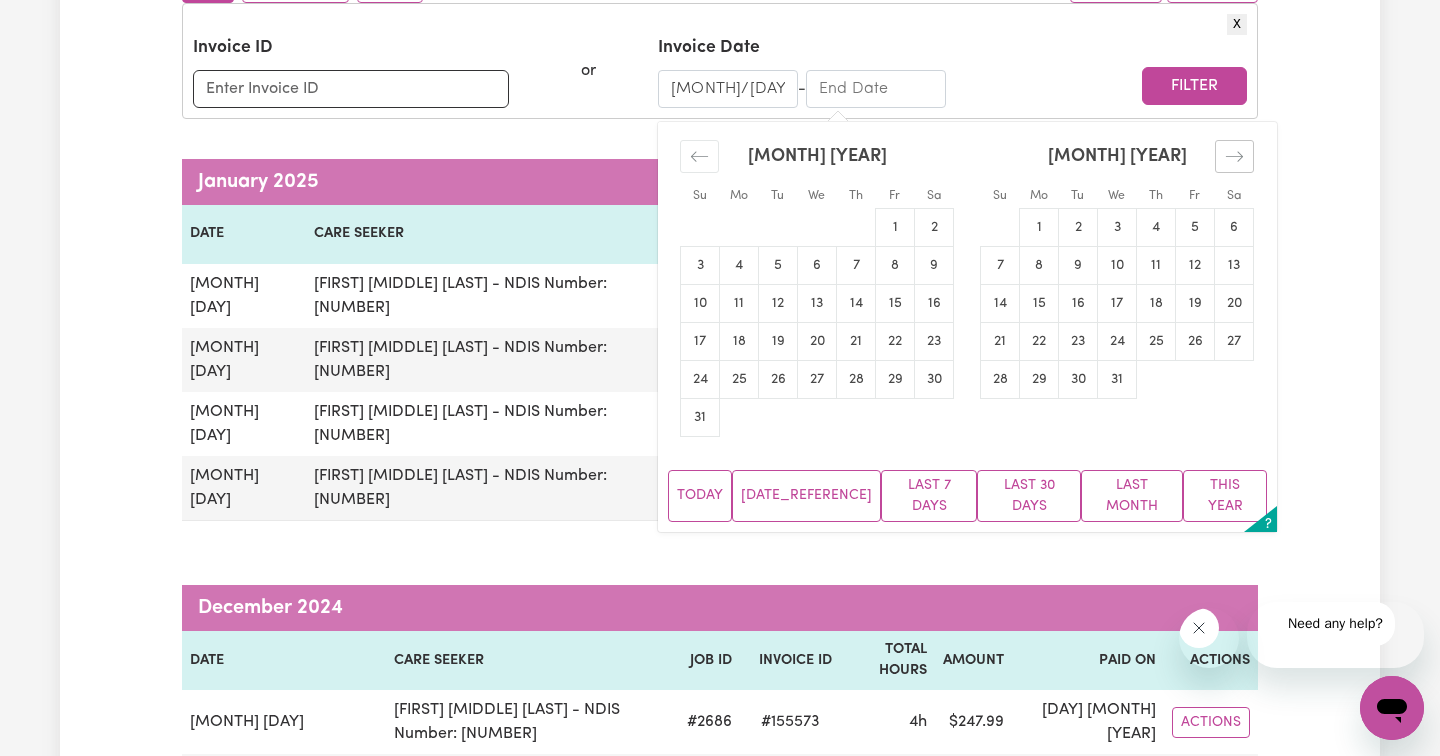 click at bounding box center [1234, 156] 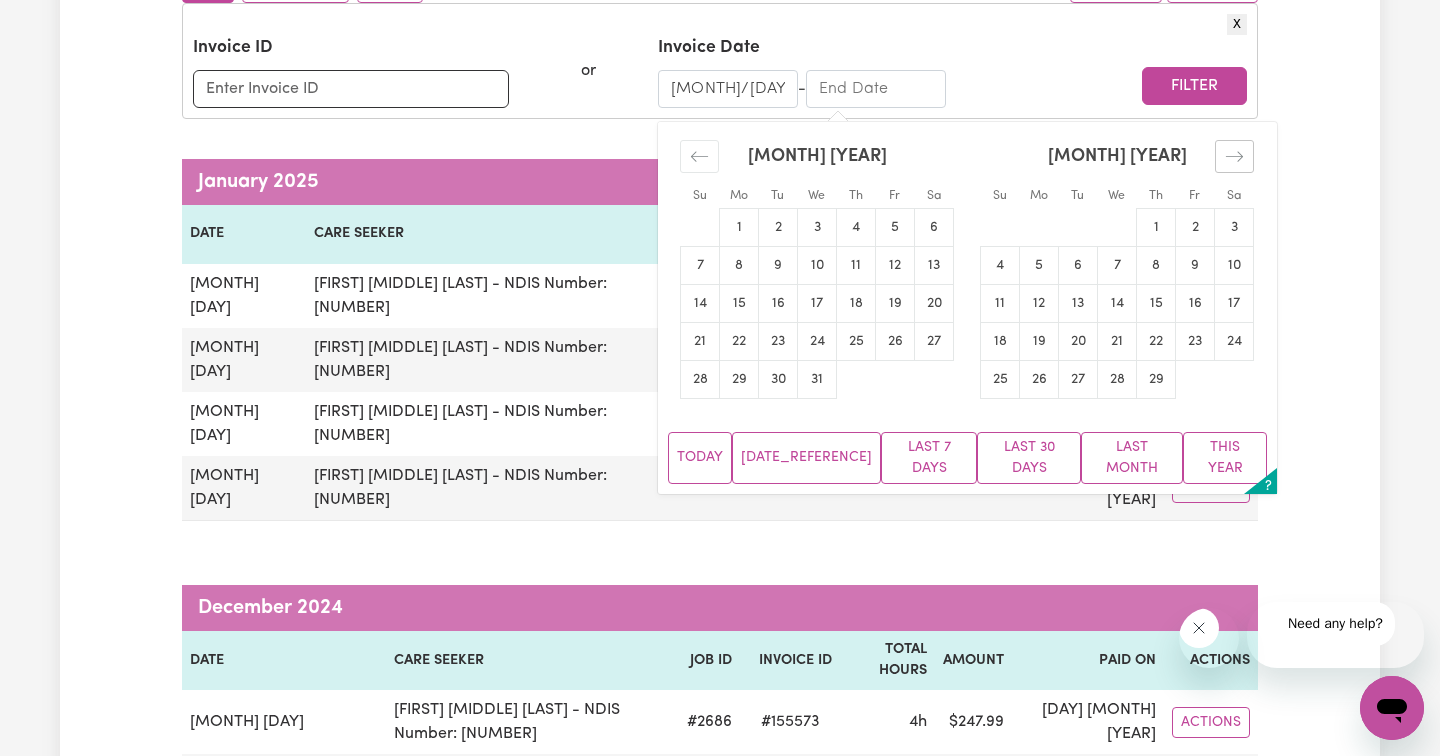click at bounding box center [1234, 156] 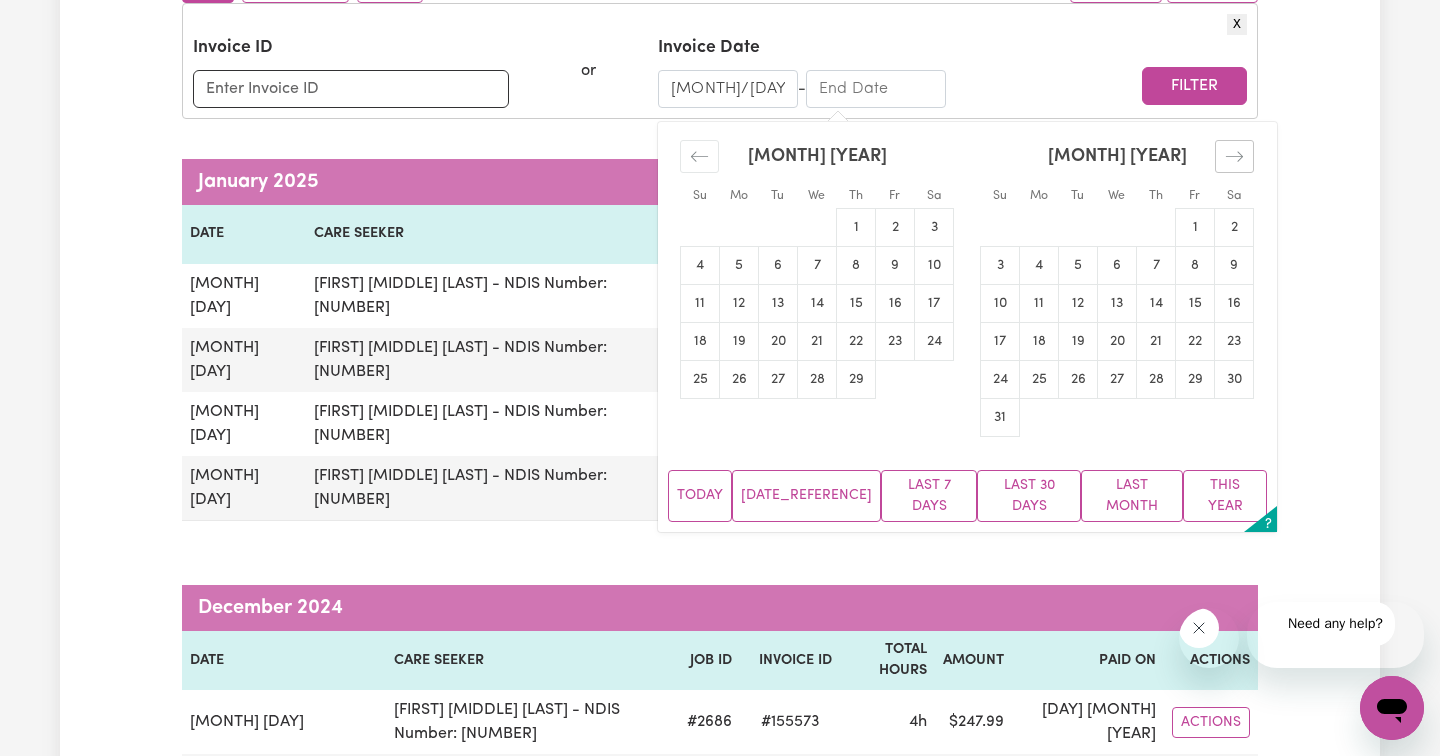 click at bounding box center (1234, 156) 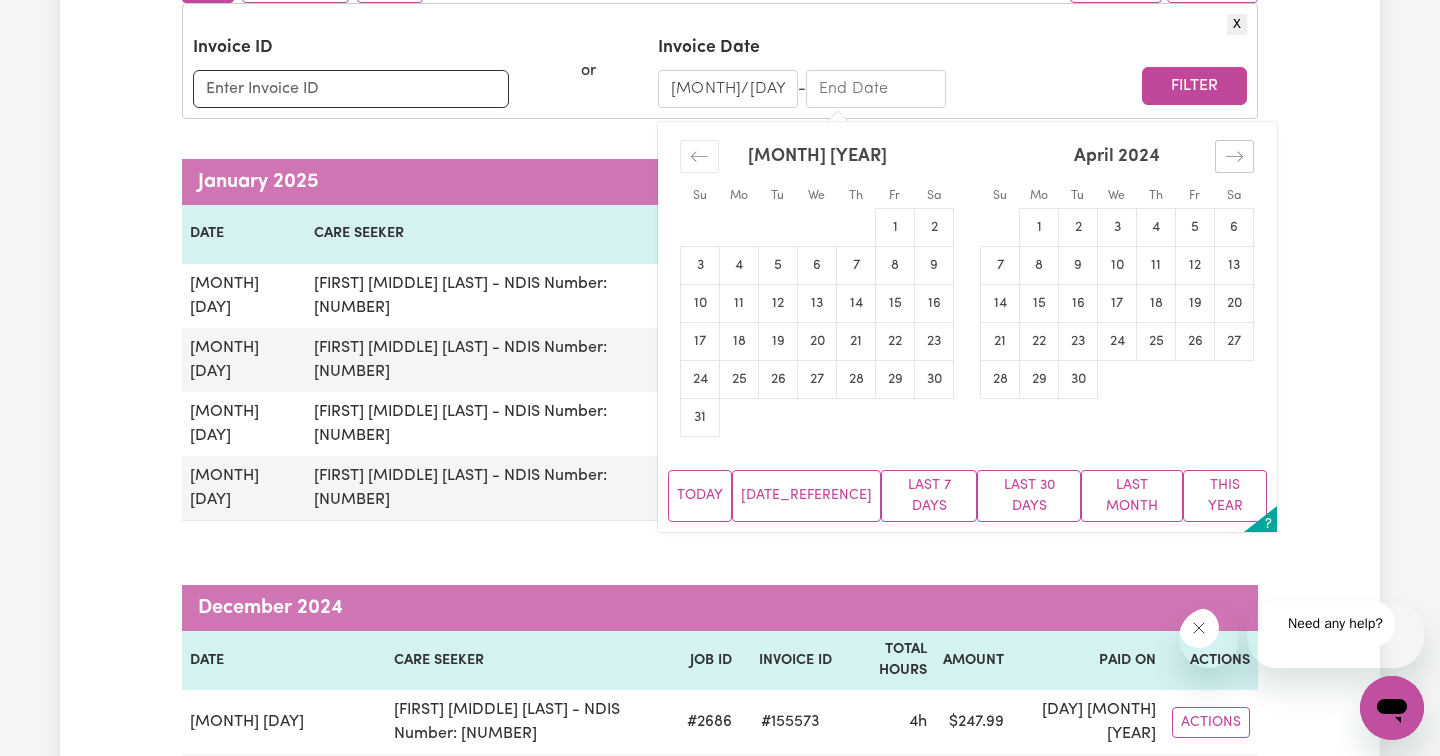 click at bounding box center [1234, 156] 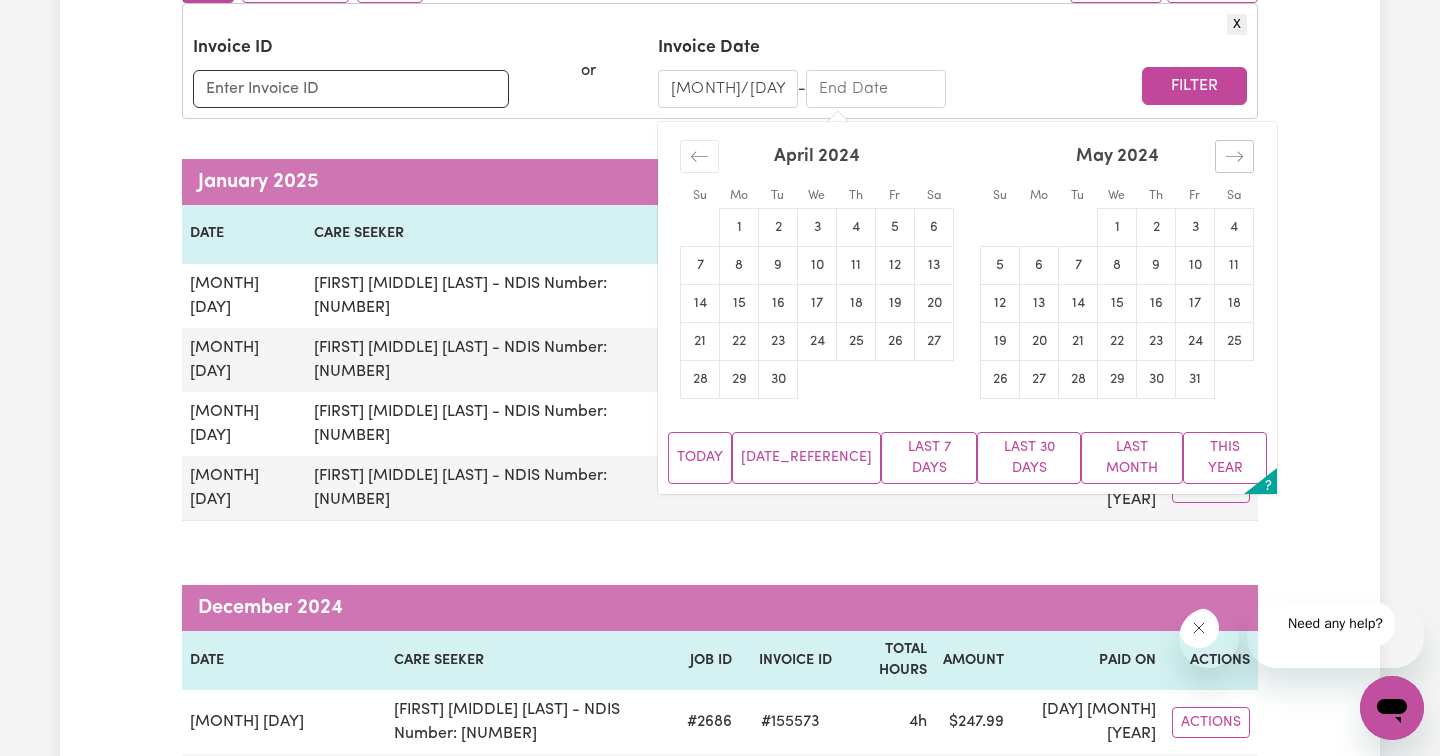 click at bounding box center [1234, 156] 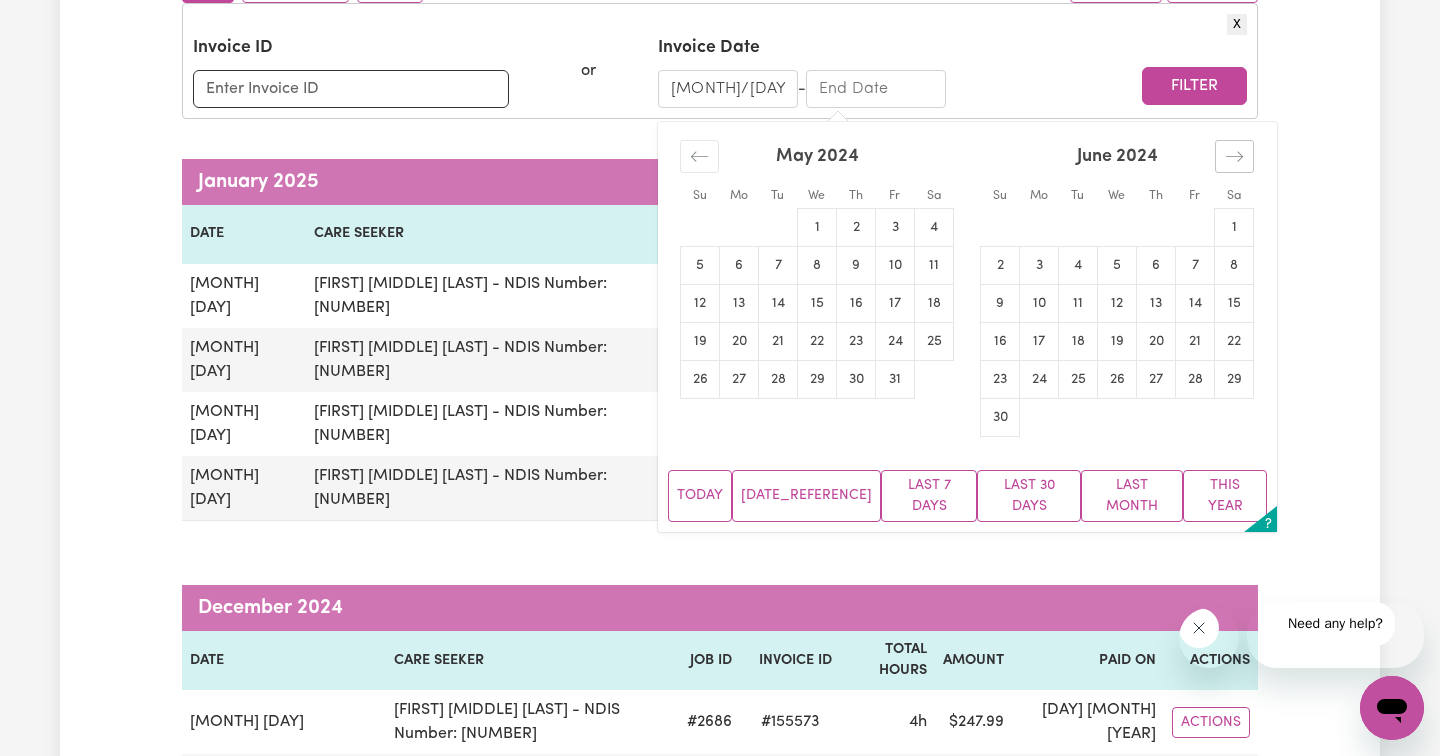click at bounding box center (1234, 156) 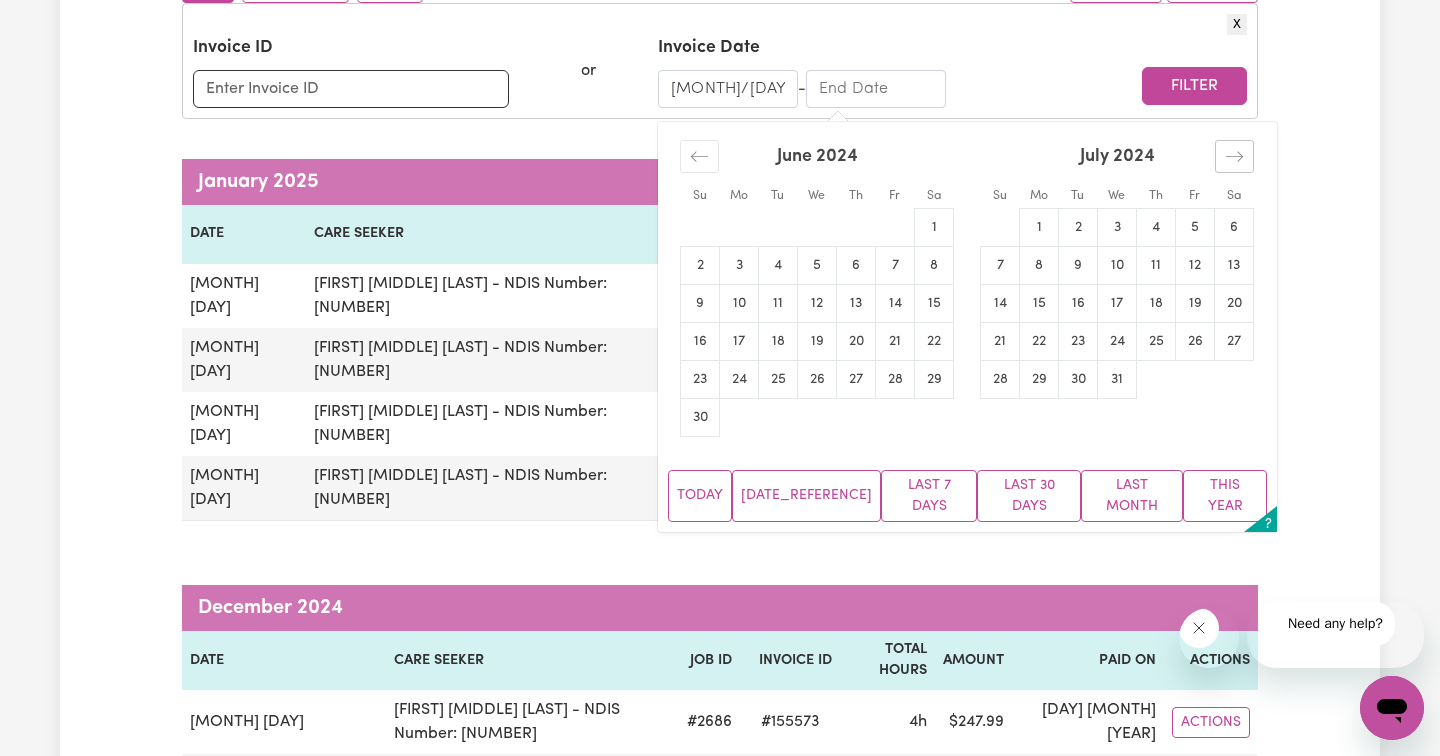 click at bounding box center (1234, 156) 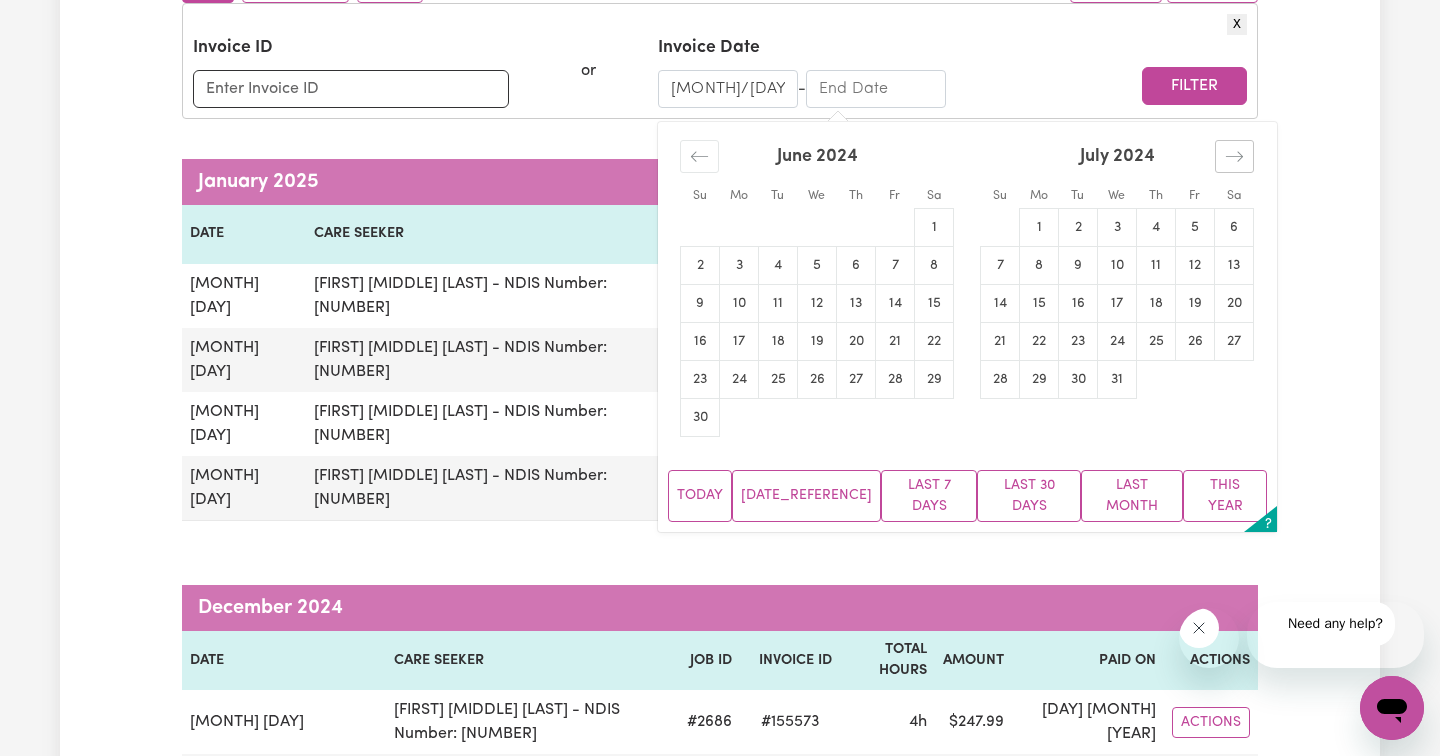 click at bounding box center (1234, 156) 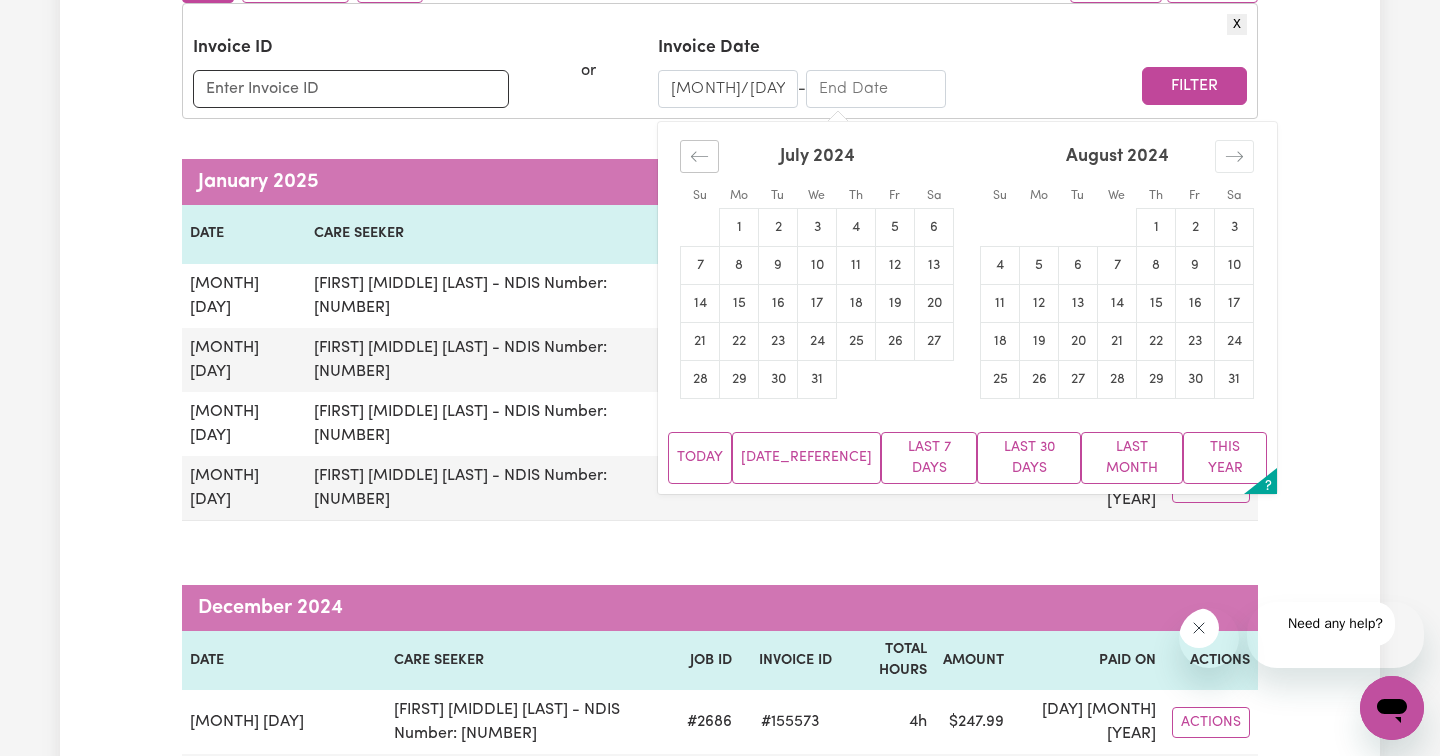click 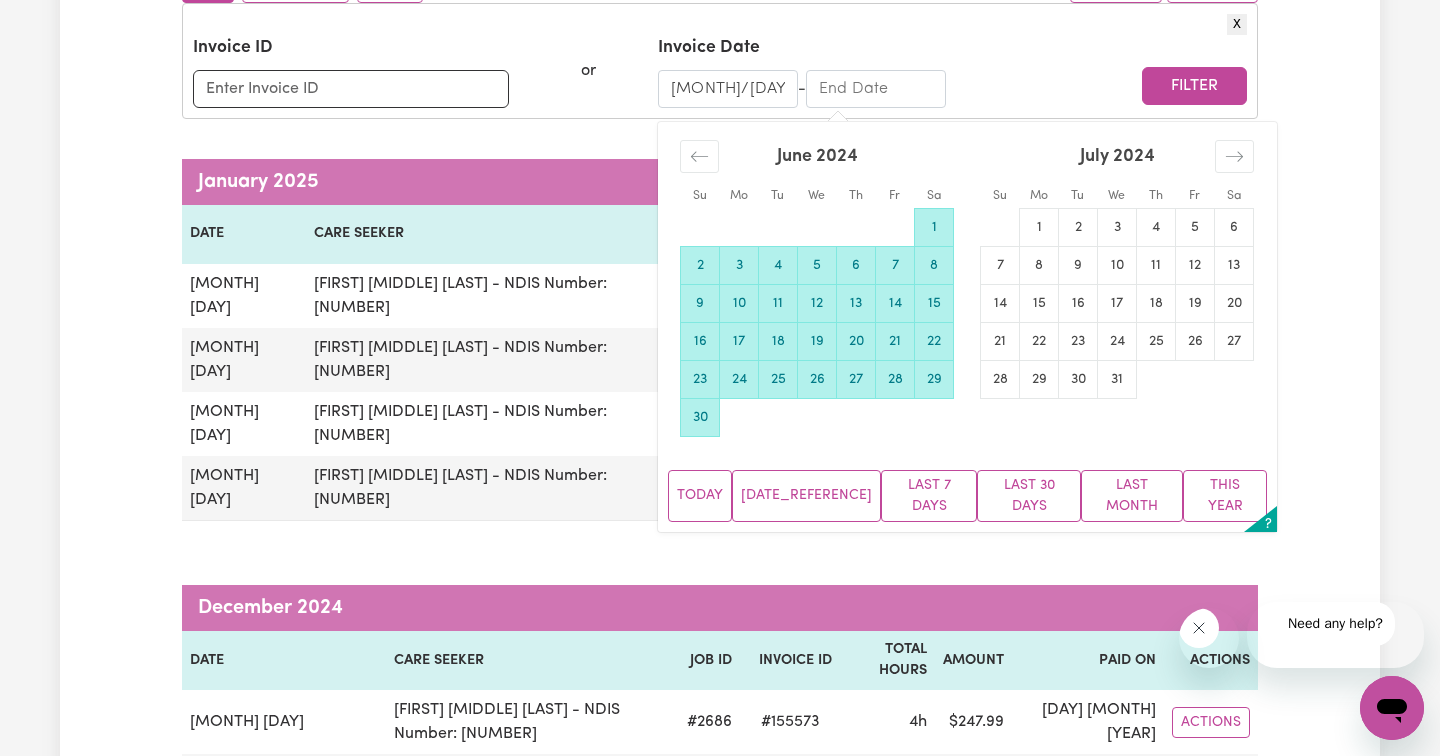click on "30" at bounding box center (700, 417) 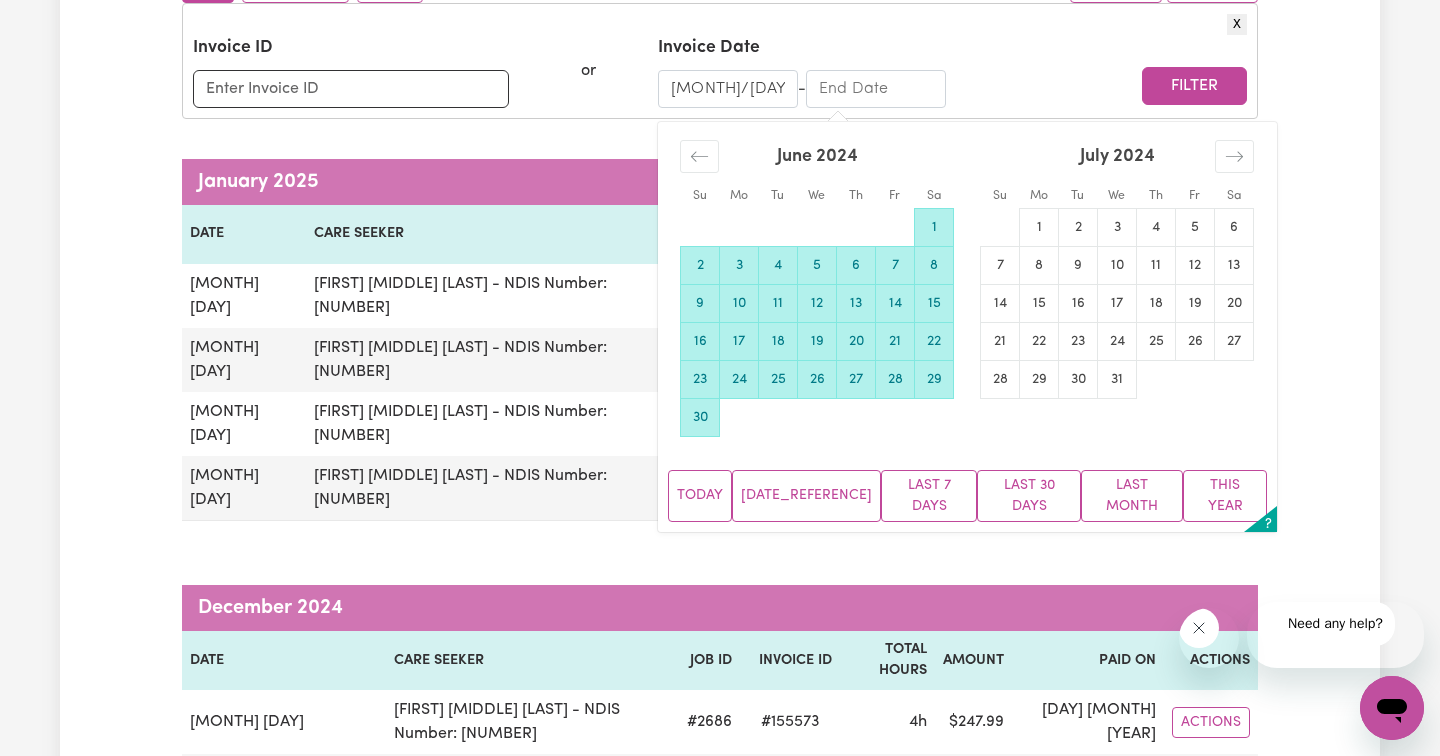 type on "[DAY]/[MONTH]/[YEAR]" 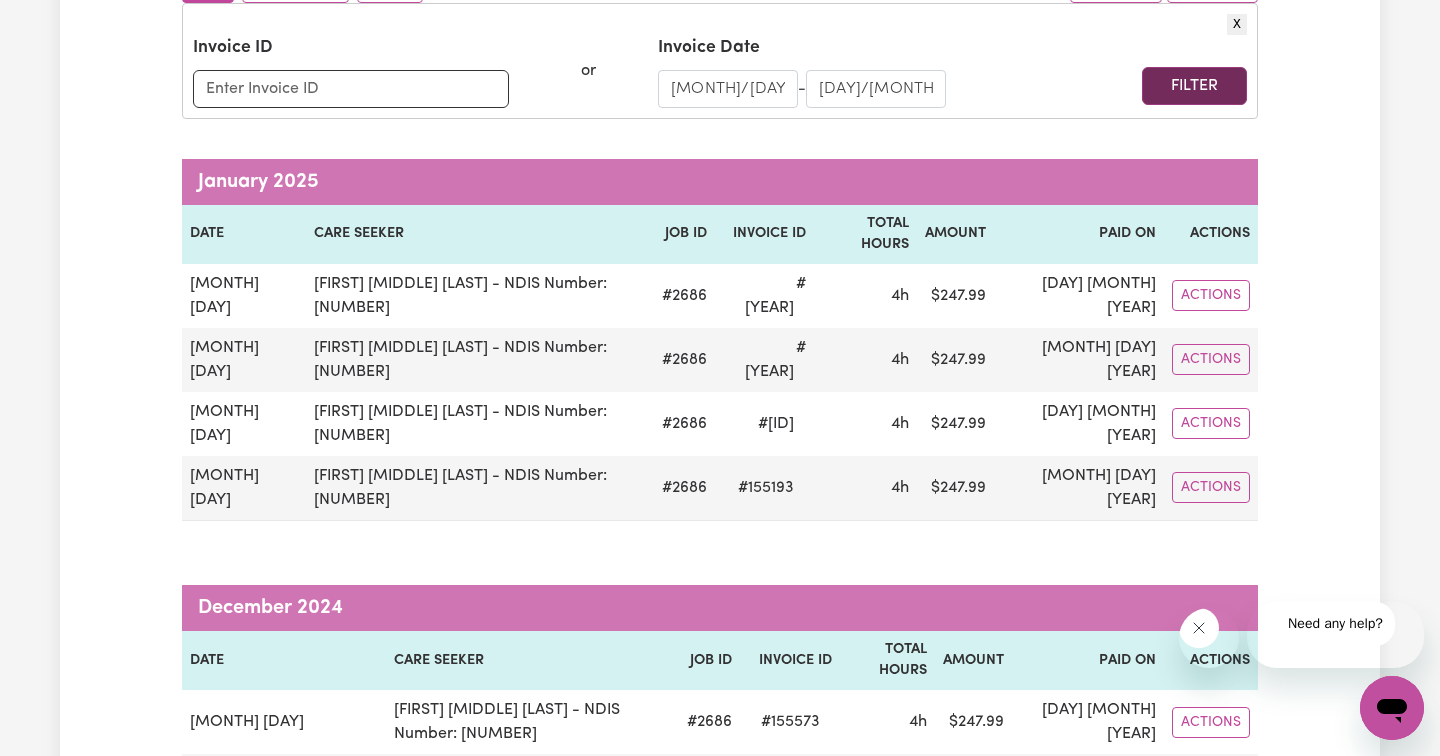 click on "Filter" at bounding box center (1194, 86) 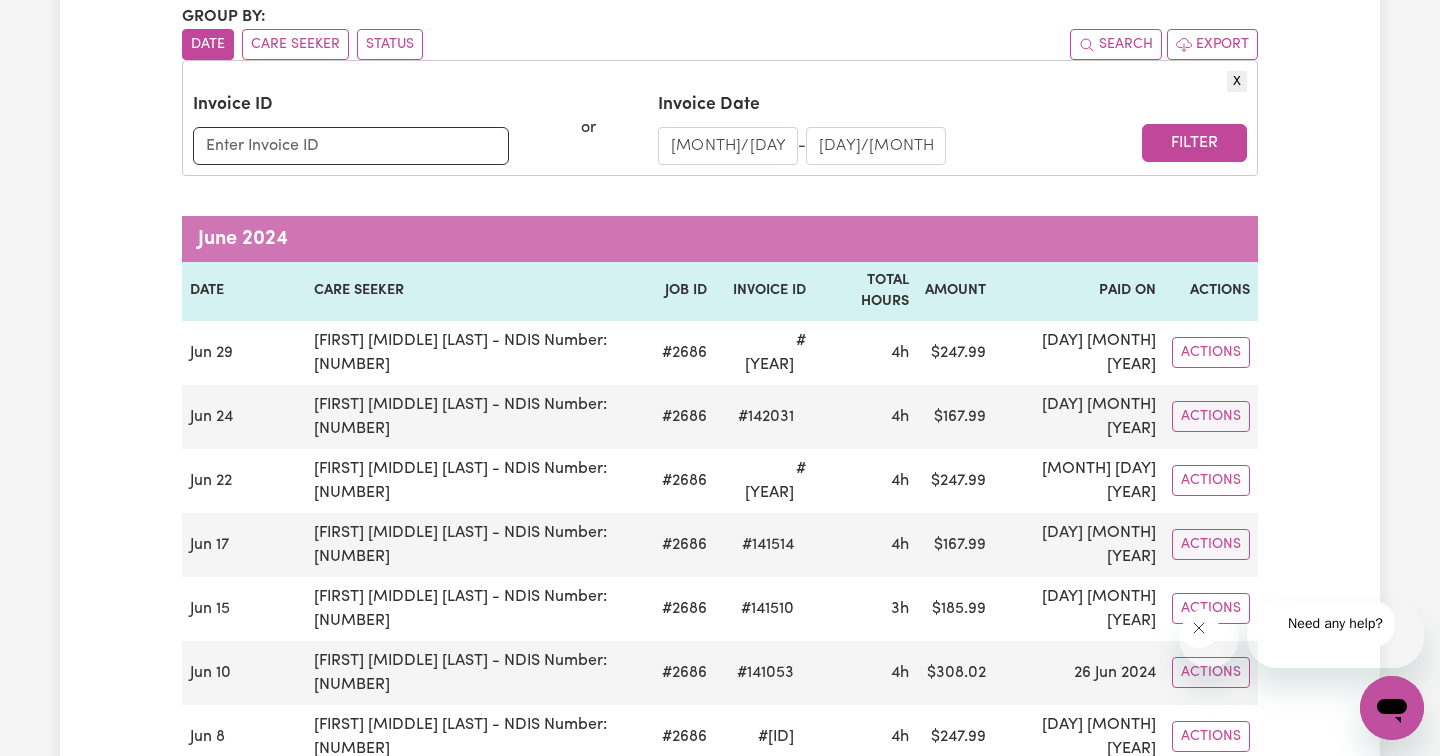 scroll, scrollTop: 215, scrollLeft: 0, axis: vertical 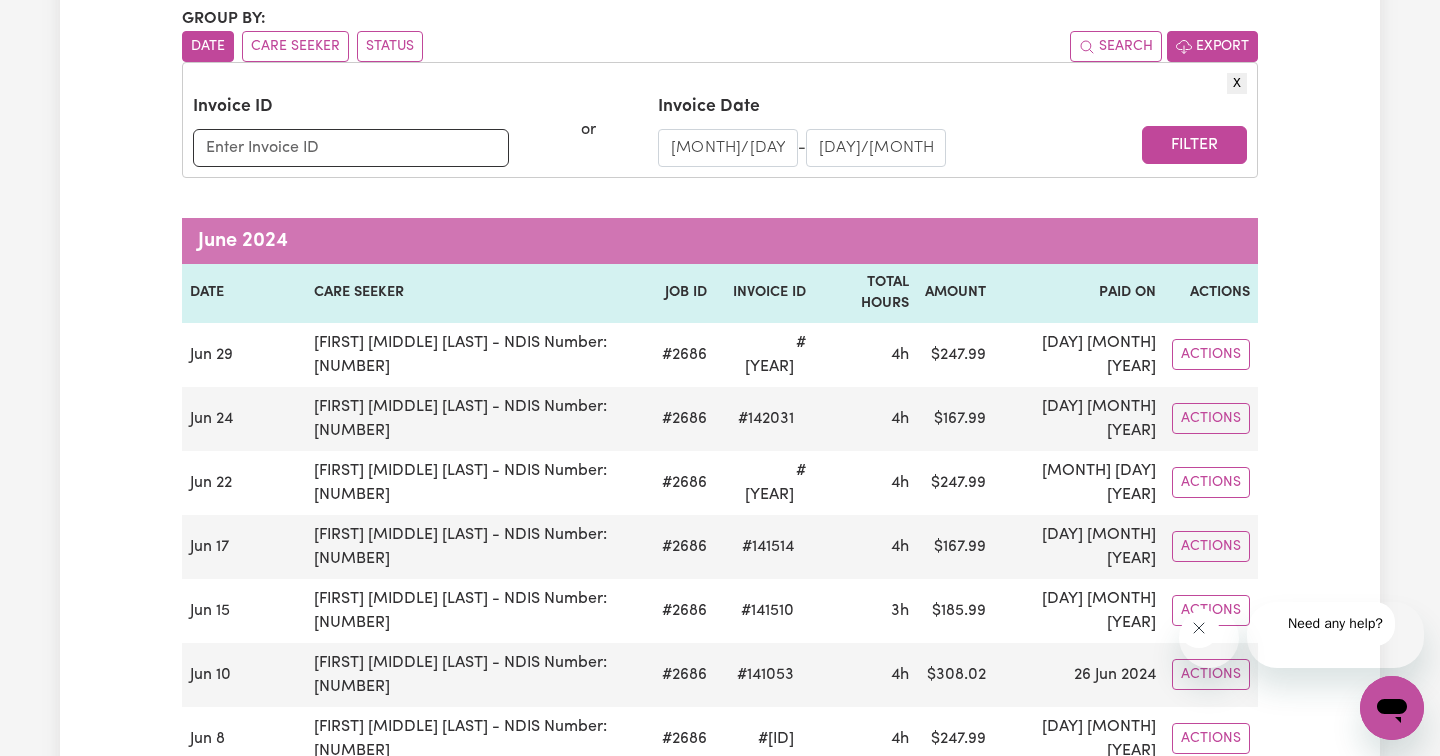click on "Export" at bounding box center (1212, 46) 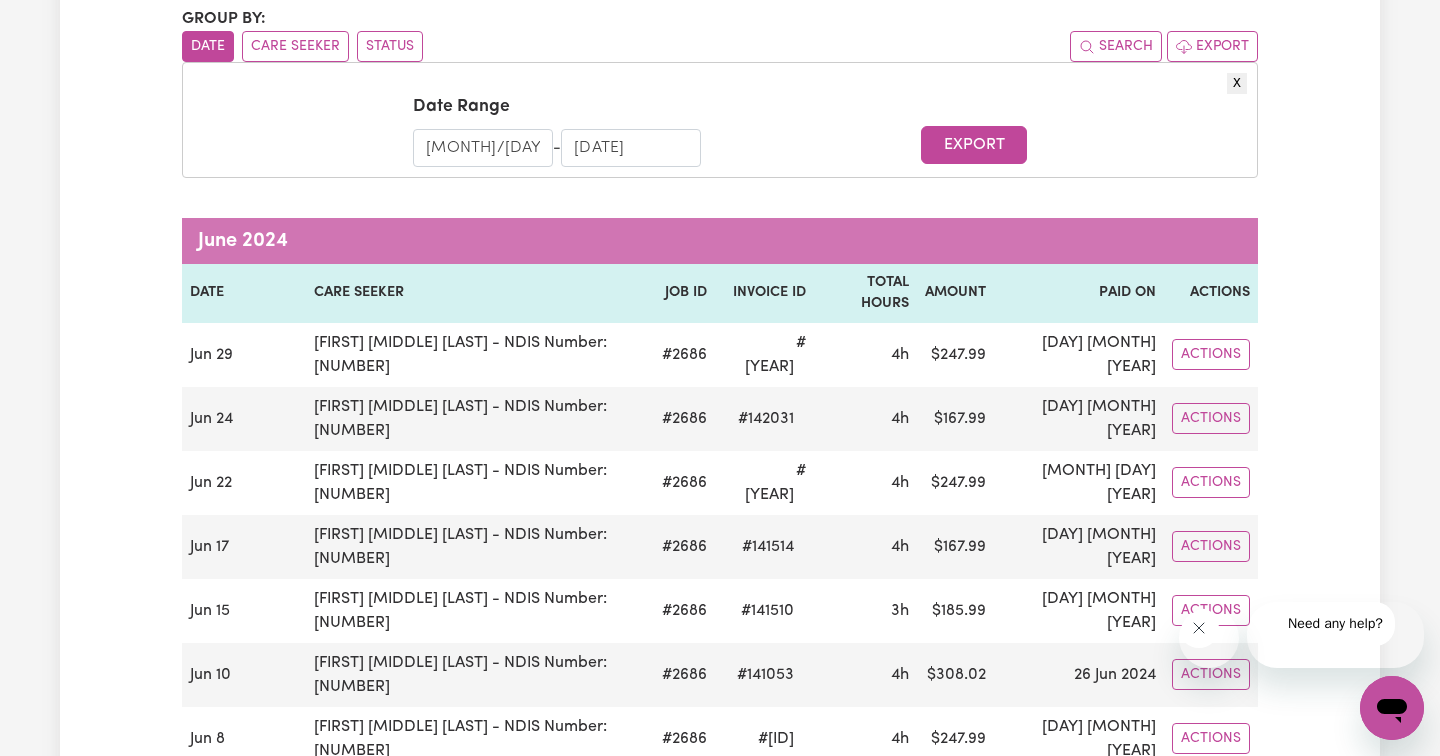 click on "[MONTH]/[DAY]/[YEAR]" at bounding box center (483, 148) 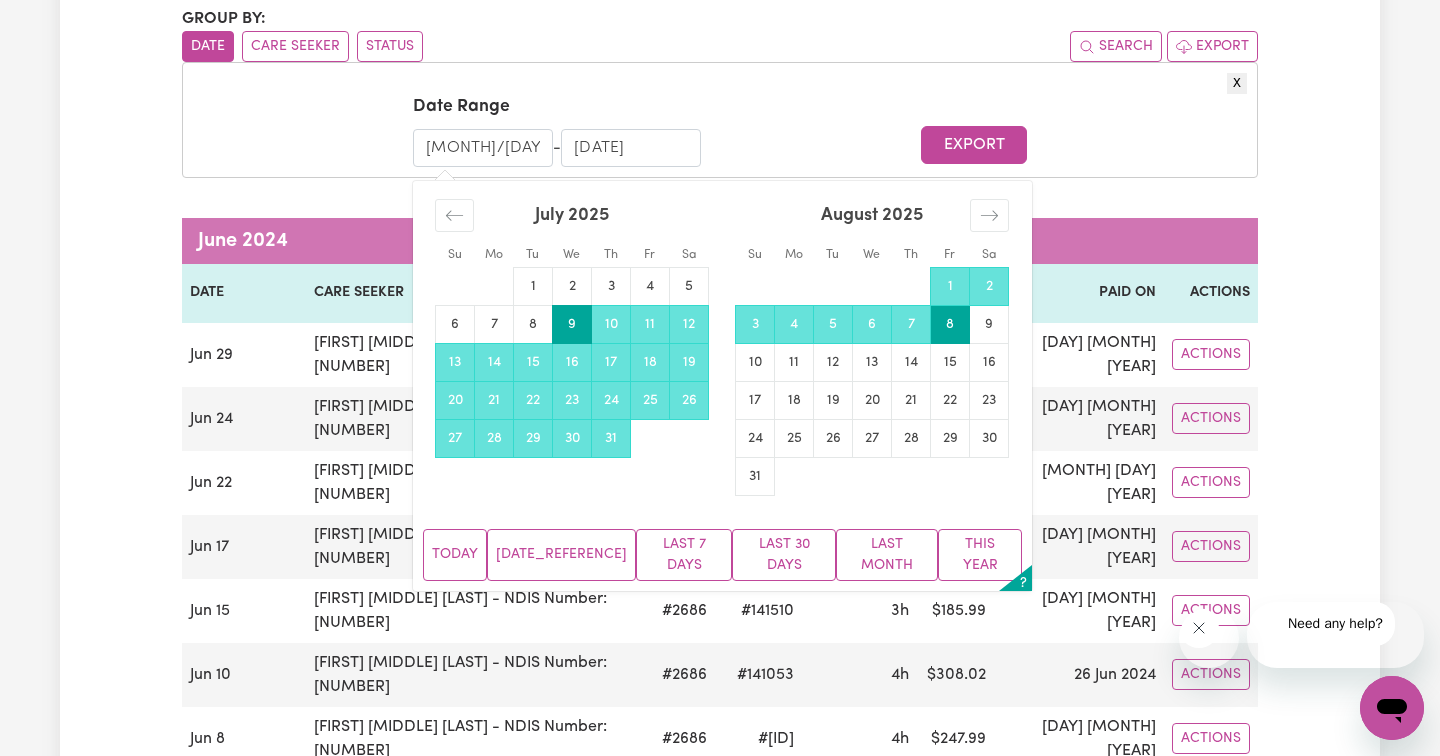 click on "[MONTH]/[DAY]/[YEAR]" at bounding box center [483, 148] 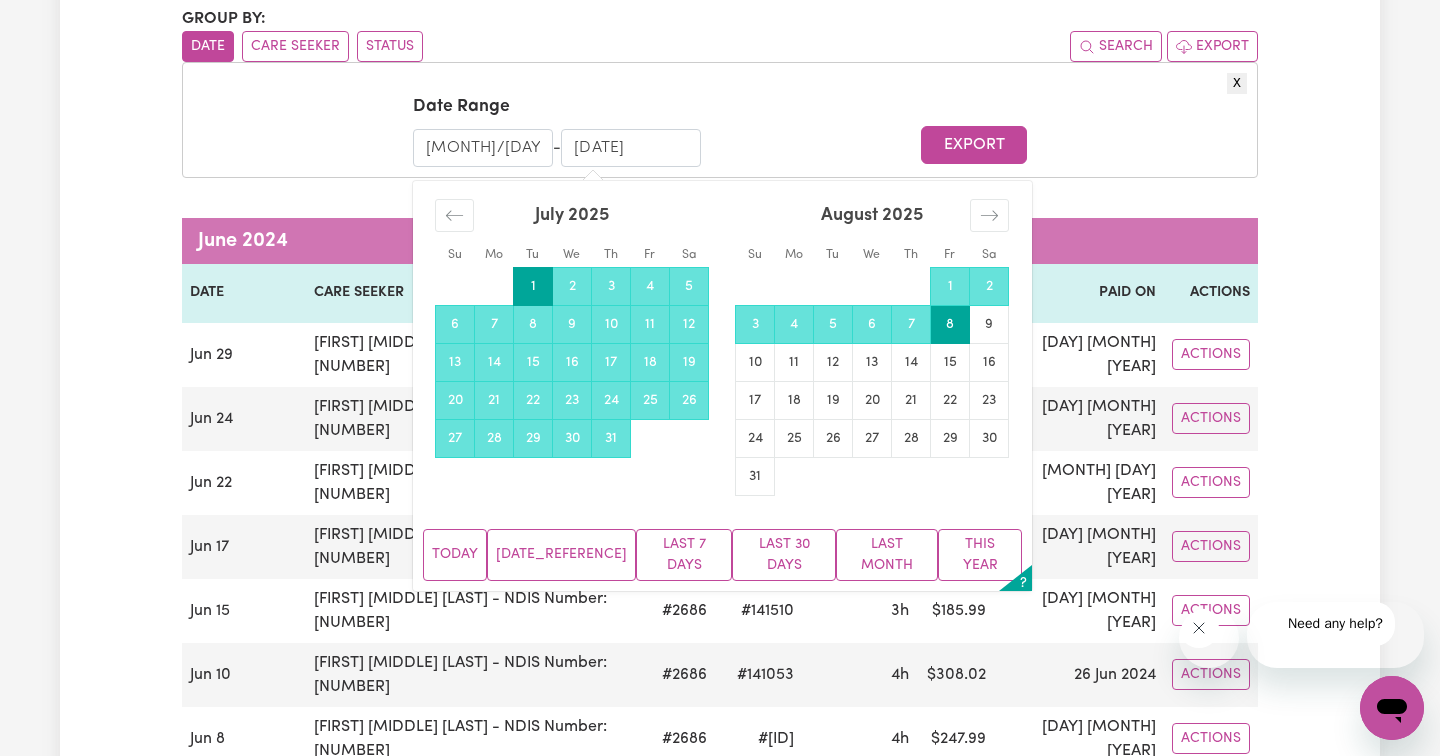 scroll, scrollTop: 0, scrollLeft: 32, axis: horizontal 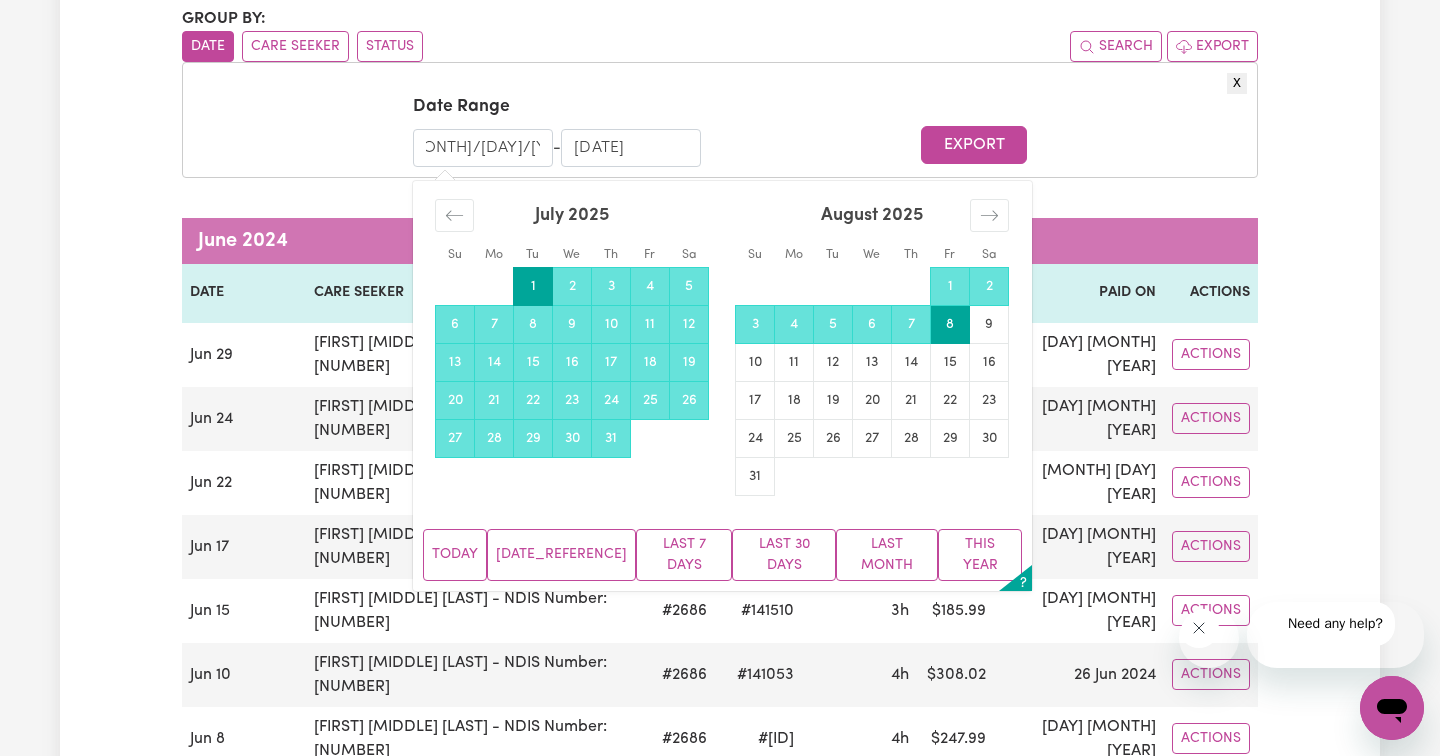 drag, startPoint x: 524, startPoint y: 310, endPoint x: 676, endPoint y: 306, distance: 152.05263 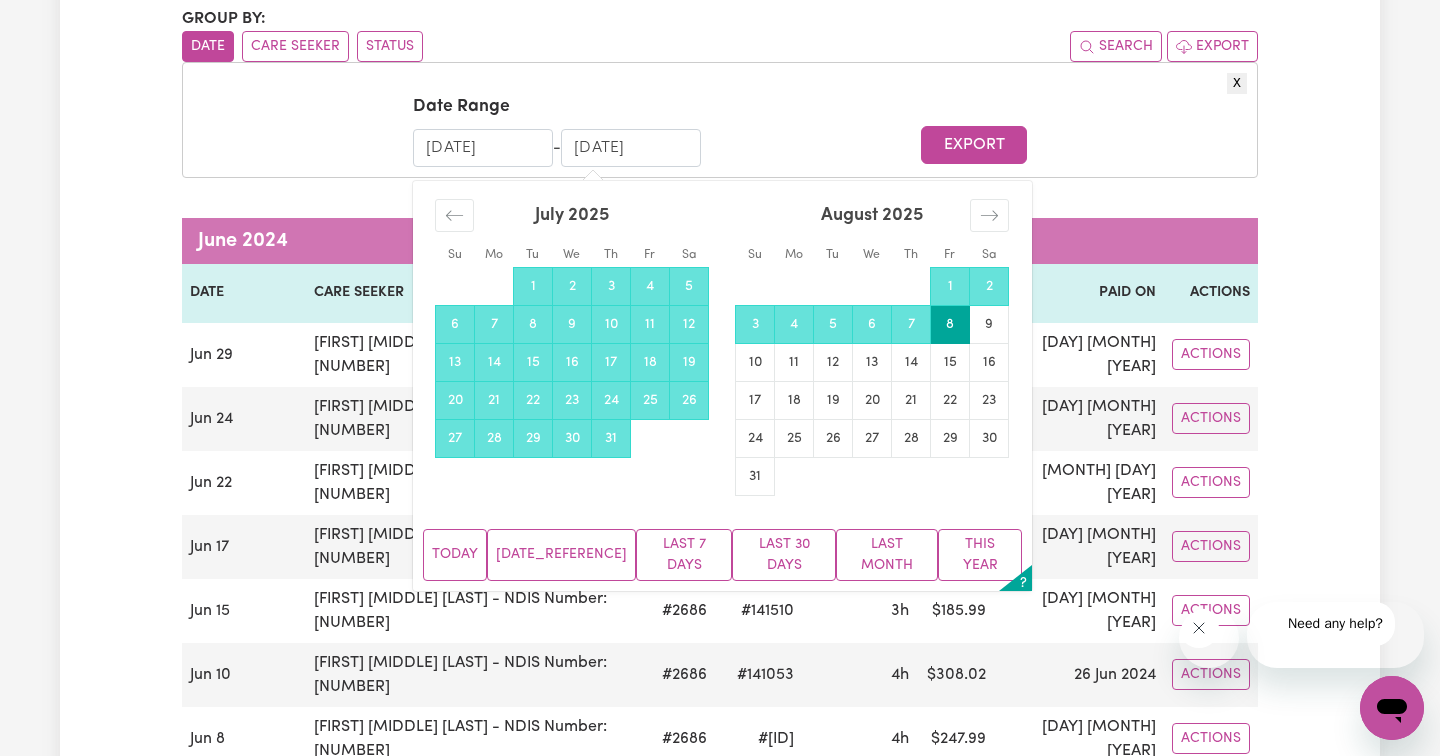 scroll, scrollTop: 0, scrollLeft: 0, axis: both 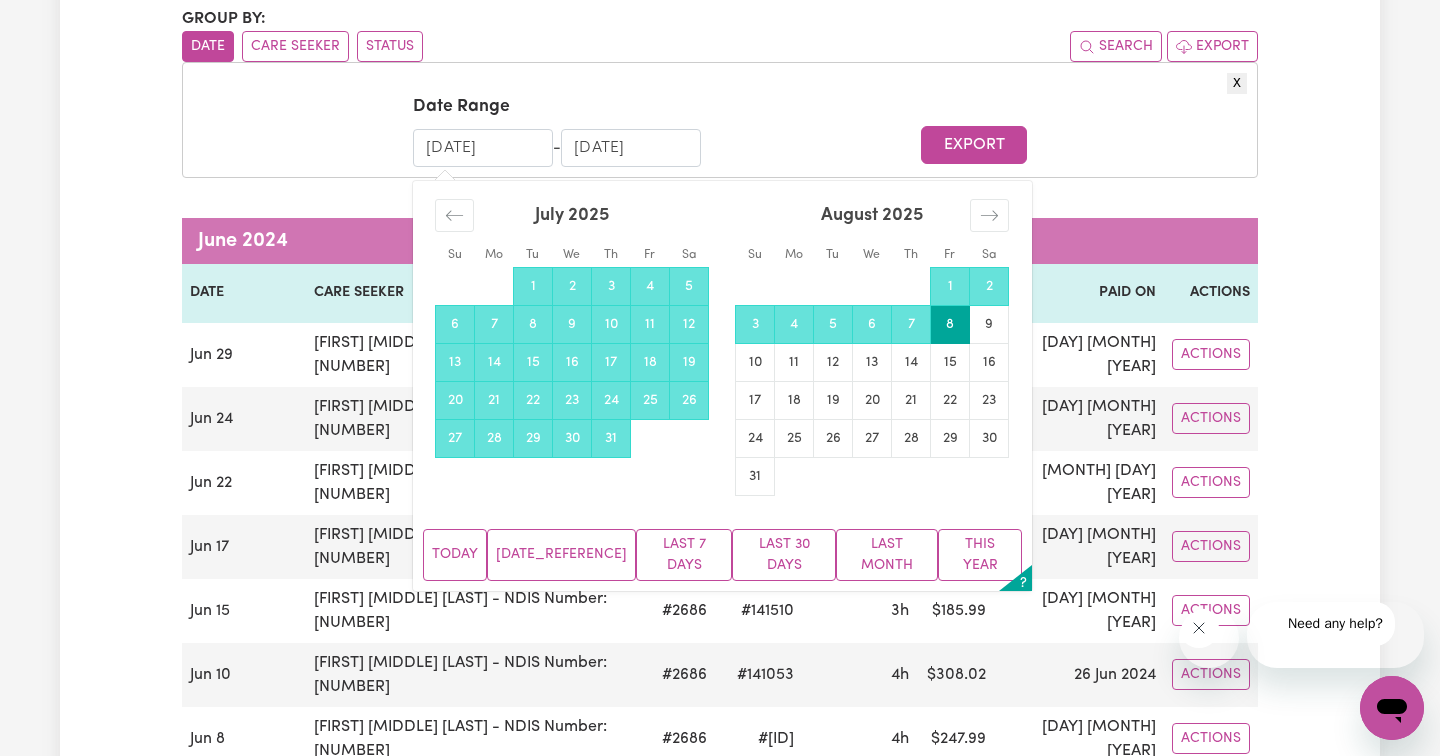 click on "[DATE]" at bounding box center [483, 148] 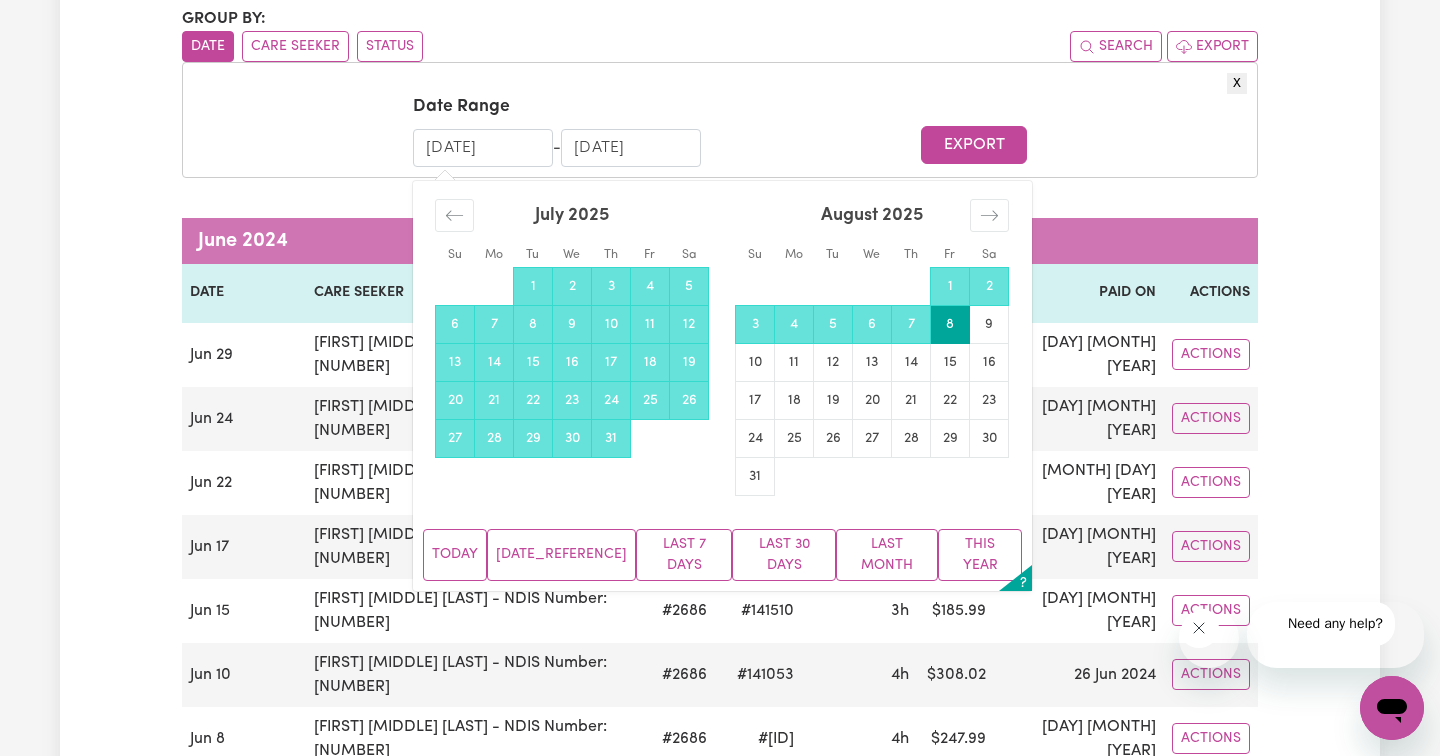 scroll, scrollTop: 0, scrollLeft: 0, axis: both 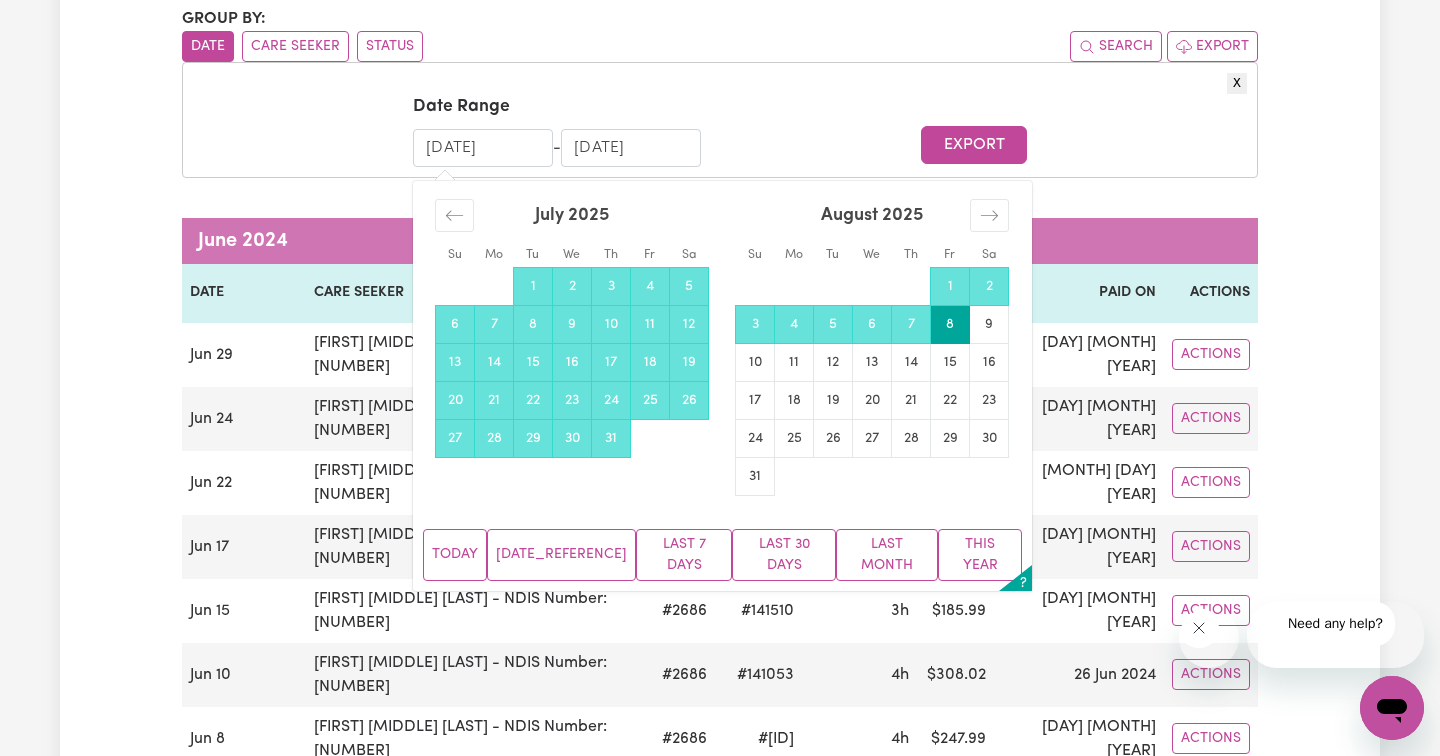 click on "[DATE]" at bounding box center (483, 148) 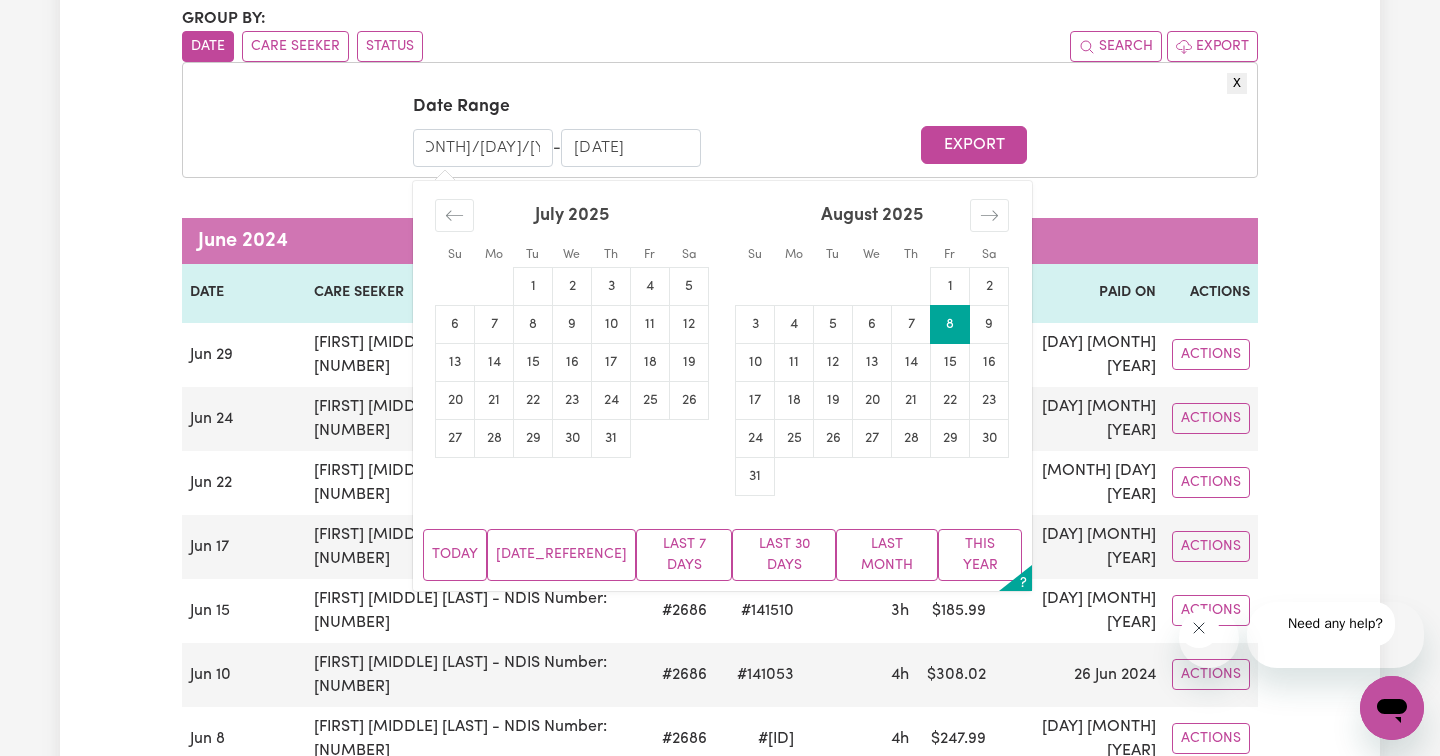 scroll, scrollTop: 0, scrollLeft: 10, axis: horizontal 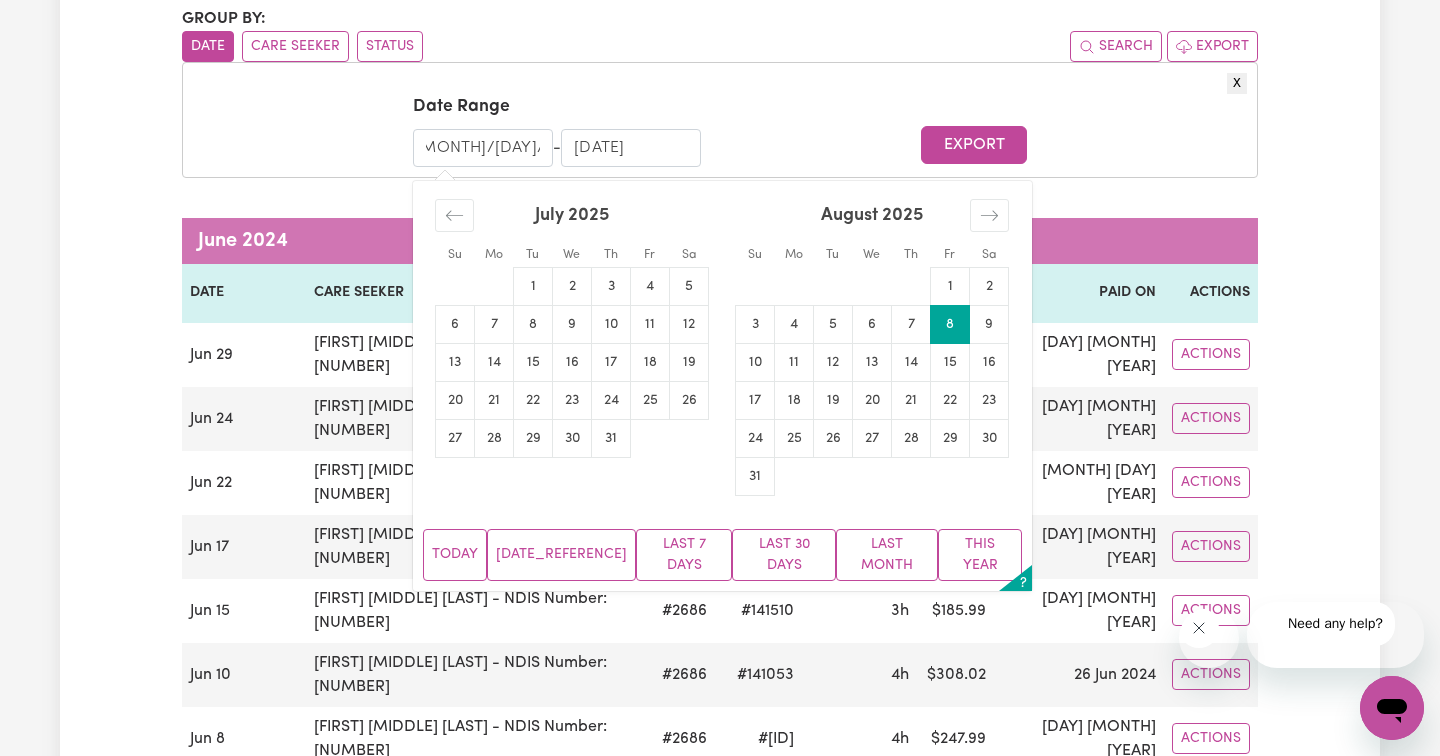 type on "[MONTH]/[DAY]/[YEAR]" 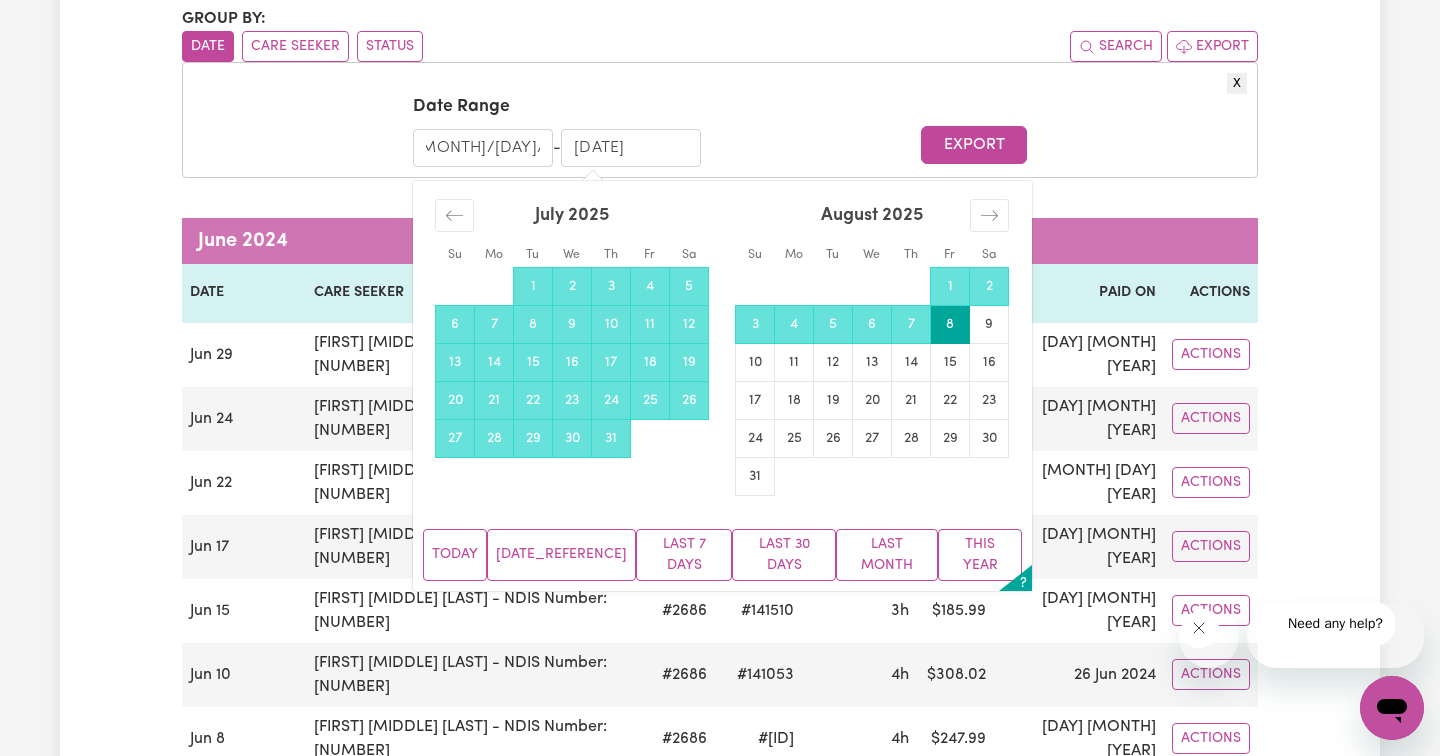scroll, scrollTop: 0, scrollLeft: 0, axis: both 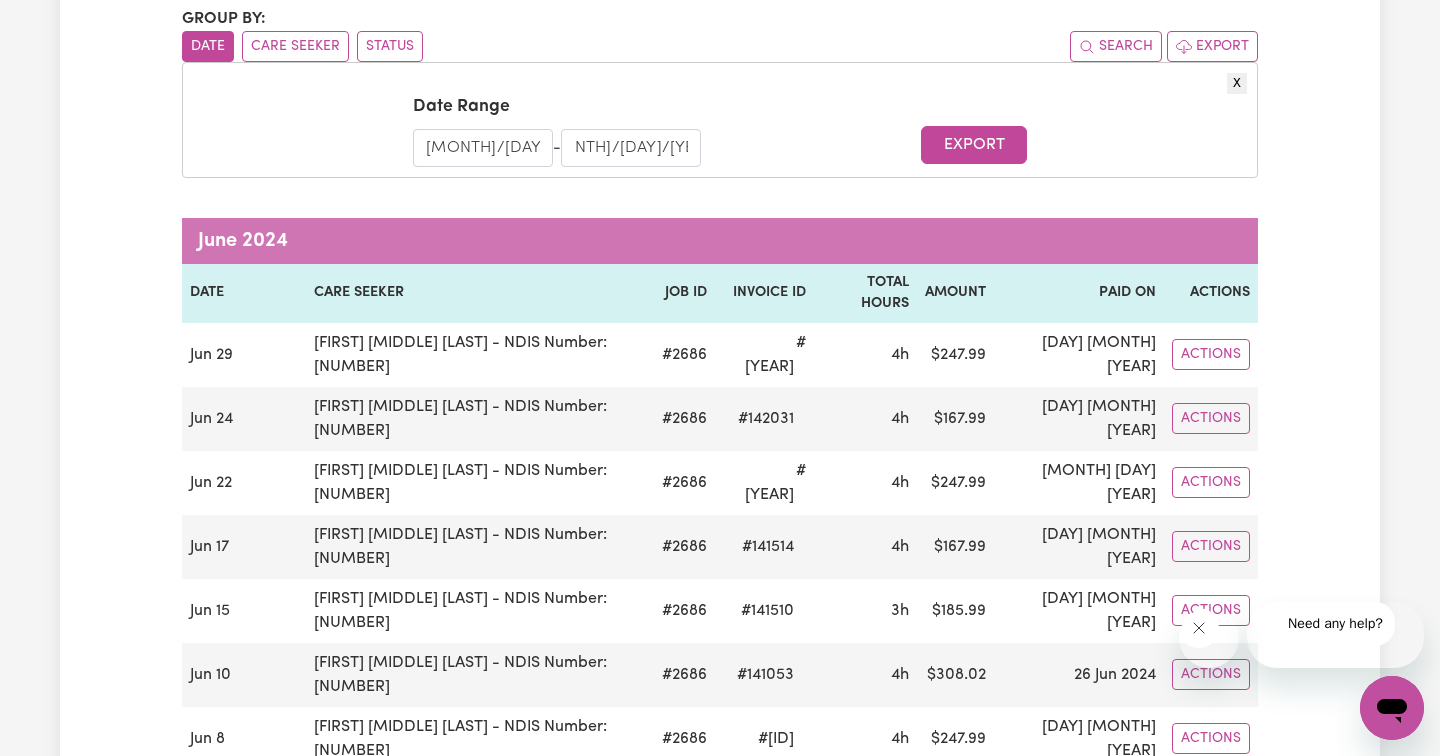 click on "[MONTH]/[DAY]/[YEAR]" at bounding box center [631, 148] 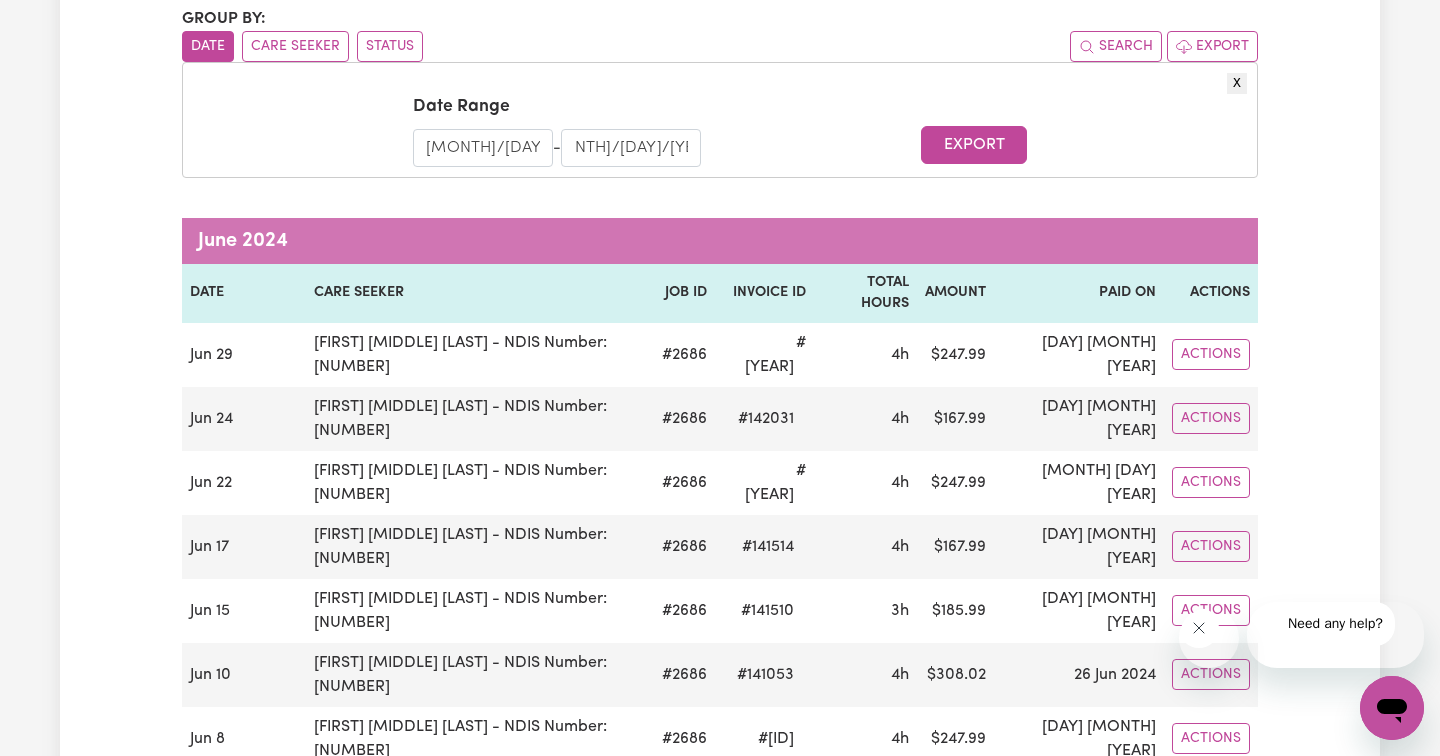scroll, scrollTop: 0, scrollLeft: 19, axis: horizontal 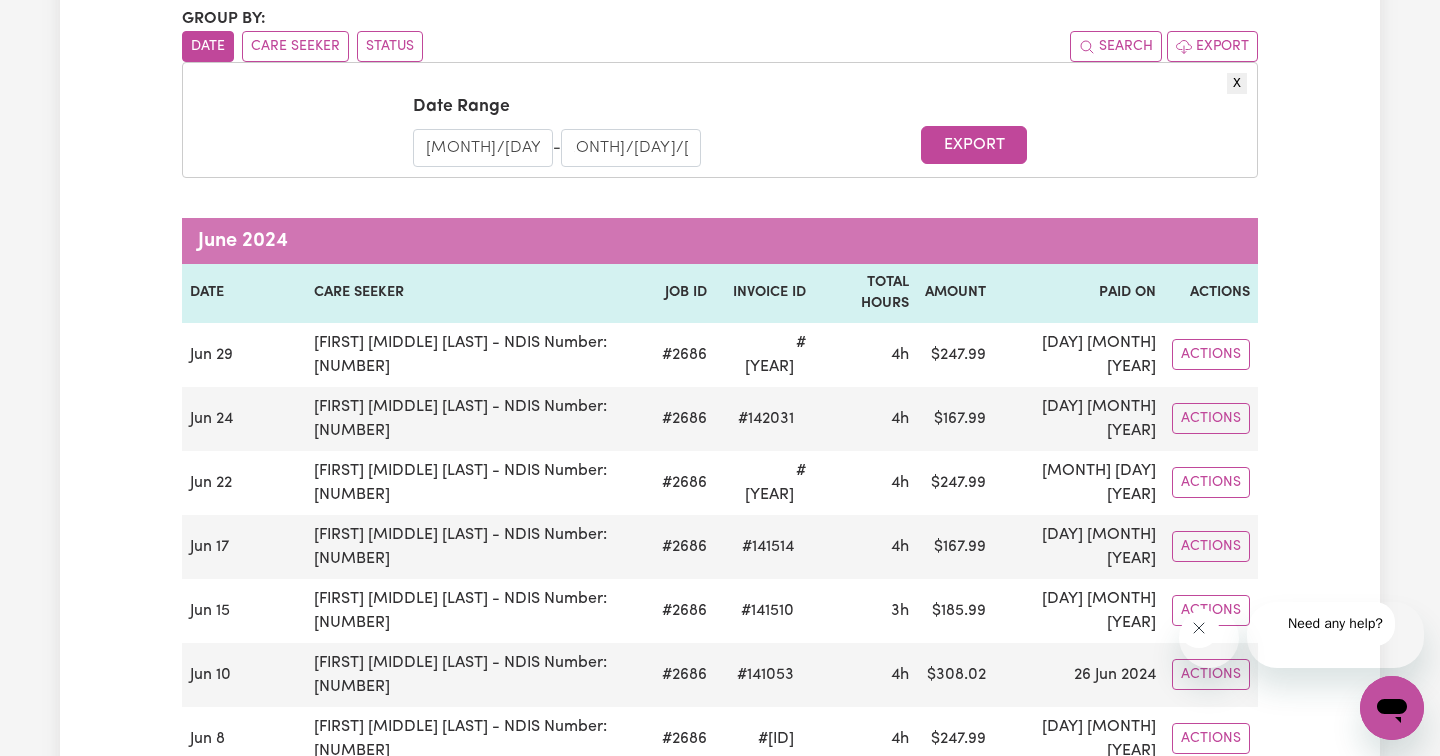 click on "[MONTH]/[DAY]/[YEAR]" at bounding box center (631, 148) 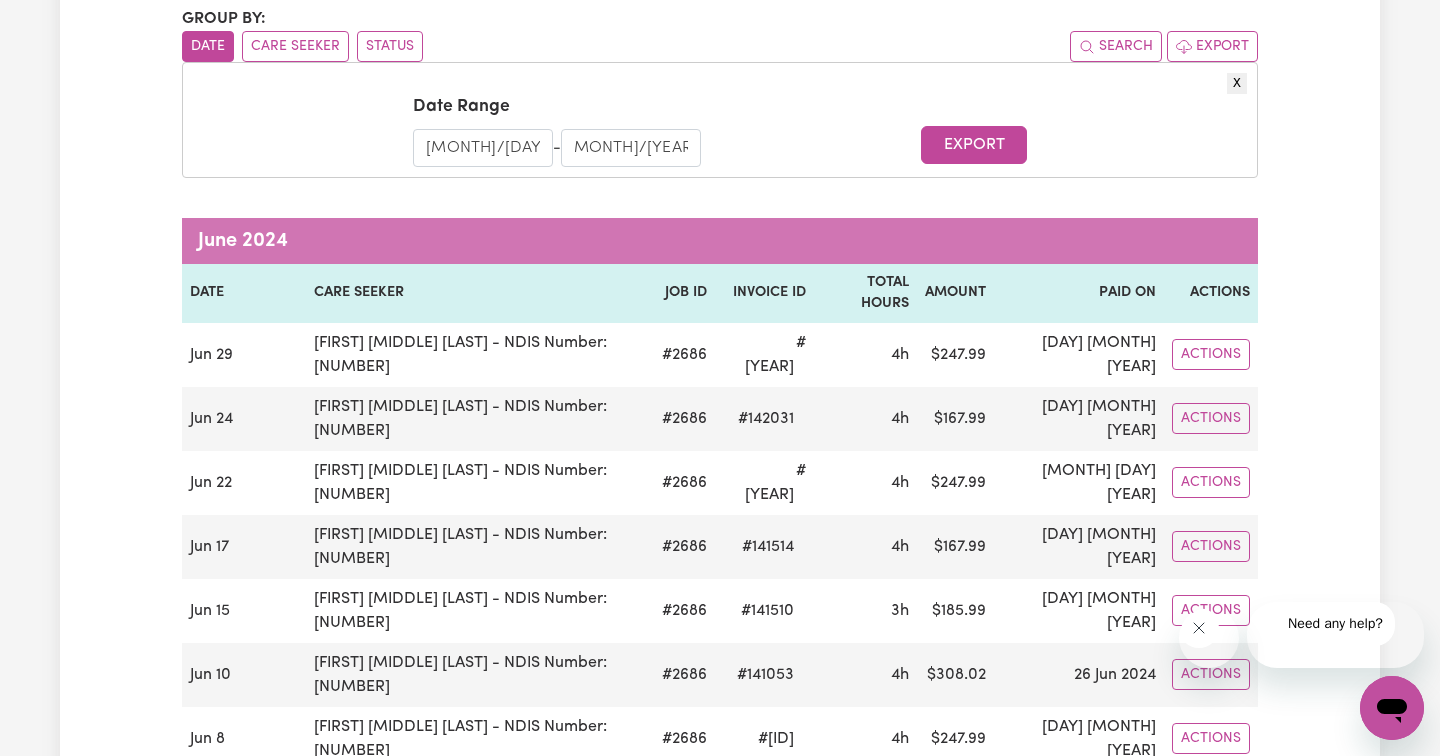 scroll, scrollTop: 0, scrollLeft: 0, axis: both 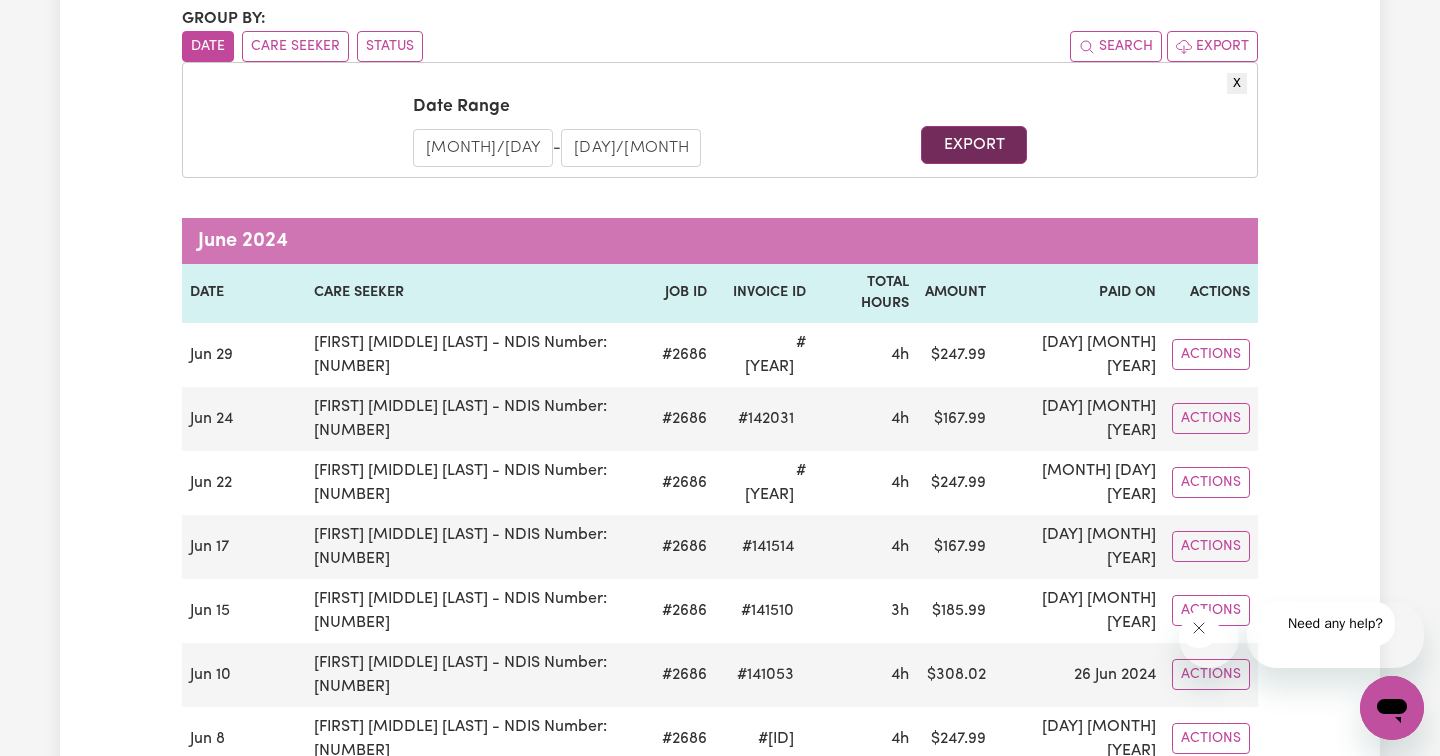 type on "[DAY]/[MONTH]/[YEAR]" 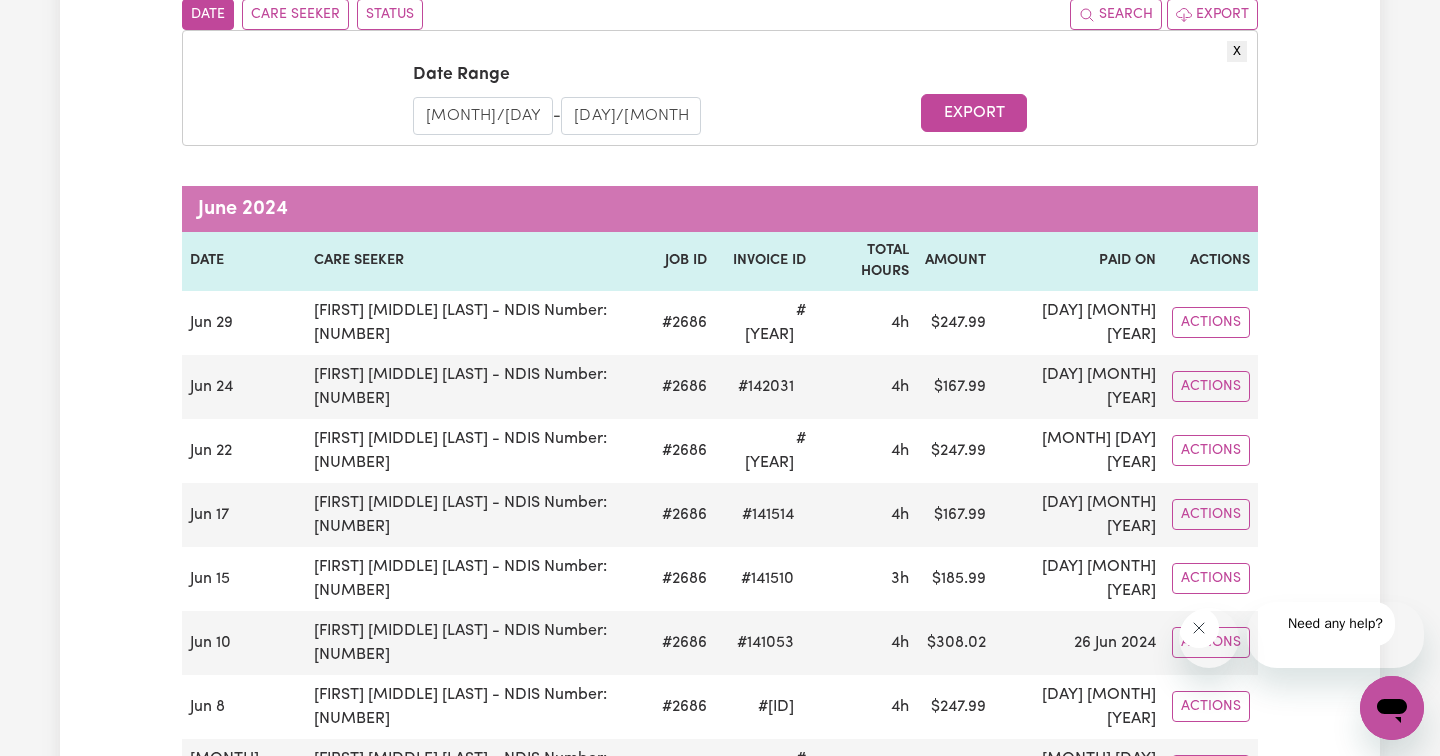 scroll, scrollTop: 256, scrollLeft: 0, axis: vertical 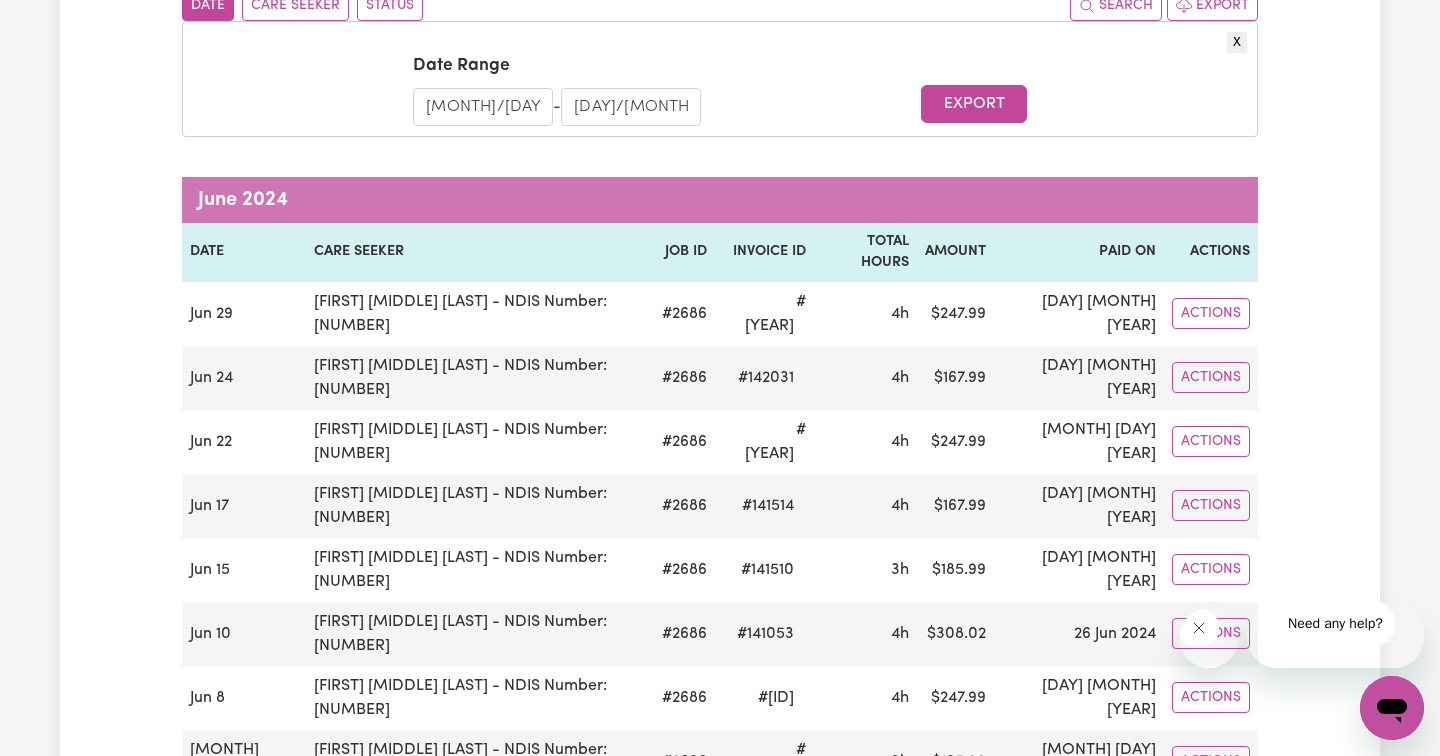 click on "[MONTH]/[DAY]/[YEAR]" at bounding box center (483, 107) 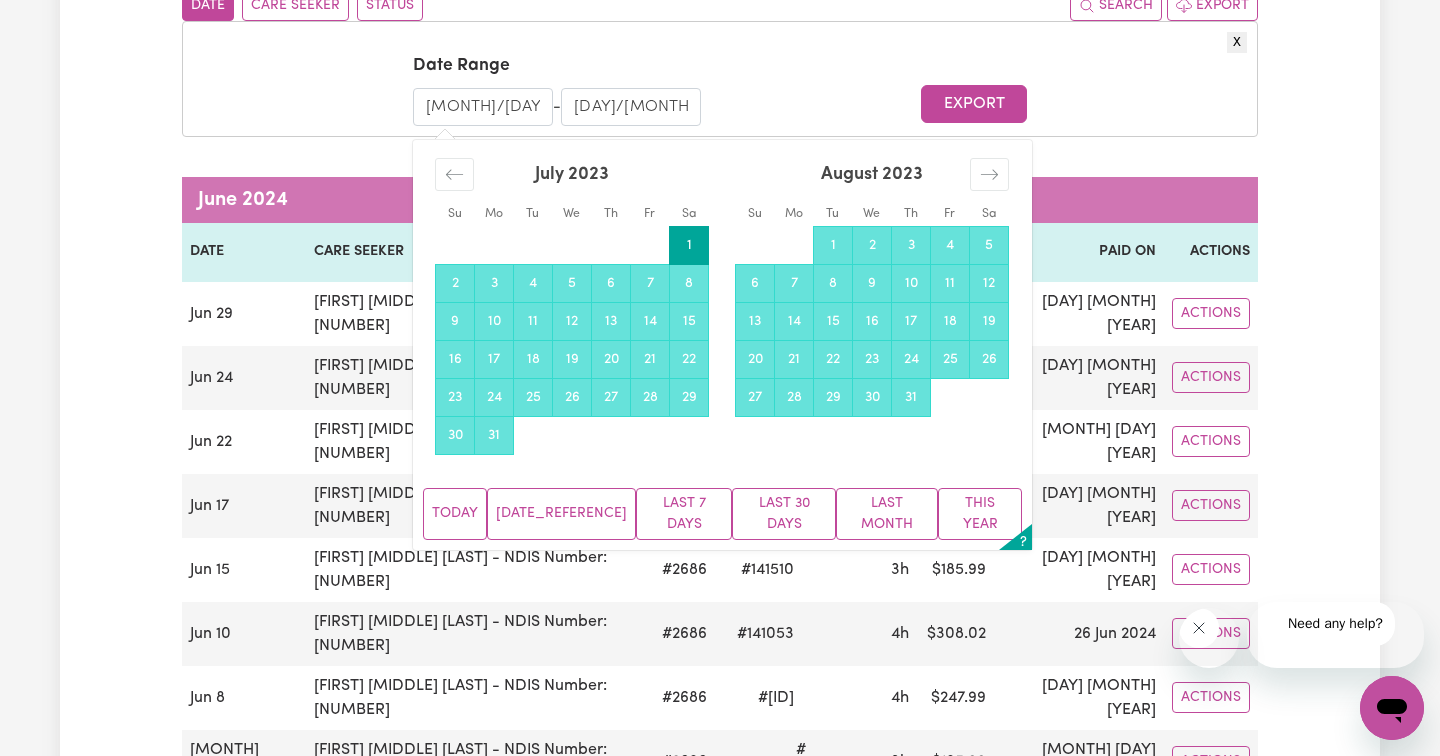 scroll, scrollTop: 0, scrollLeft: 23, axis: horizontal 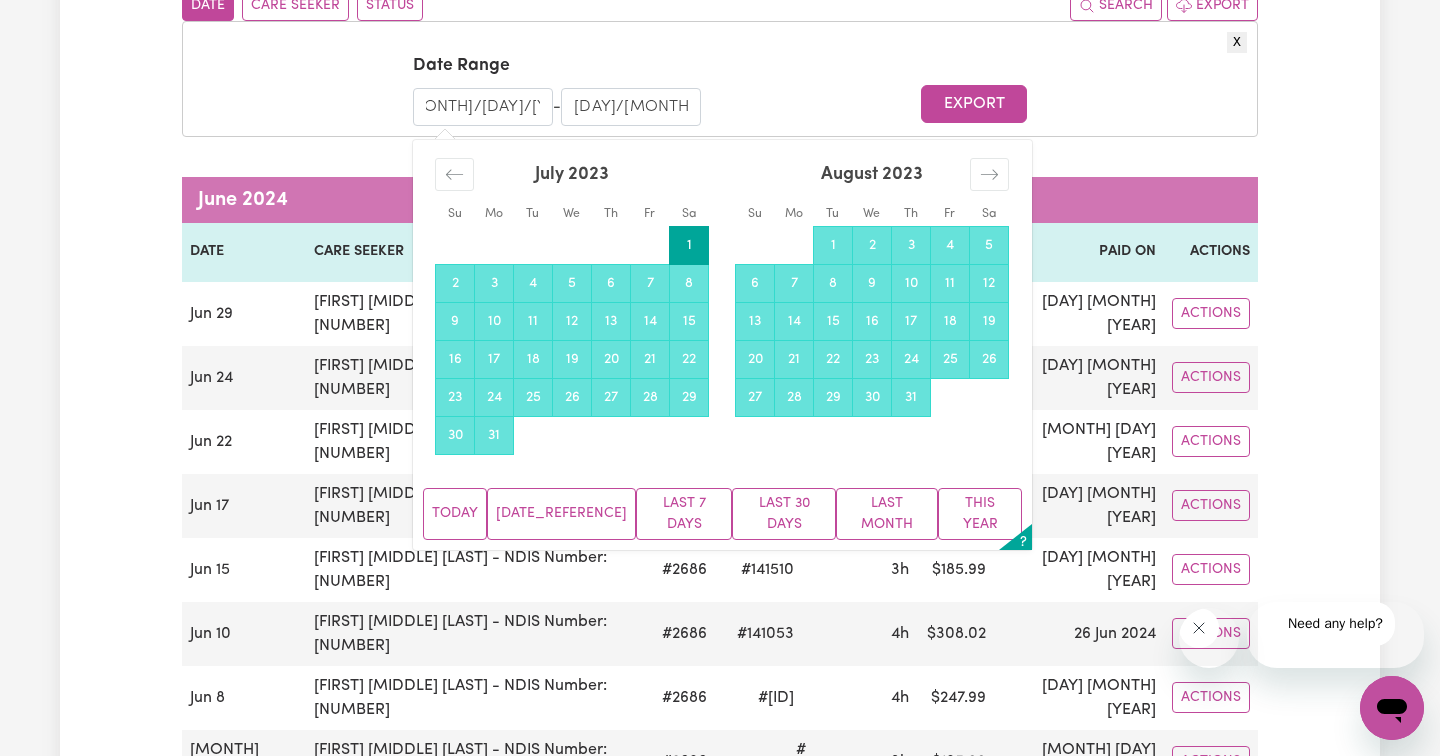 drag, startPoint x: 505, startPoint y: 275, endPoint x: 584, endPoint y: 277, distance: 79.025314 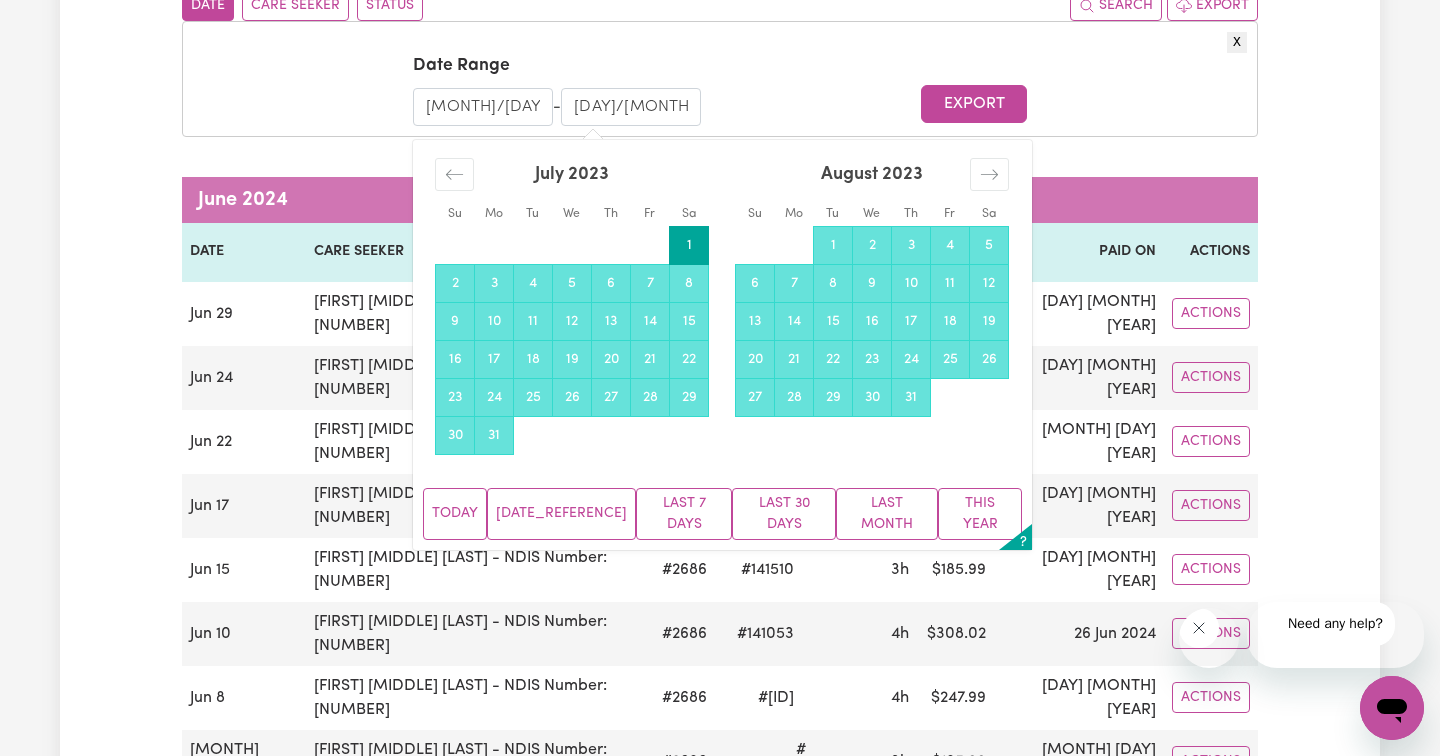 scroll, scrollTop: 0, scrollLeft: 32, axis: horizontal 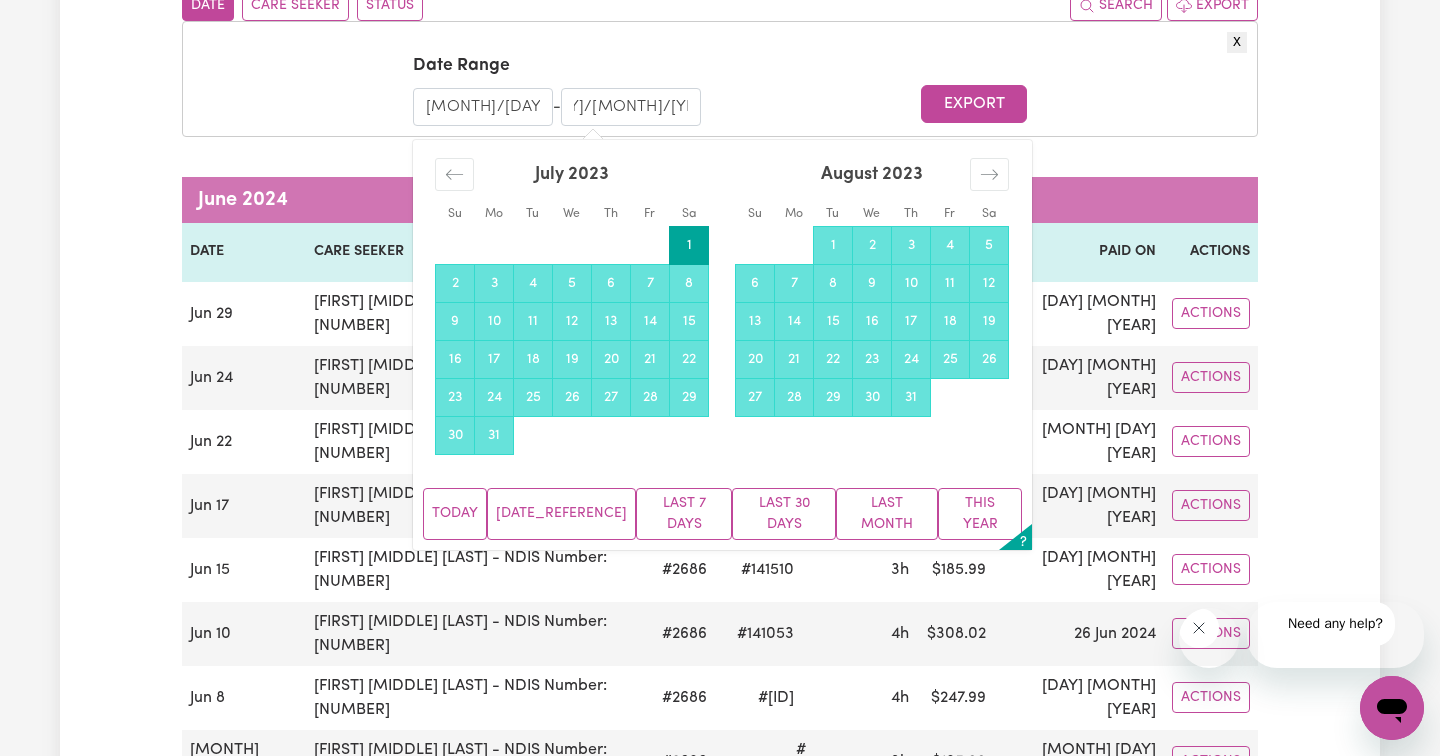 drag, startPoint x: 662, startPoint y: 272, endPoint x: 745, endPoint y: 272, distance: 83 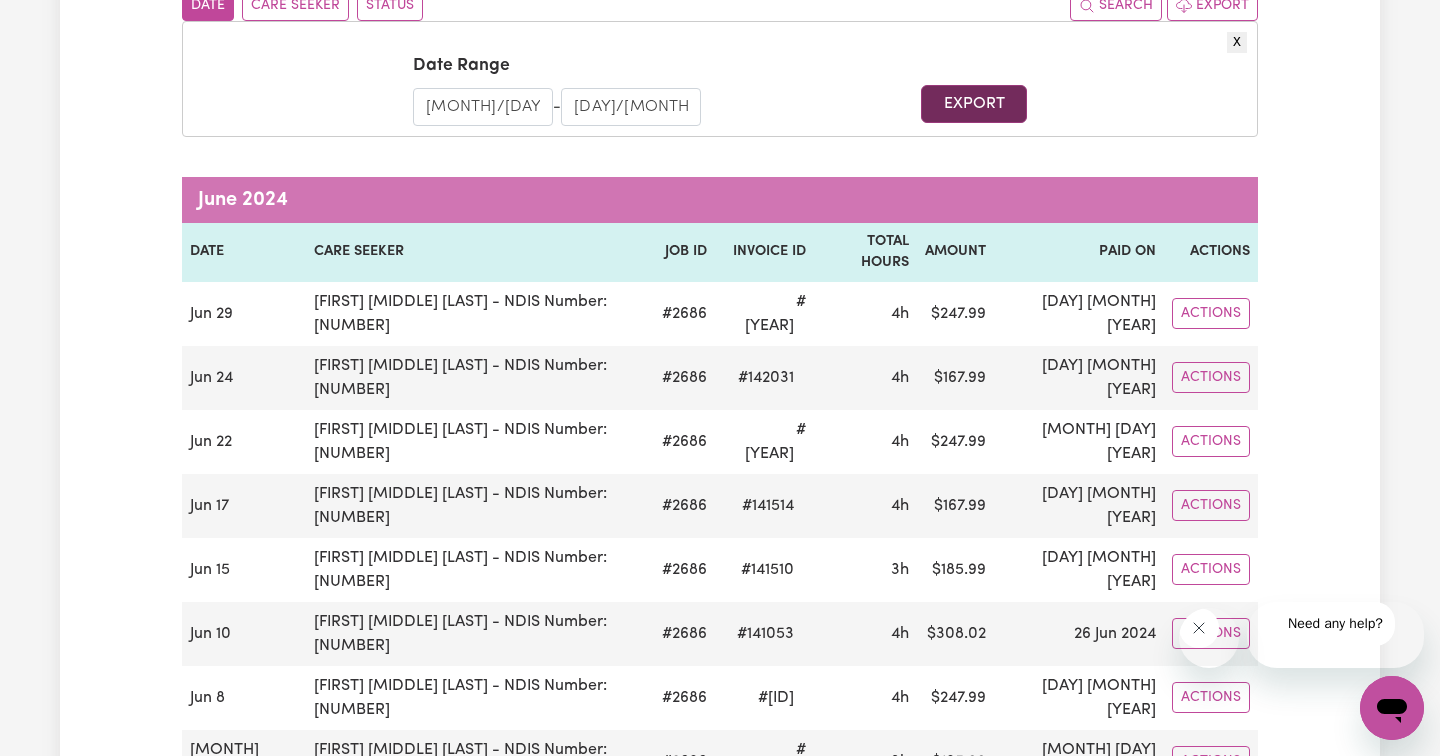 click on "Export" at bounding box center [973, 104] 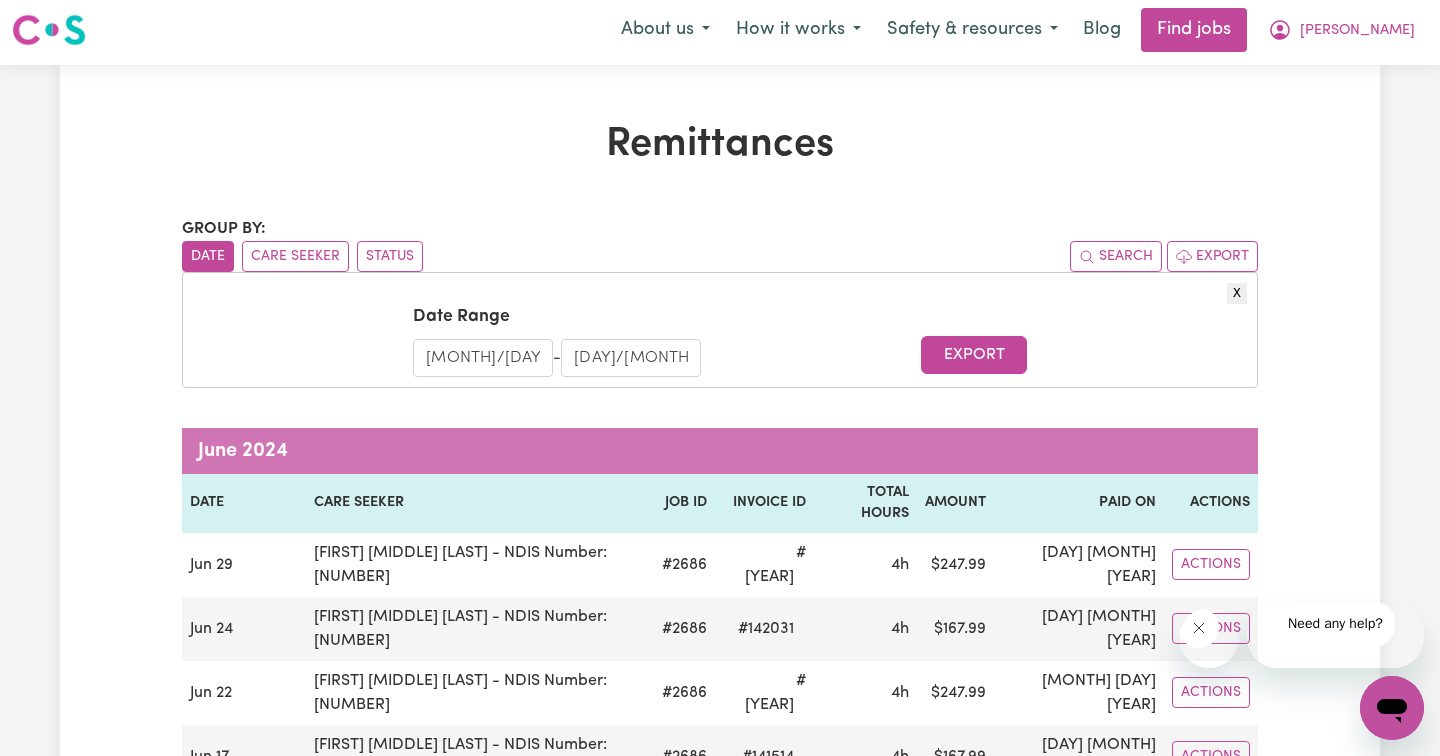 scroll, scrollTop: 0, scrollLeft: 0, axis: both 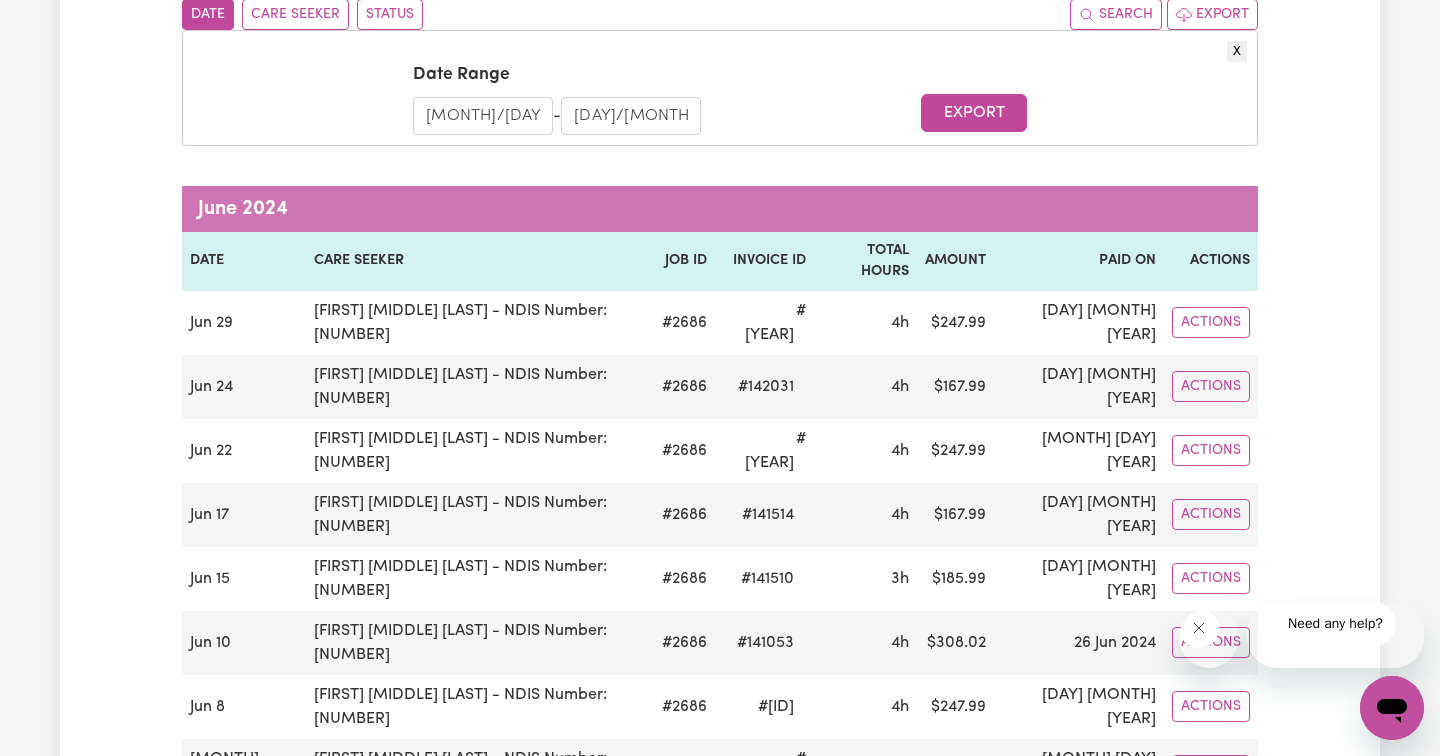 type 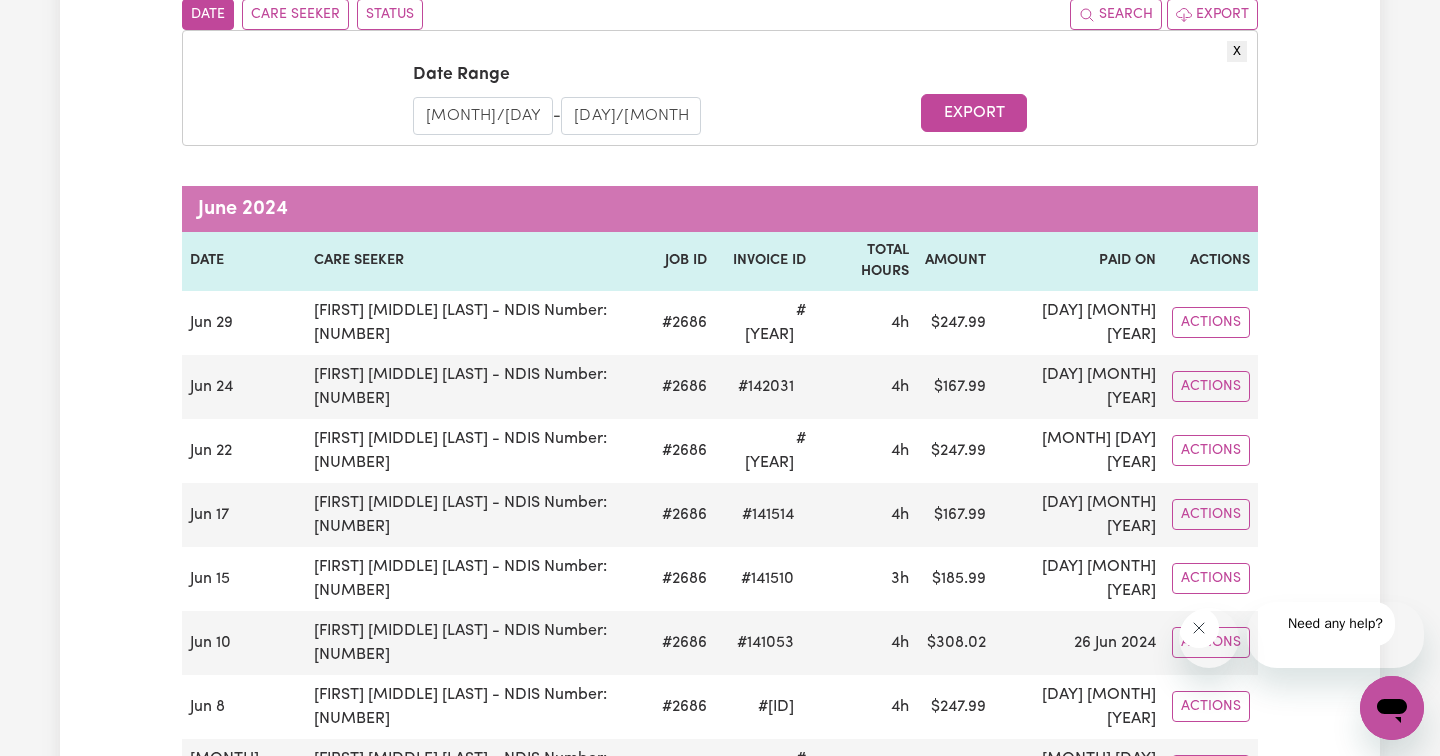 click on "[MONTH]/[DAY]/[YEAR]" at bounding box center (483, 116) 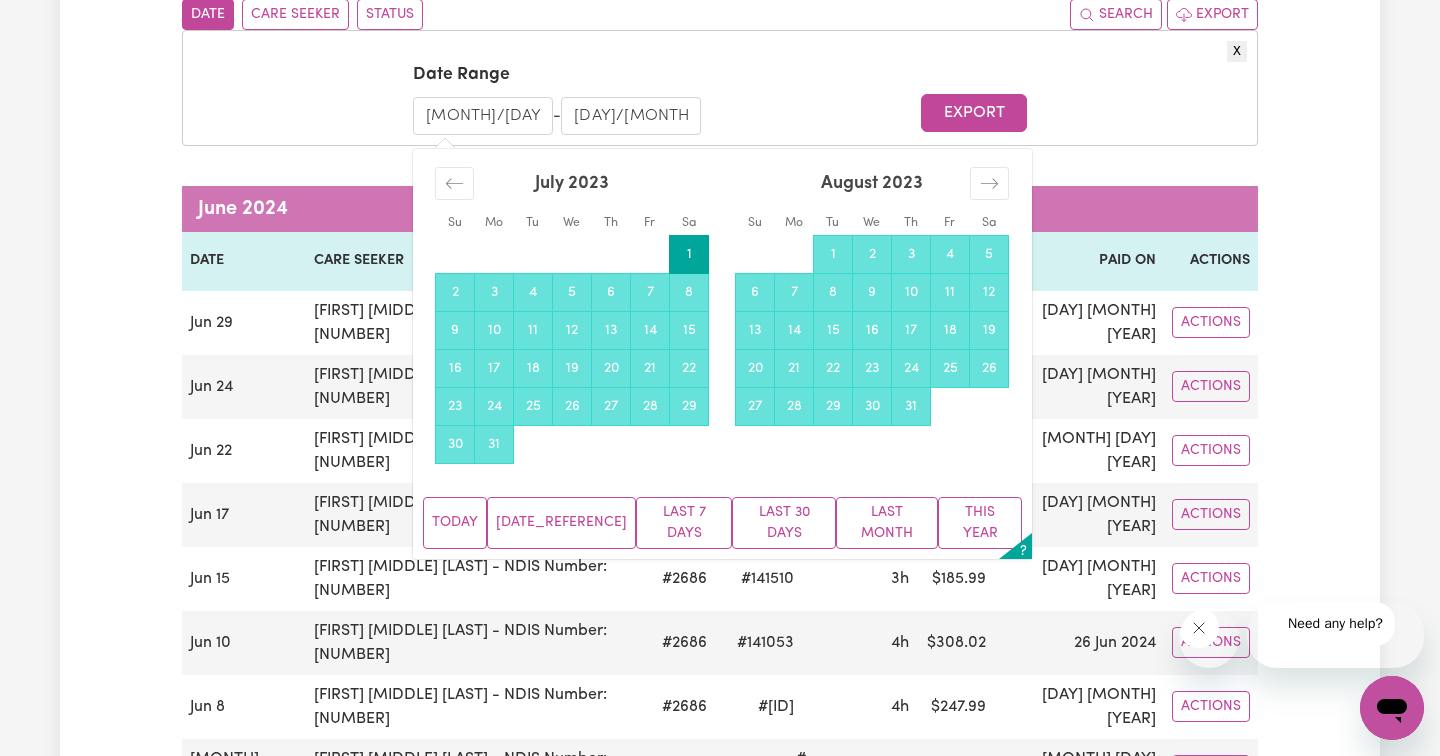 scroll, scrollTop: 0, scrollLeft: 23, axis: horizontal 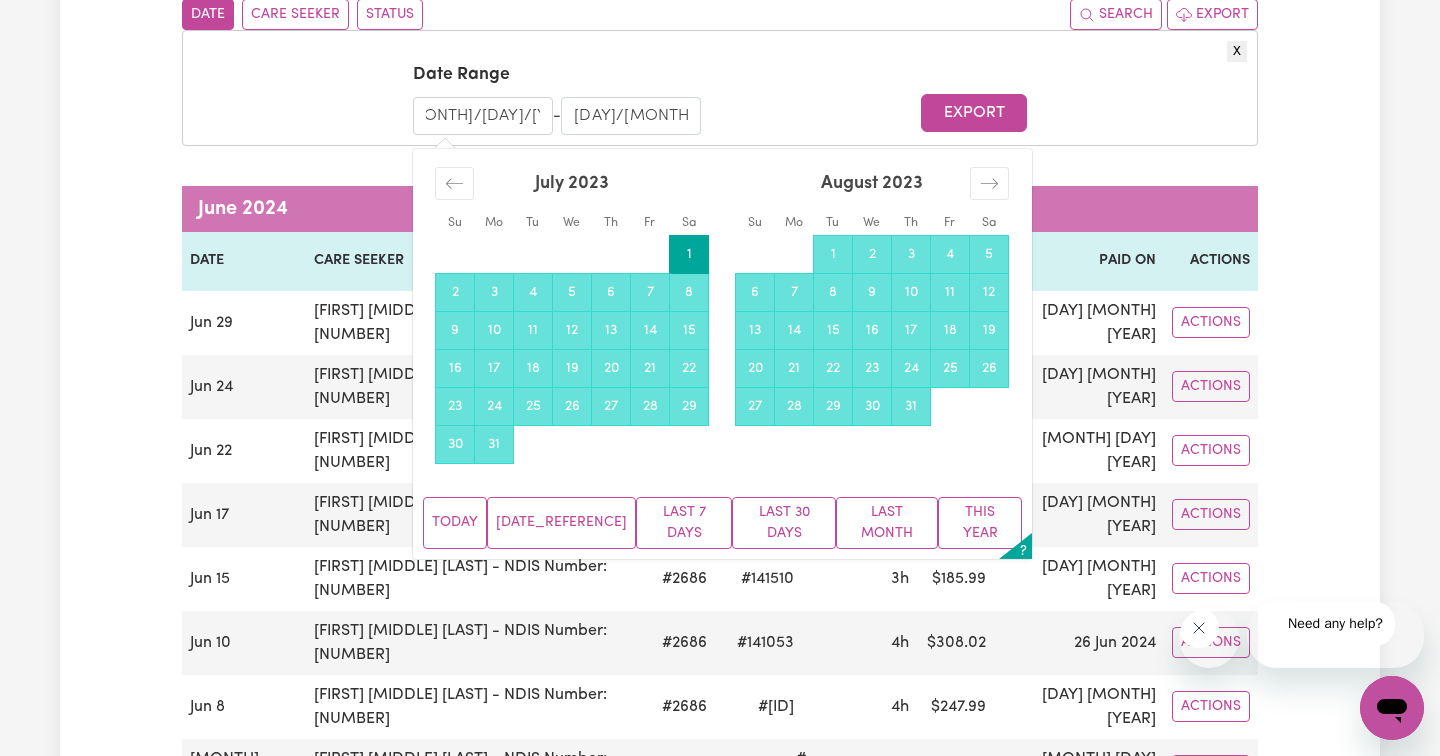 drag, startPoint x: 528, startPoint y: 283, endPoint x: 624, endPoint y: 282, distance: 96.00521 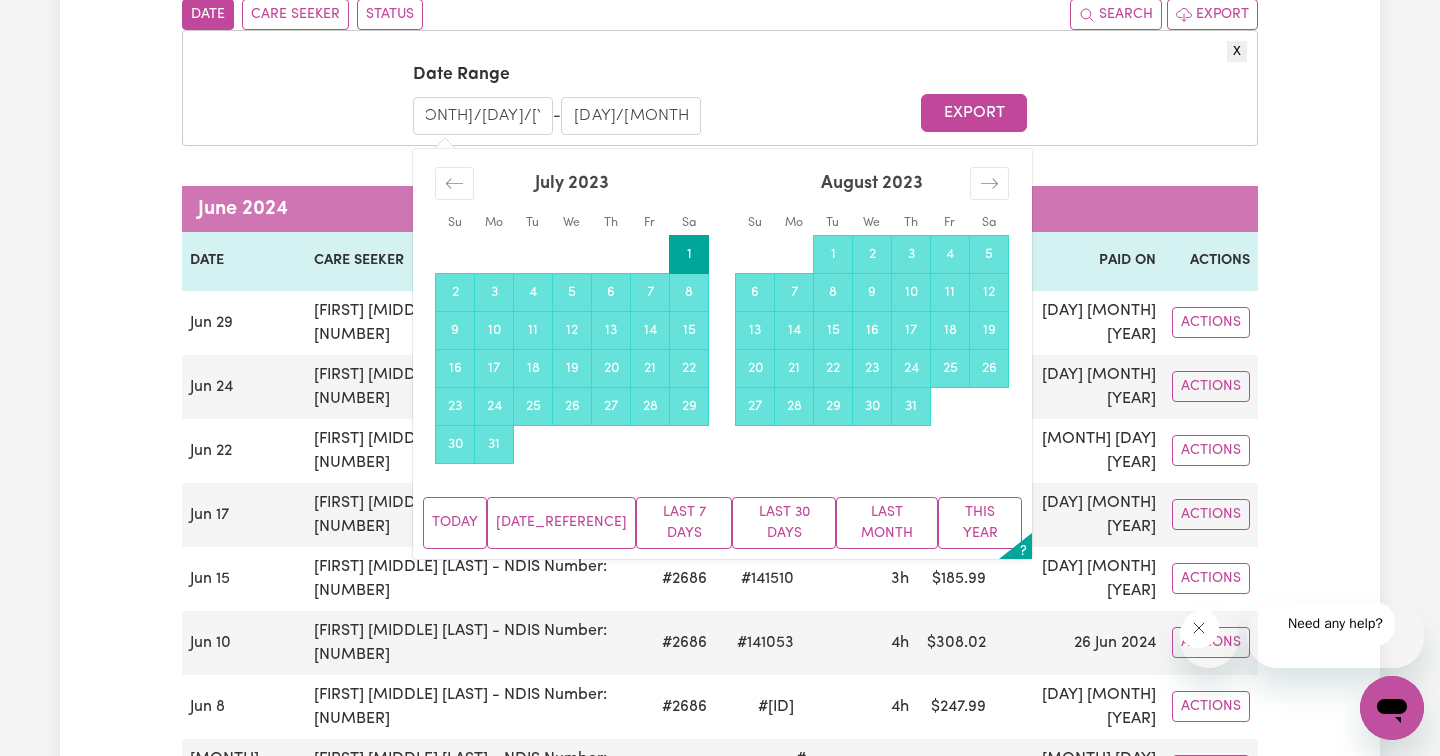 scroll, scrollTop: 0, scrollLeft: 10, axis: horizontal 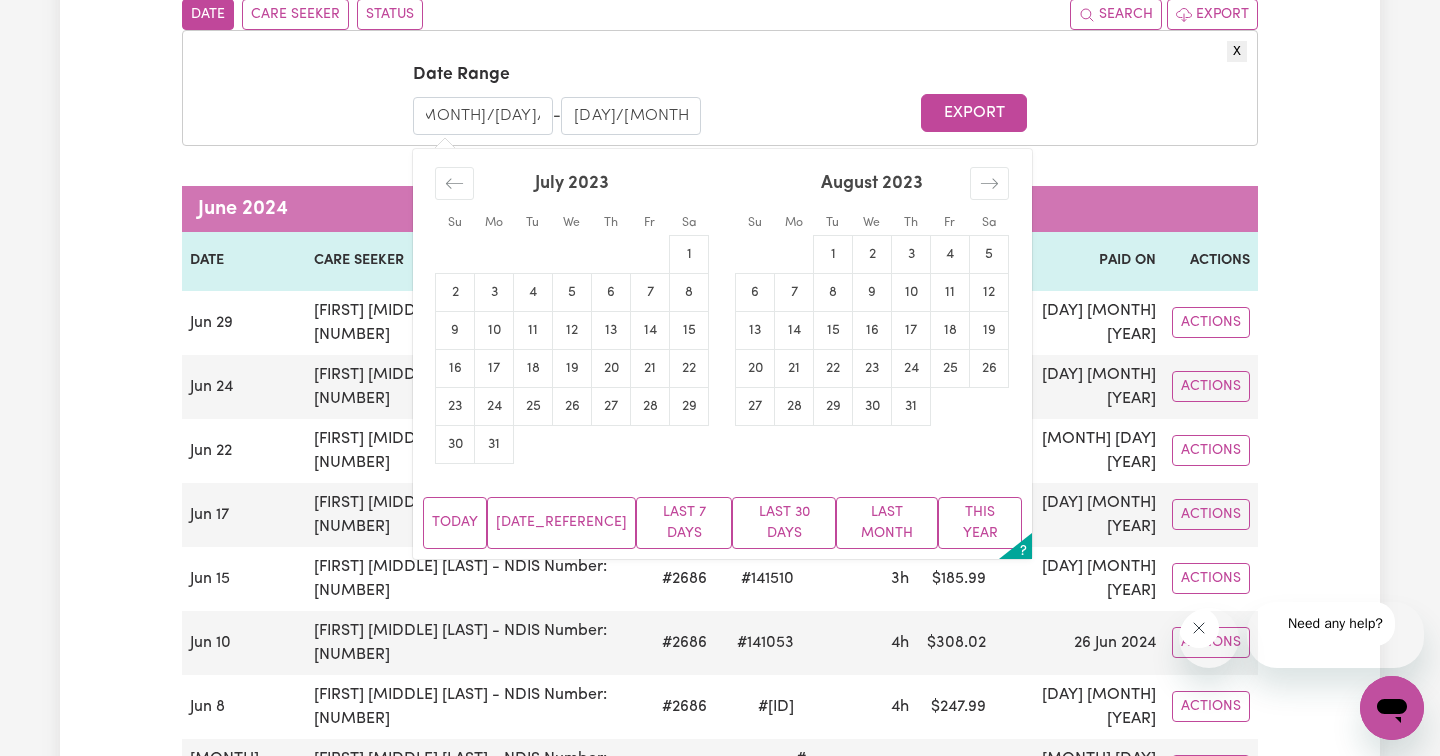 type on "[DATE]" 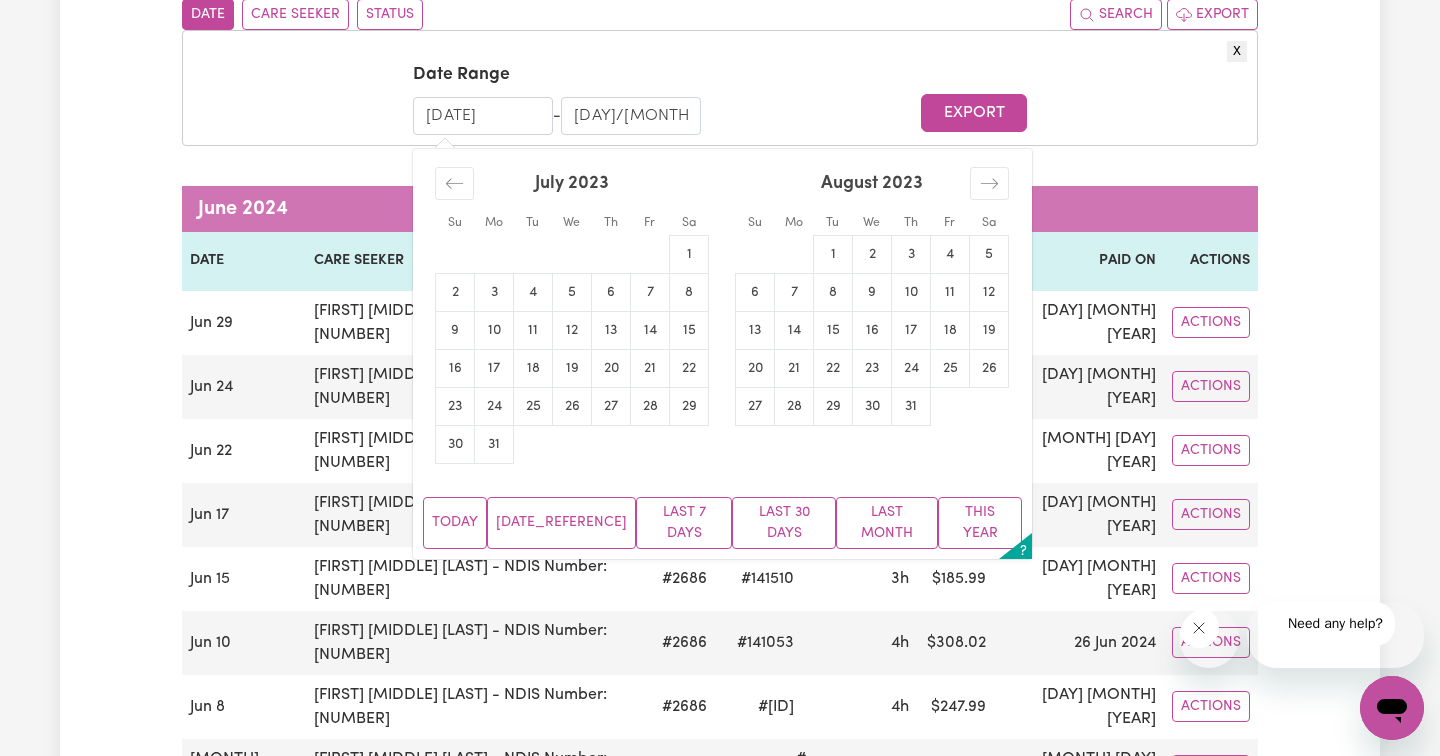 type 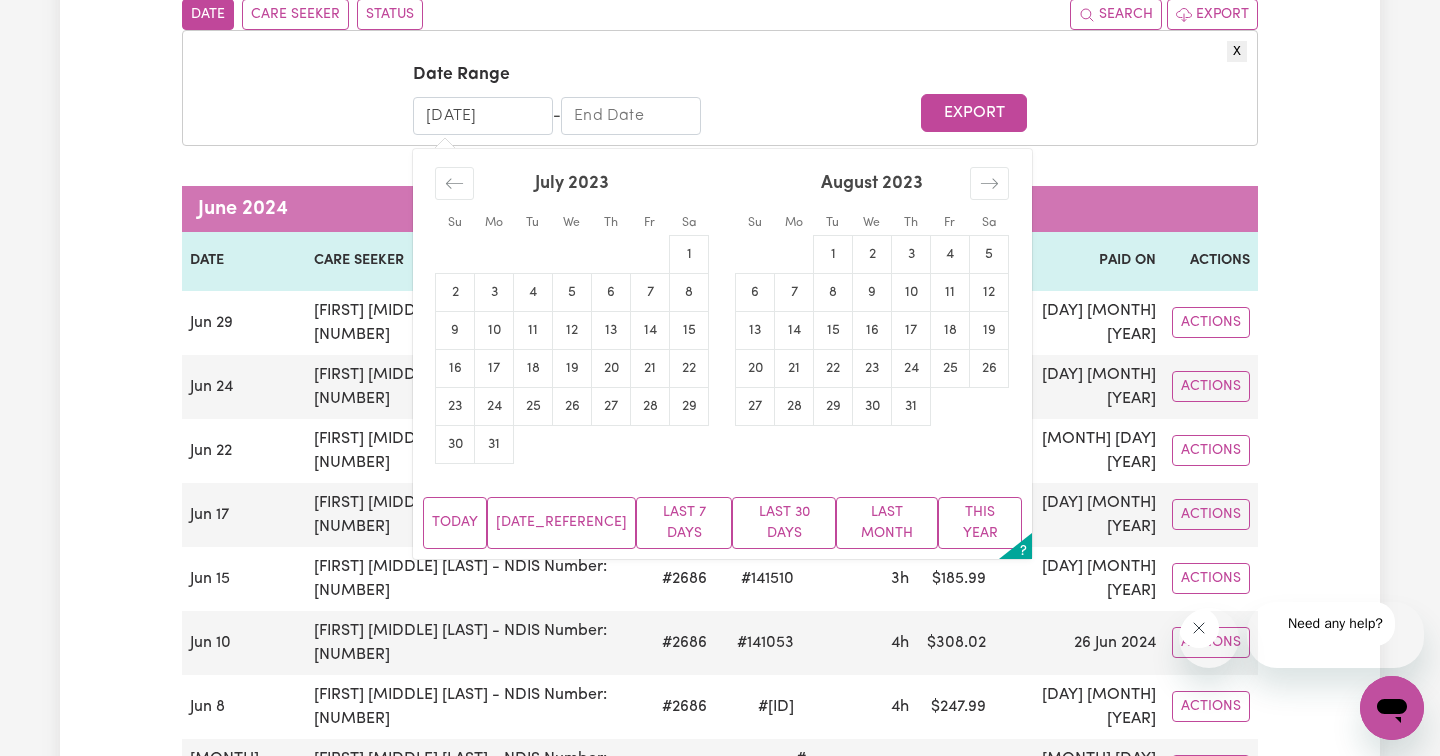 scroll, scrollTop: 0, scrollLeft: 0, axis: both 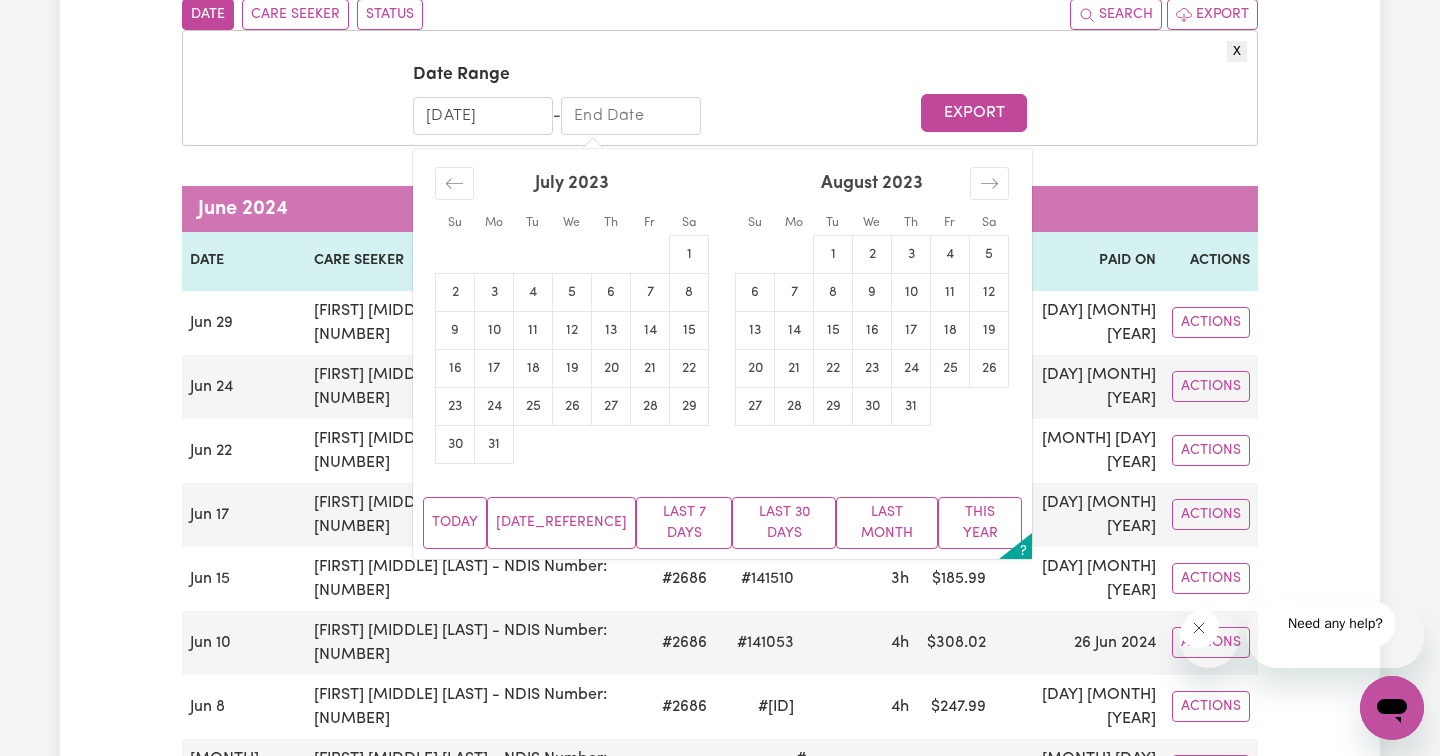 click on "[DATE]" at bounding box center (483, 116) 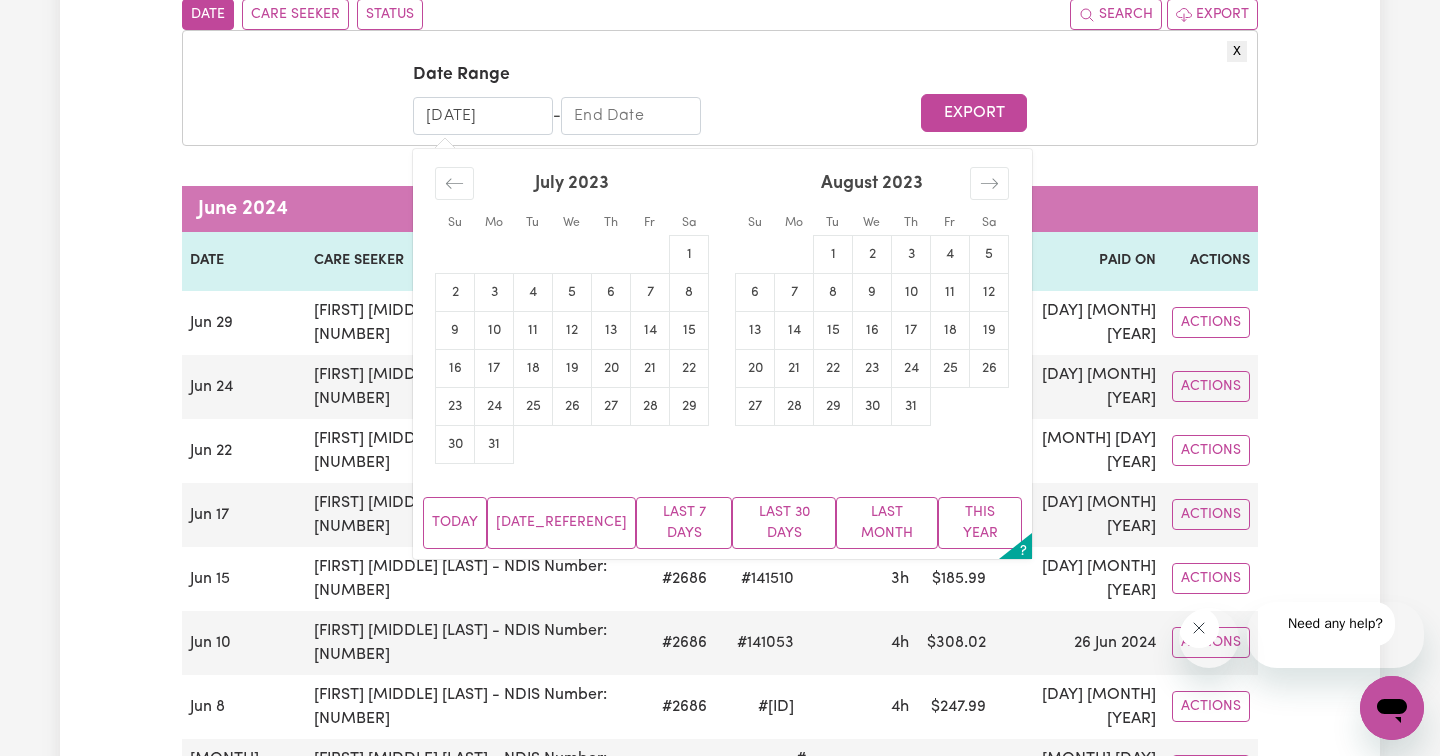 scroll, scrollTop: 0, scrollLeft: 25, axis: horizontal 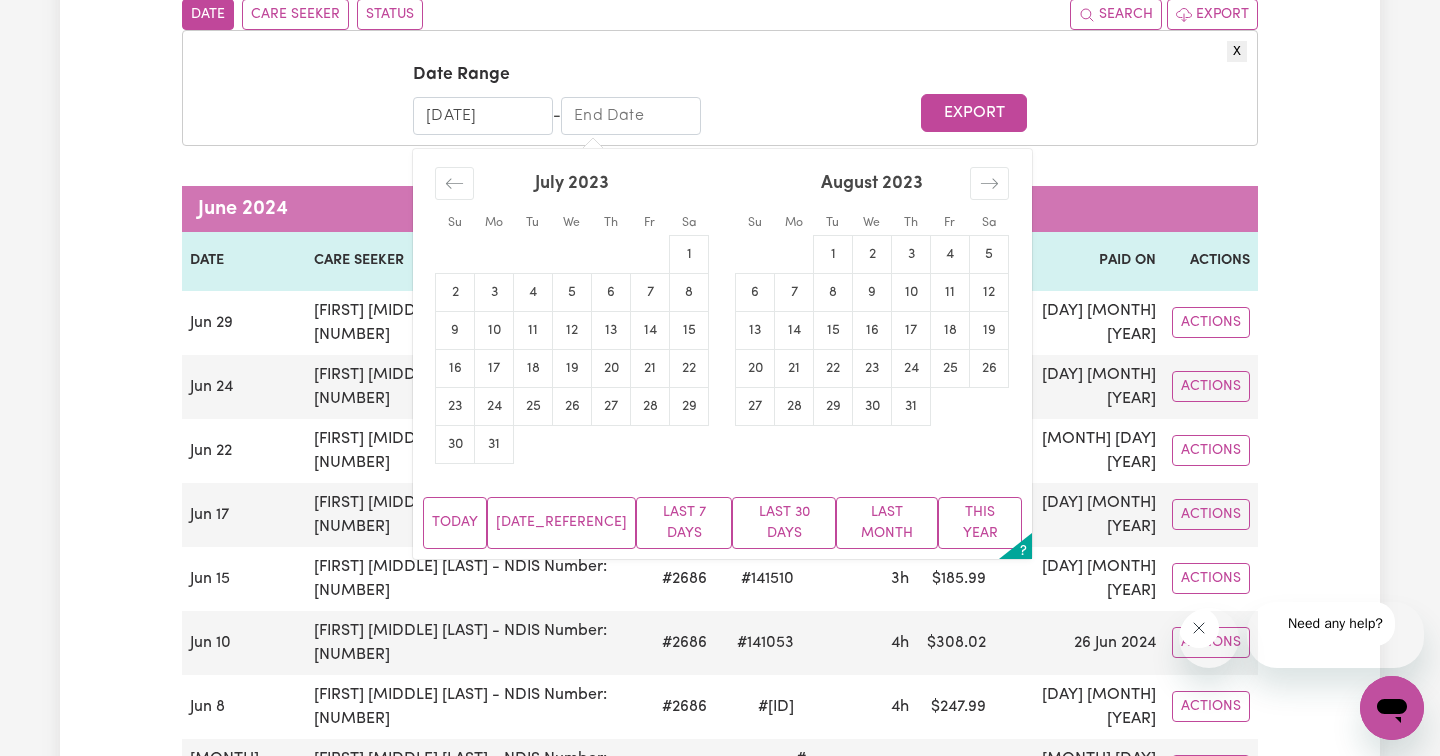 click on "[MONTH] [YEAR] [DAY] [DAY] [DAY] [DAY] [DAY] [DAY] [DAY] [DAY] [DAY] [DAY] [DAY] [DAY] [DAY] [DAY] [DAY] [DAY] [DAY] [DAY] [DAY] [DAY] [DAY] [DAY] [DAY] [DAY] [DAY] [DAY] [DAY] [DAY] [DAY]" at bounding box center (872, 287) 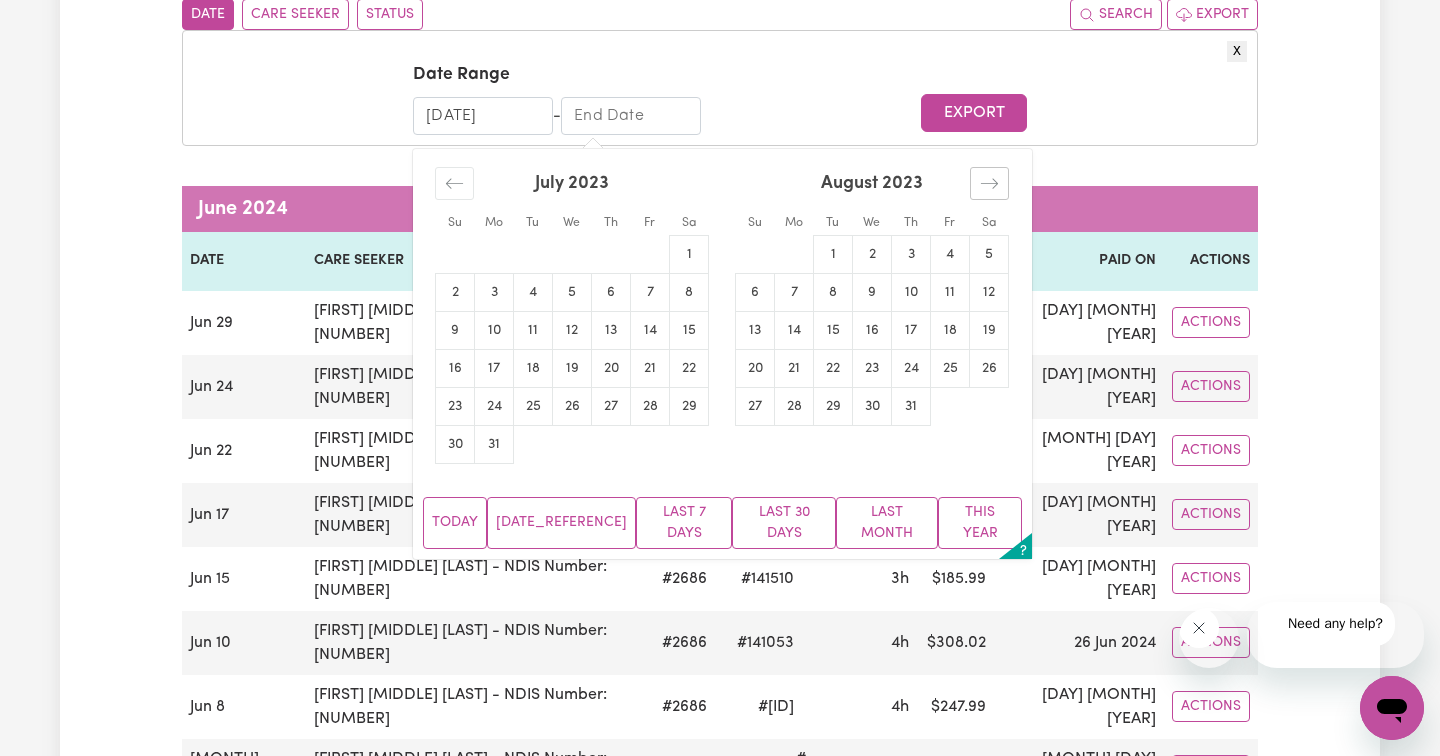 click 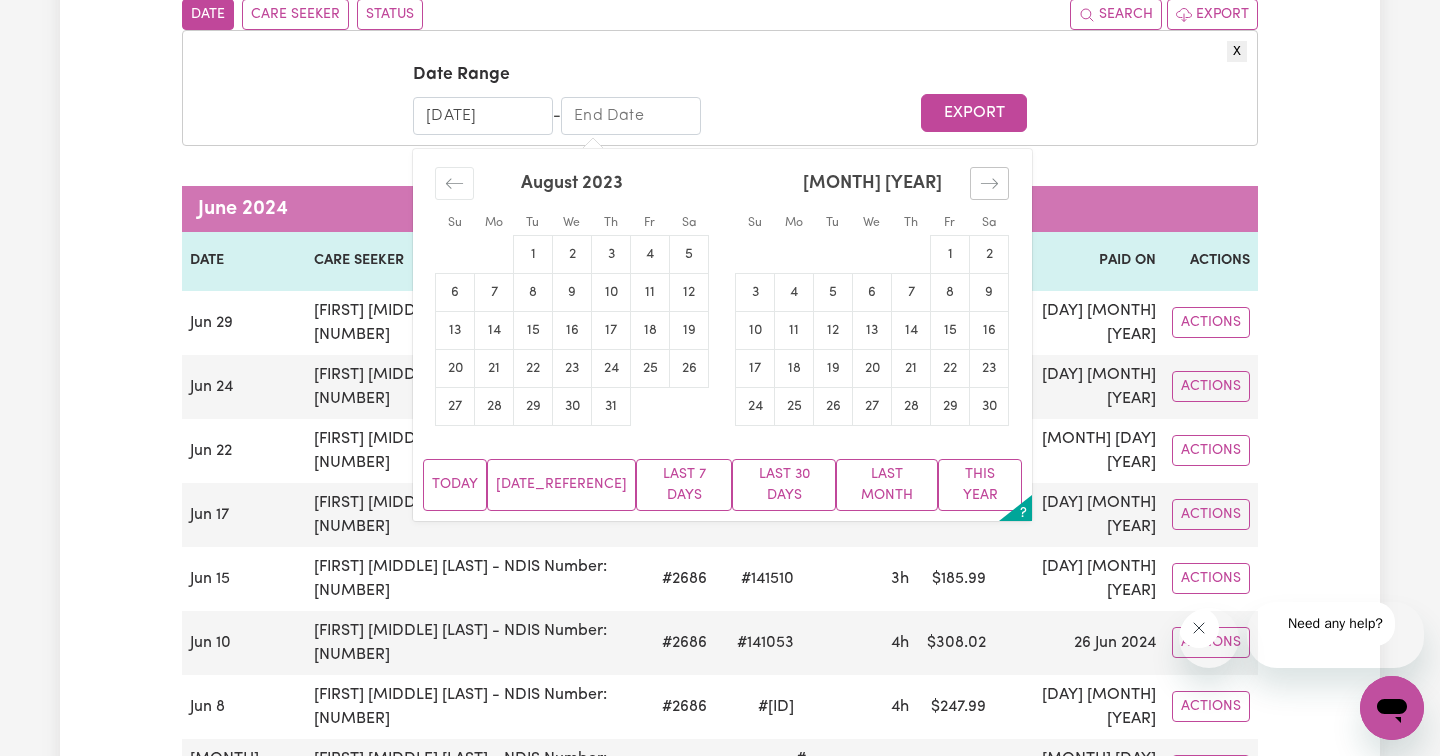click 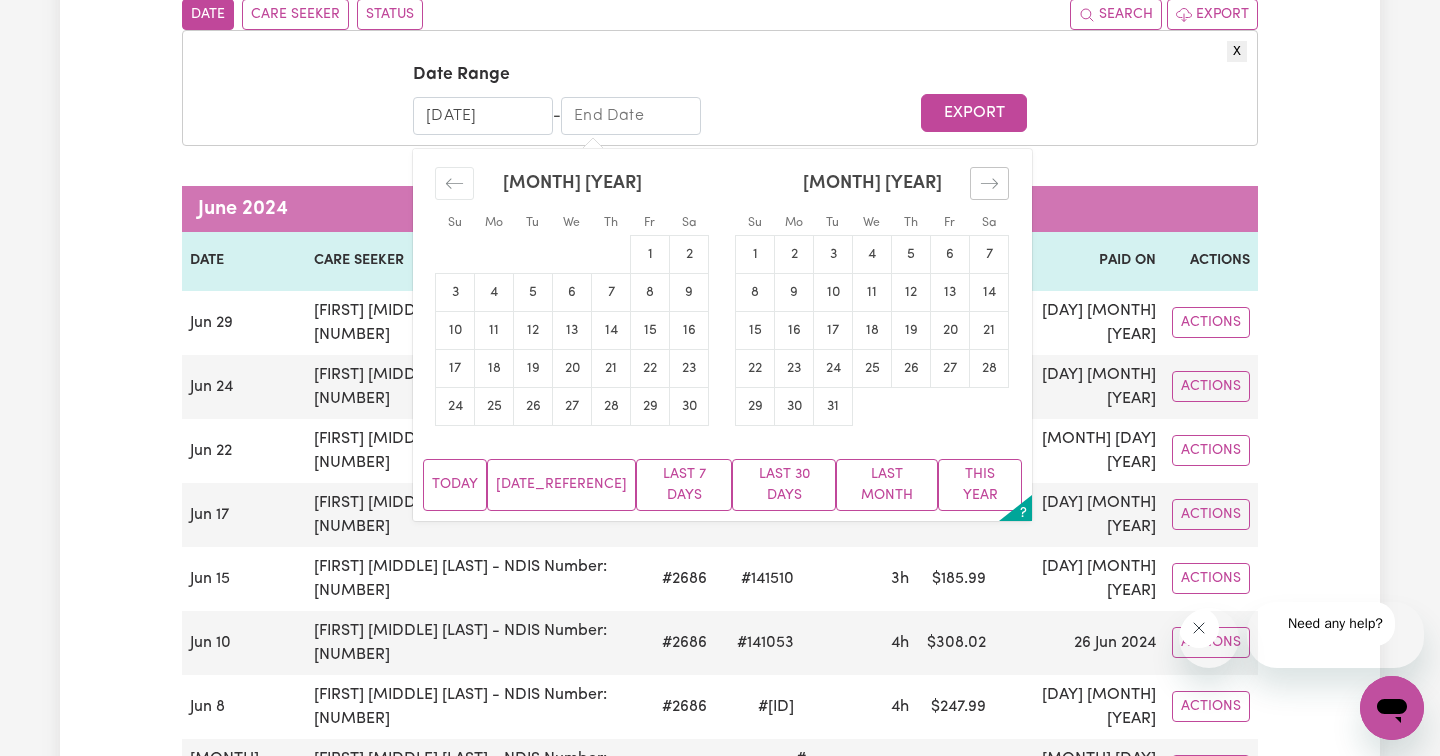 click 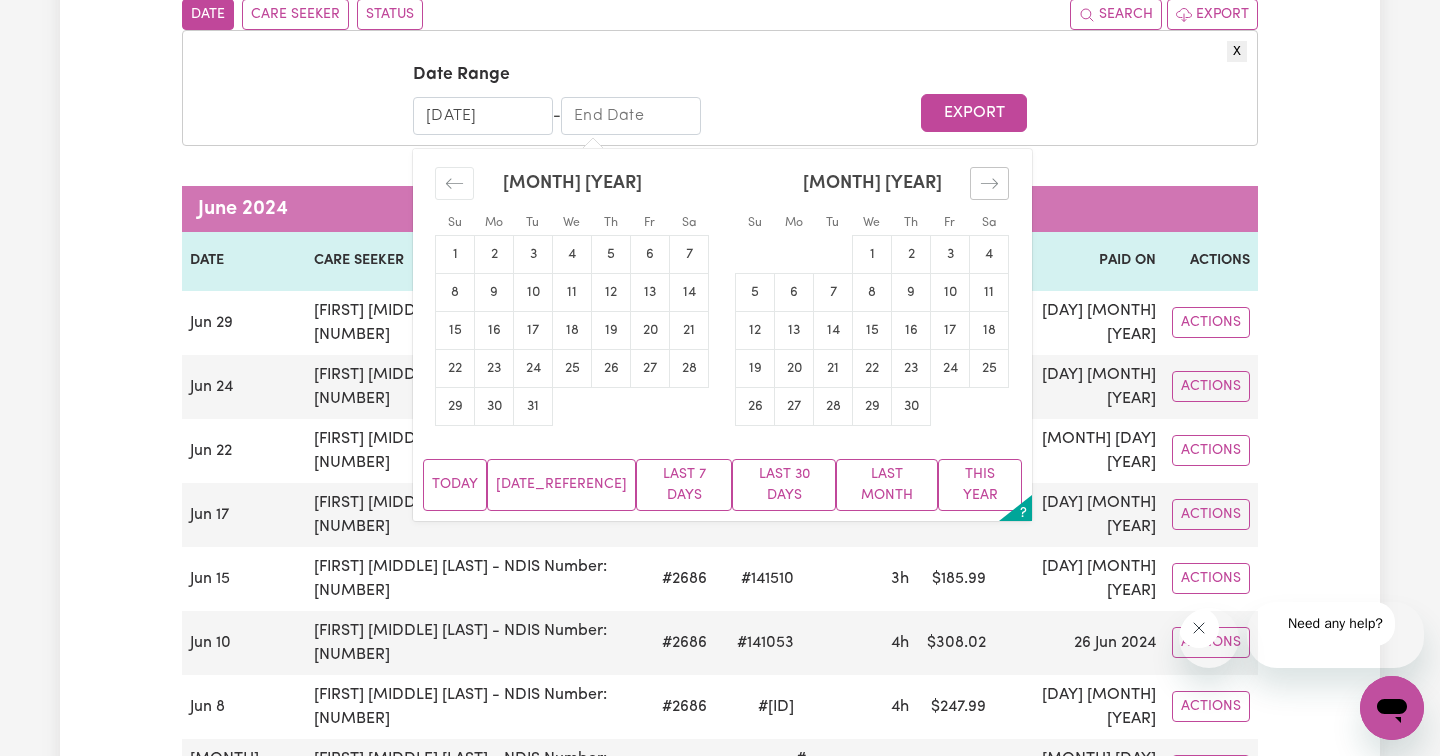 click 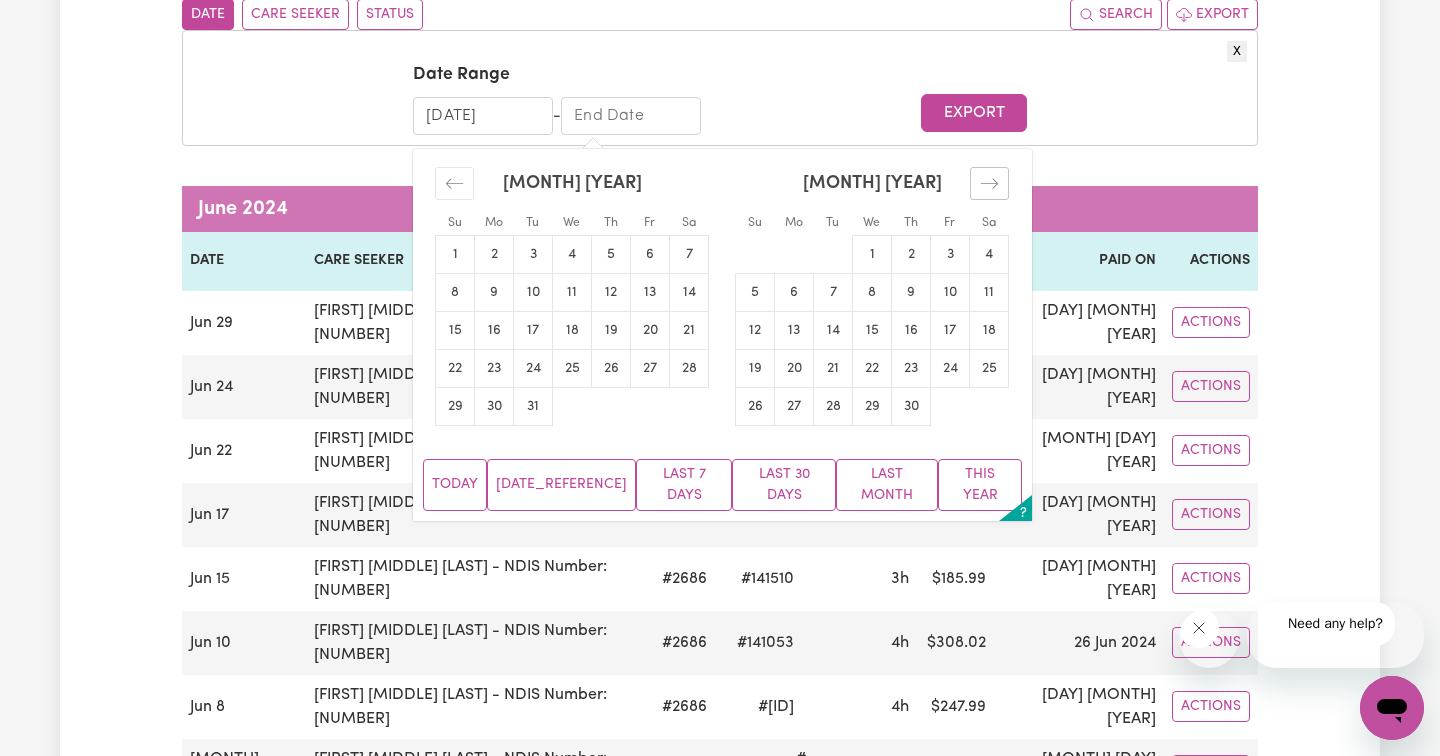 click 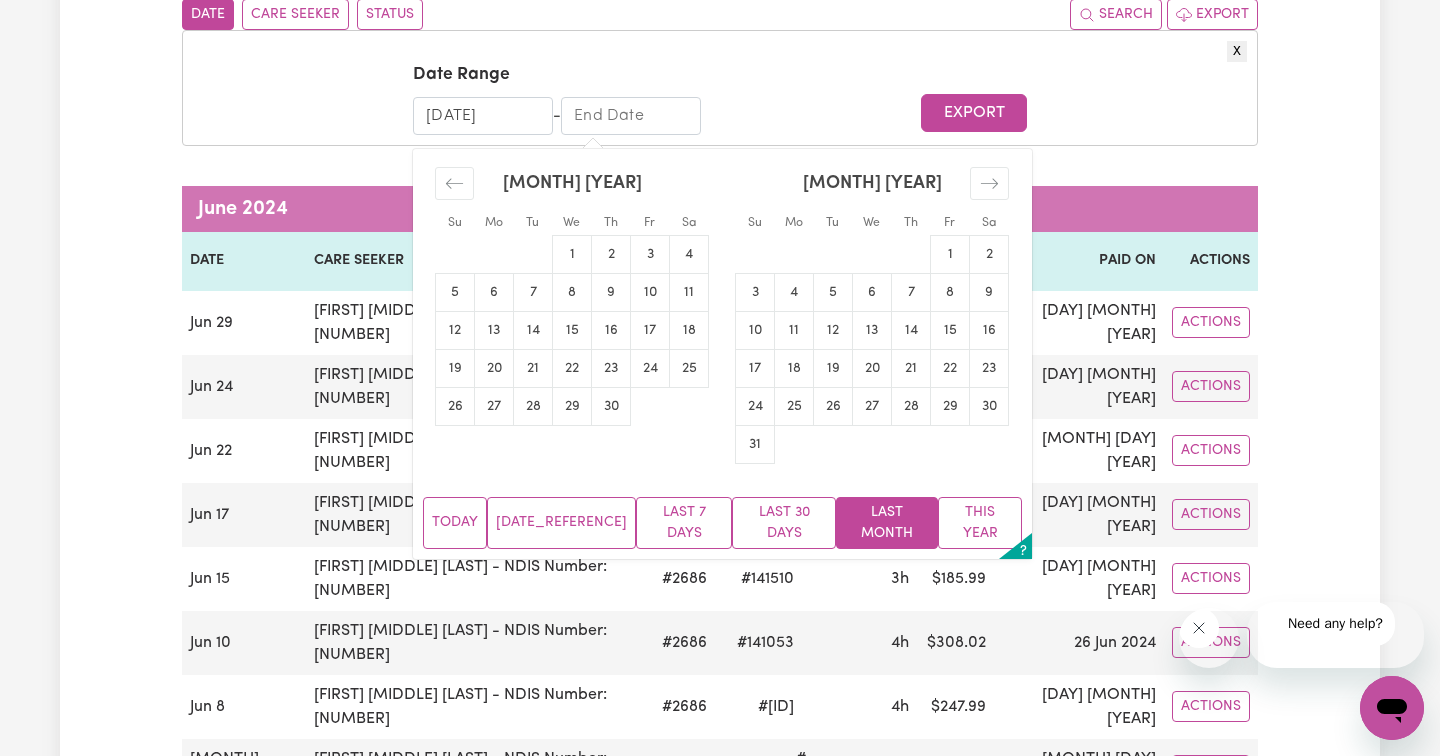 click on "Last Month" at bounding box center [887, 523] 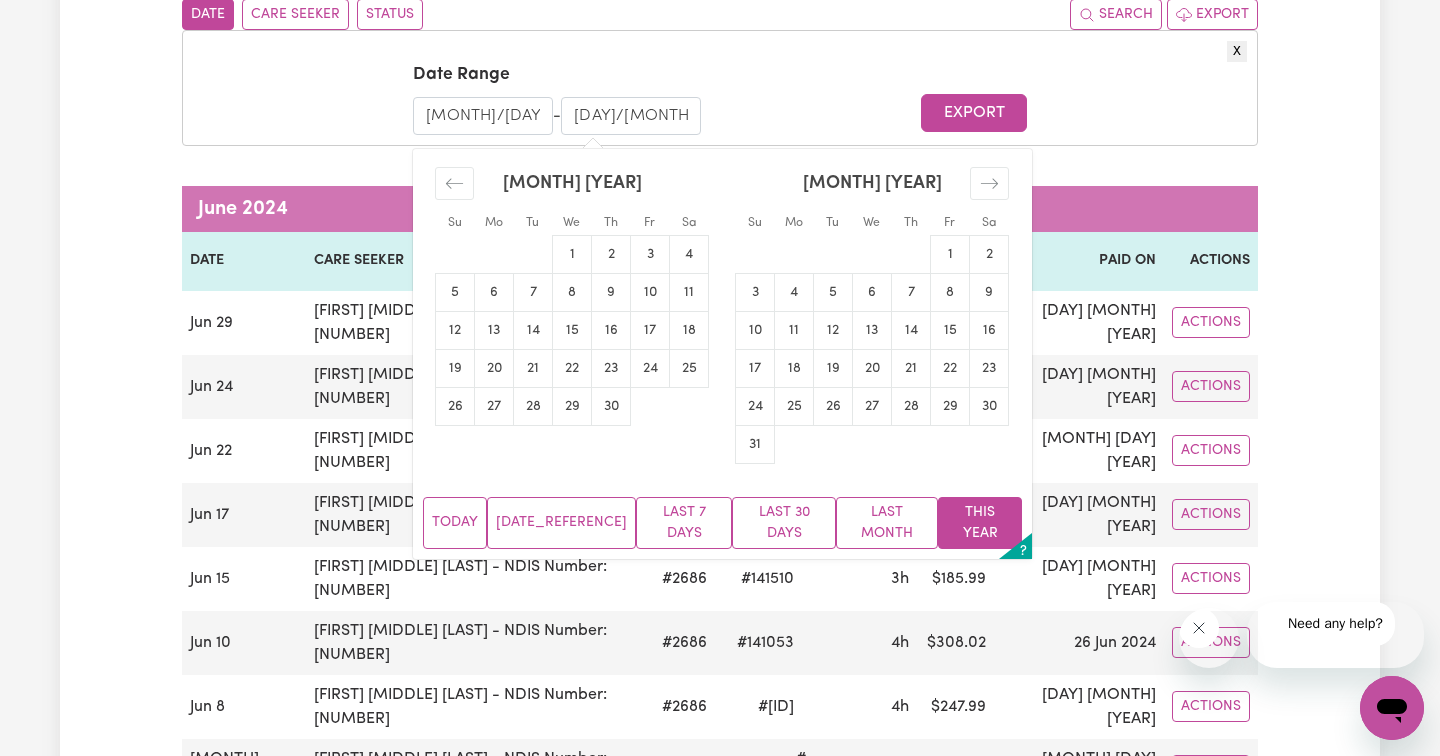 click on "This Year" at bounding box center [980, 523] 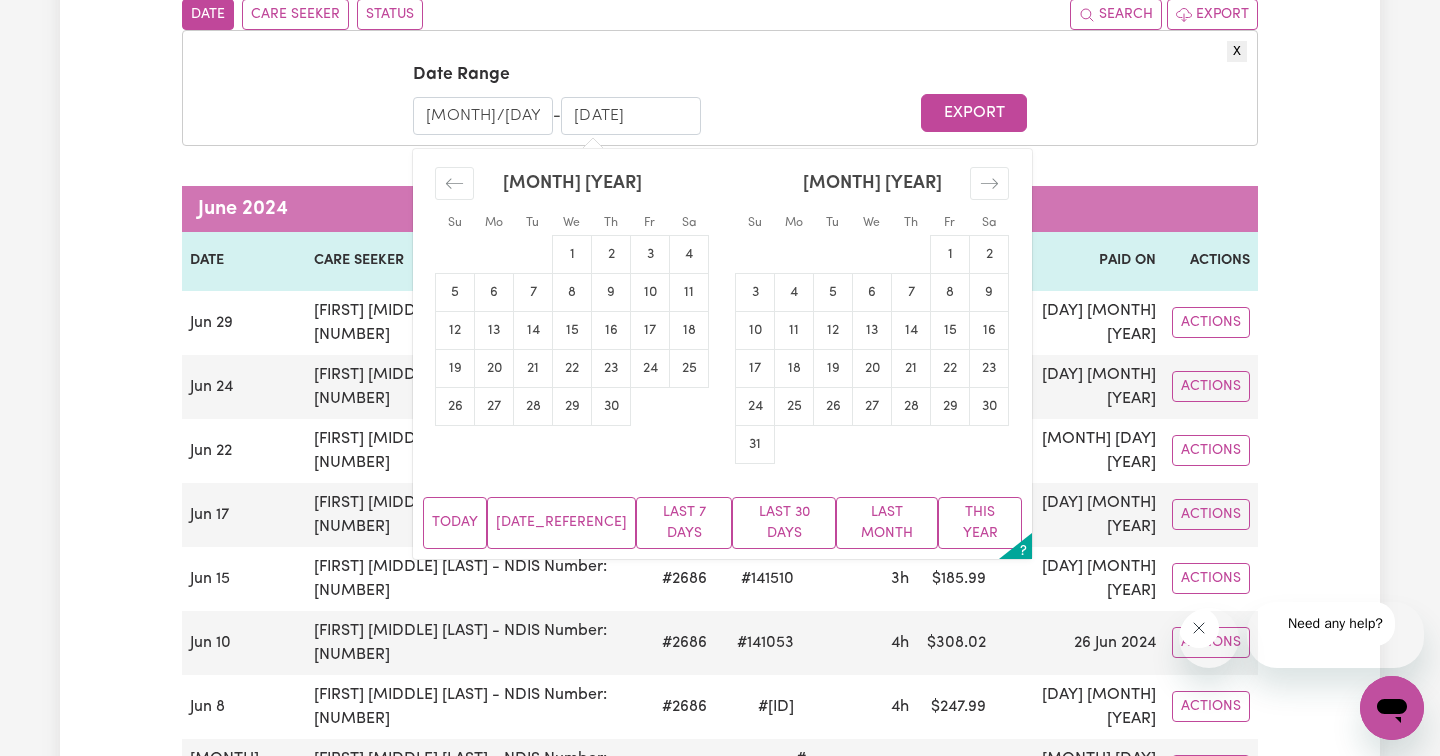 click on "[MONTH]/[DAY]/[YEAR]" at bounding box center [483, 116] 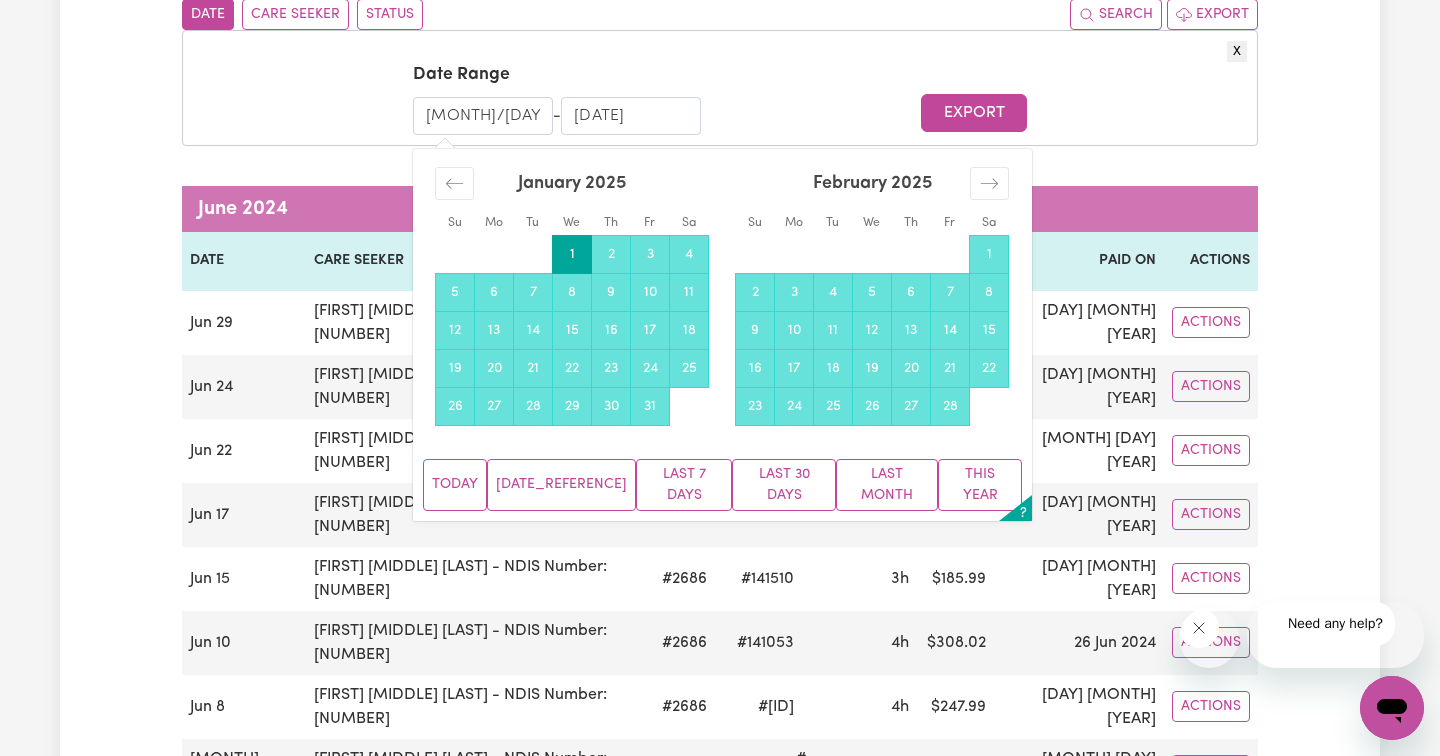 scroll, scrollTop: 0, scrollLeft: 21, axis: horizontal 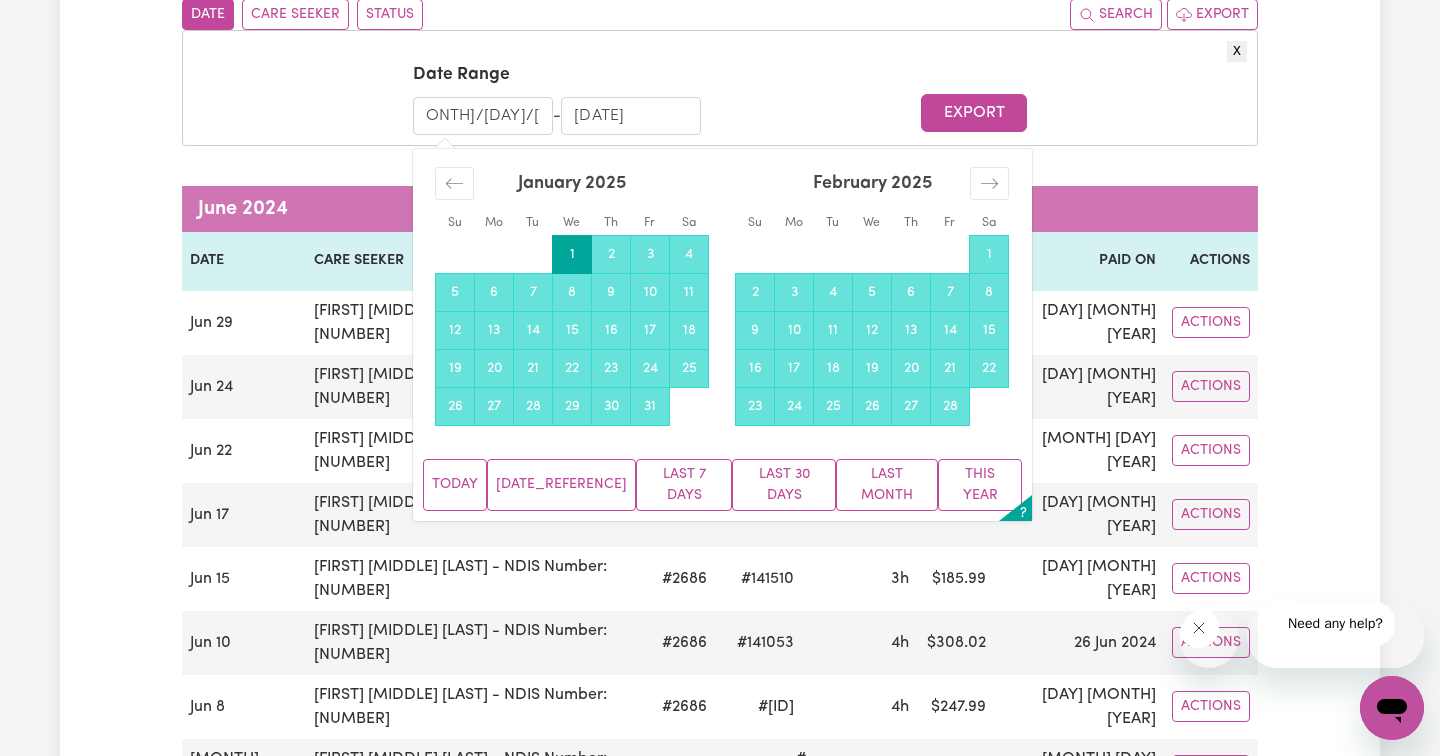 drag, startPoint x: 462, startPoint y: 282, endPoint x: 727, endPoint y: 297, distance: 265.4242 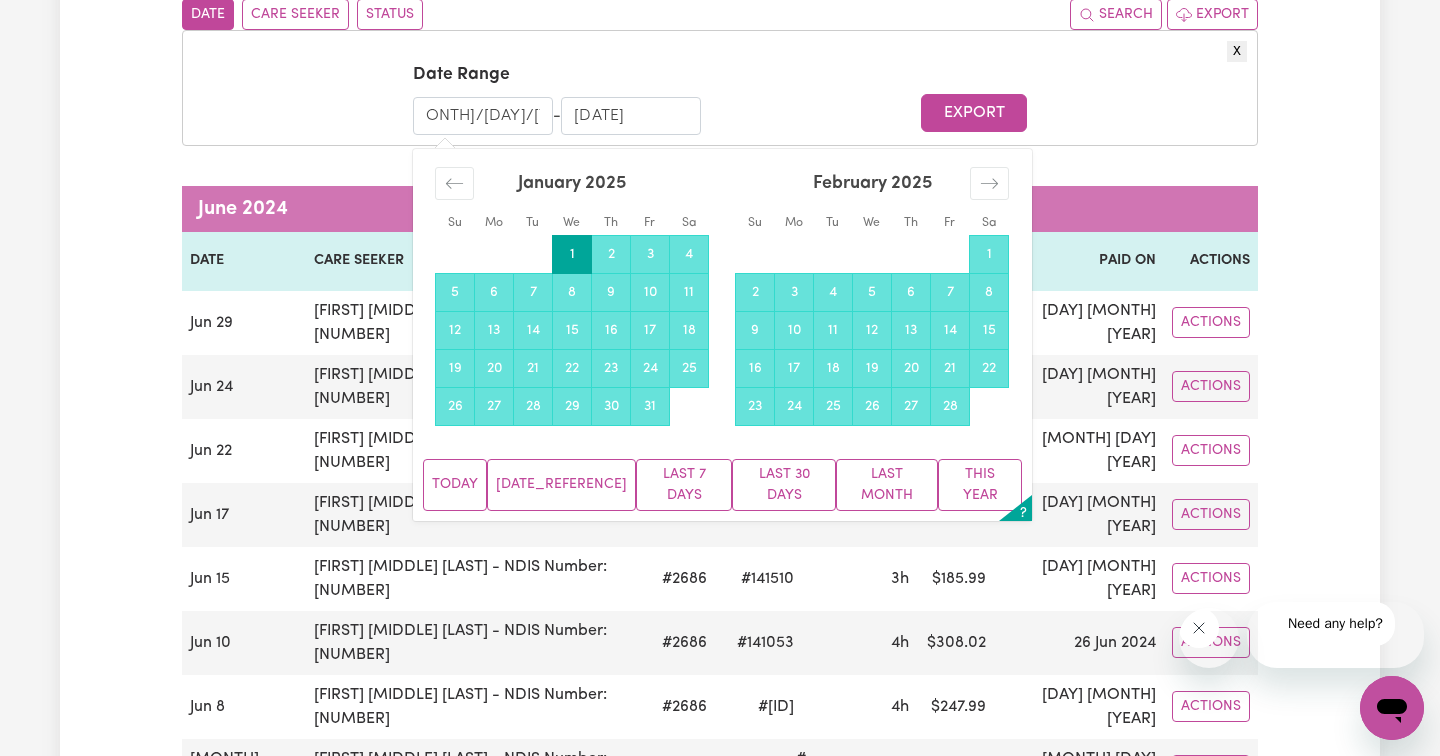 click on "[MONTH]/[DAY]/[YEAR]" at bounding box center [483, 116] 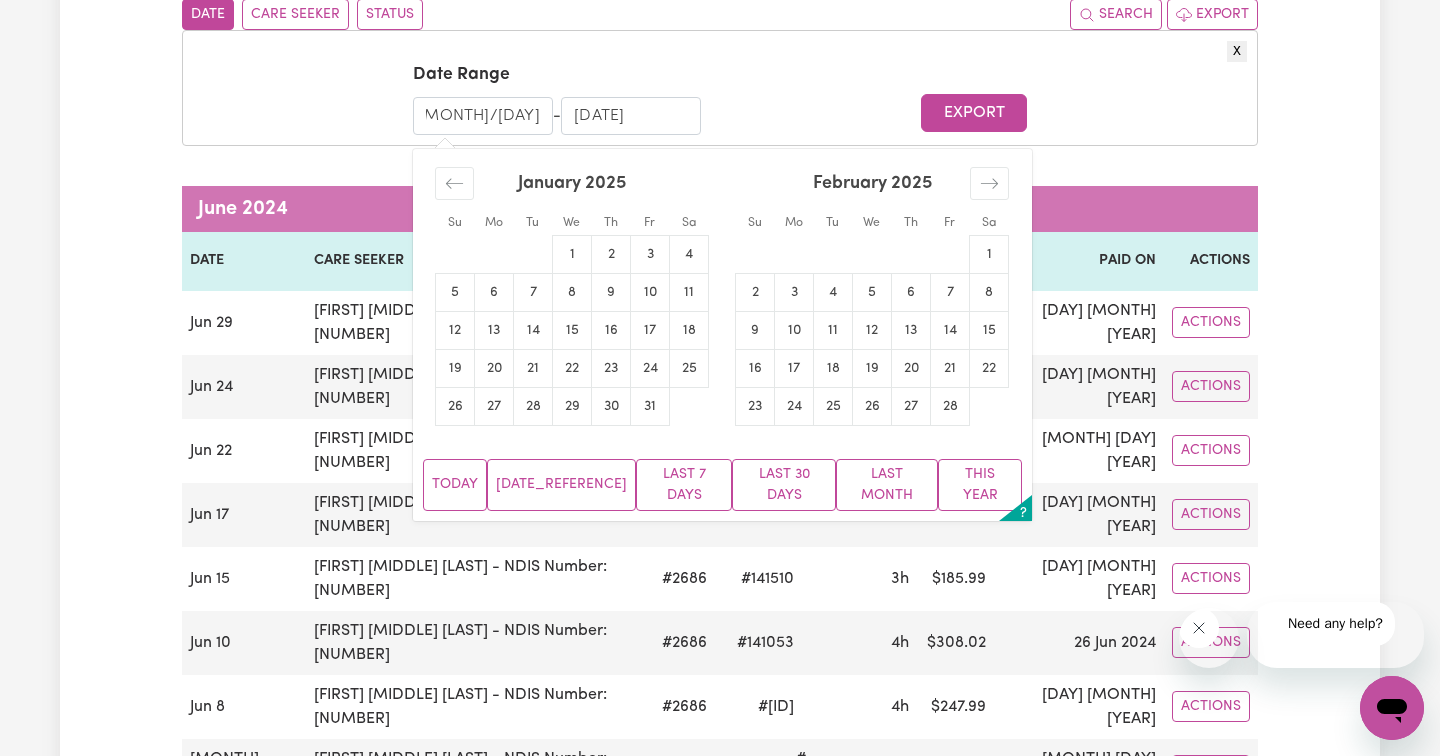 scroll, scrollTop: 0, scrollLeft: 0, axis: both 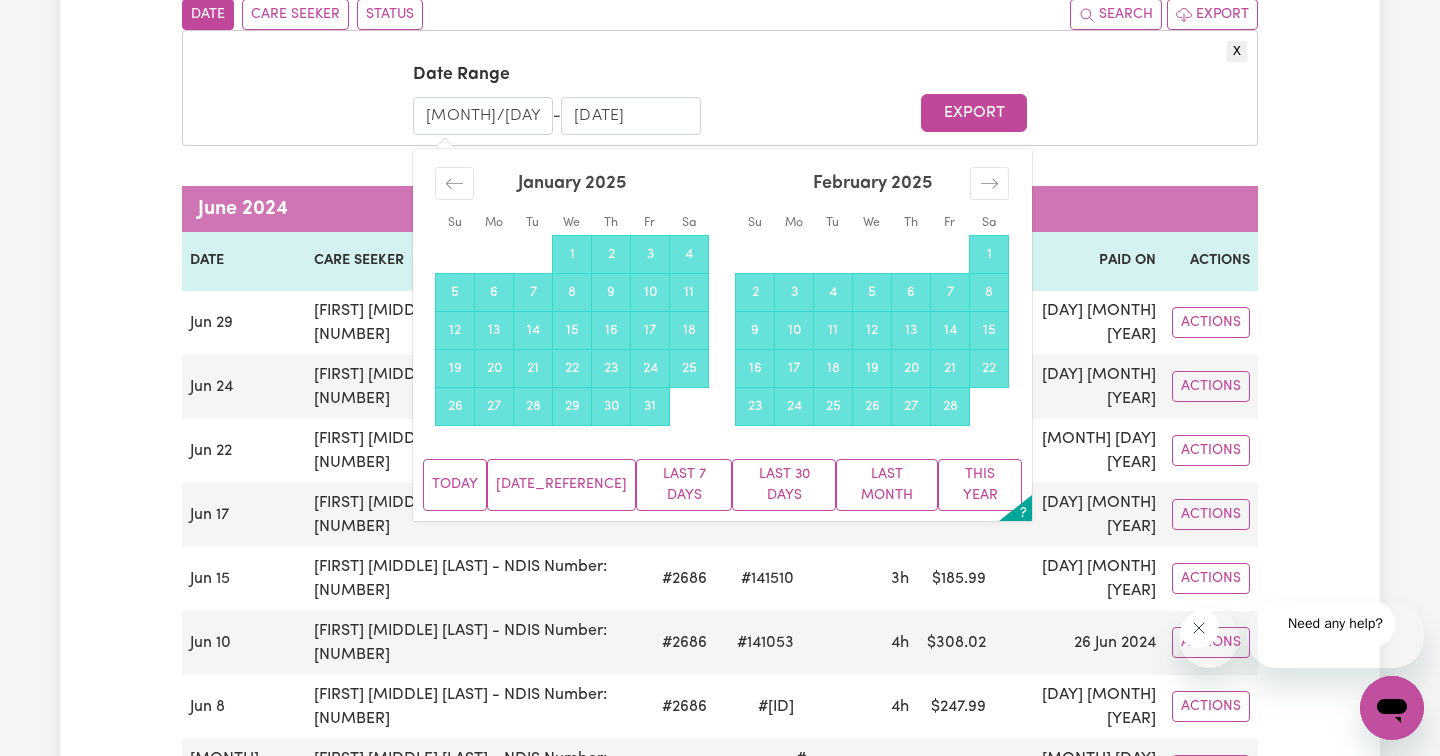 drag, startPoint x: 481, startPoint y: 288, endPoint x: 461, endPoint y: 287, distance: 20.024984 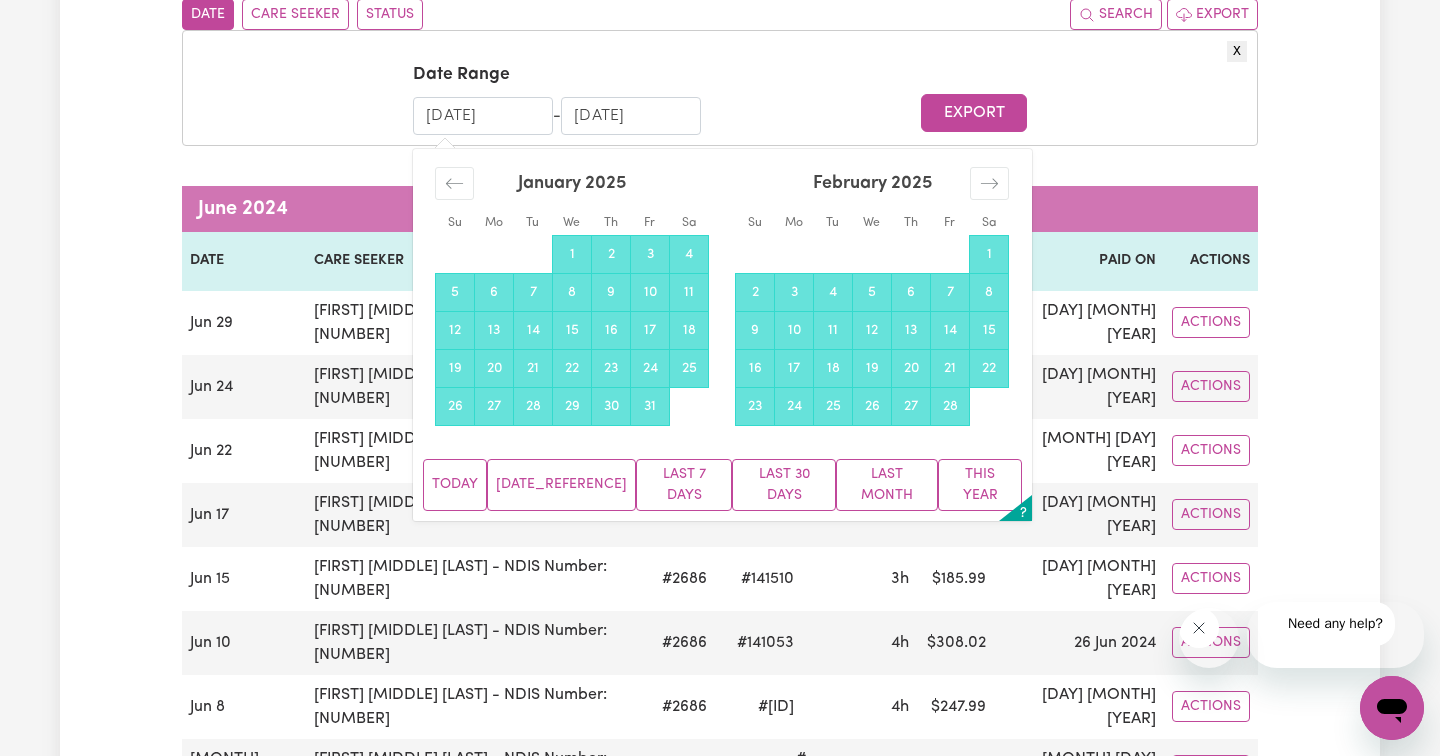 type on "[DATE]" 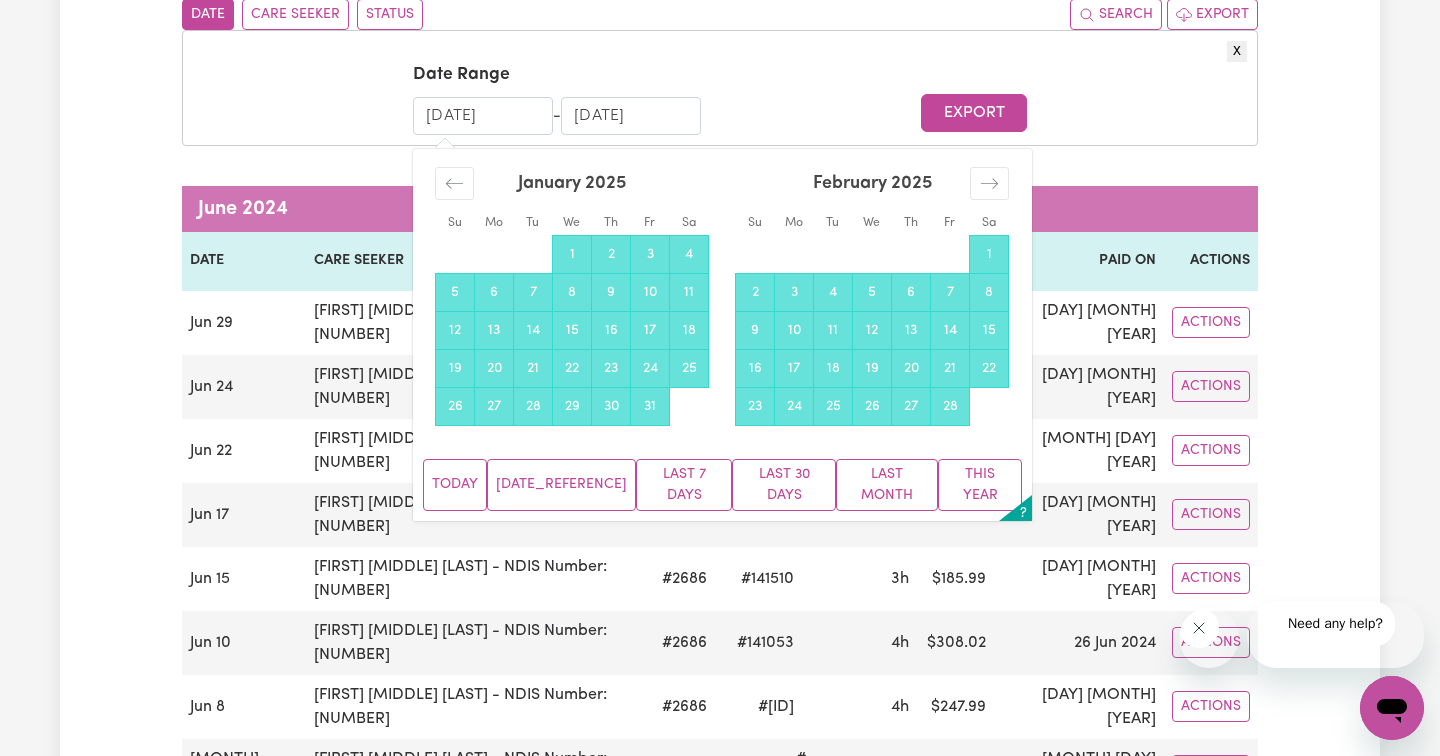 scroll, scrollTop: 0, scrollLeft: 25, axis: horizontal 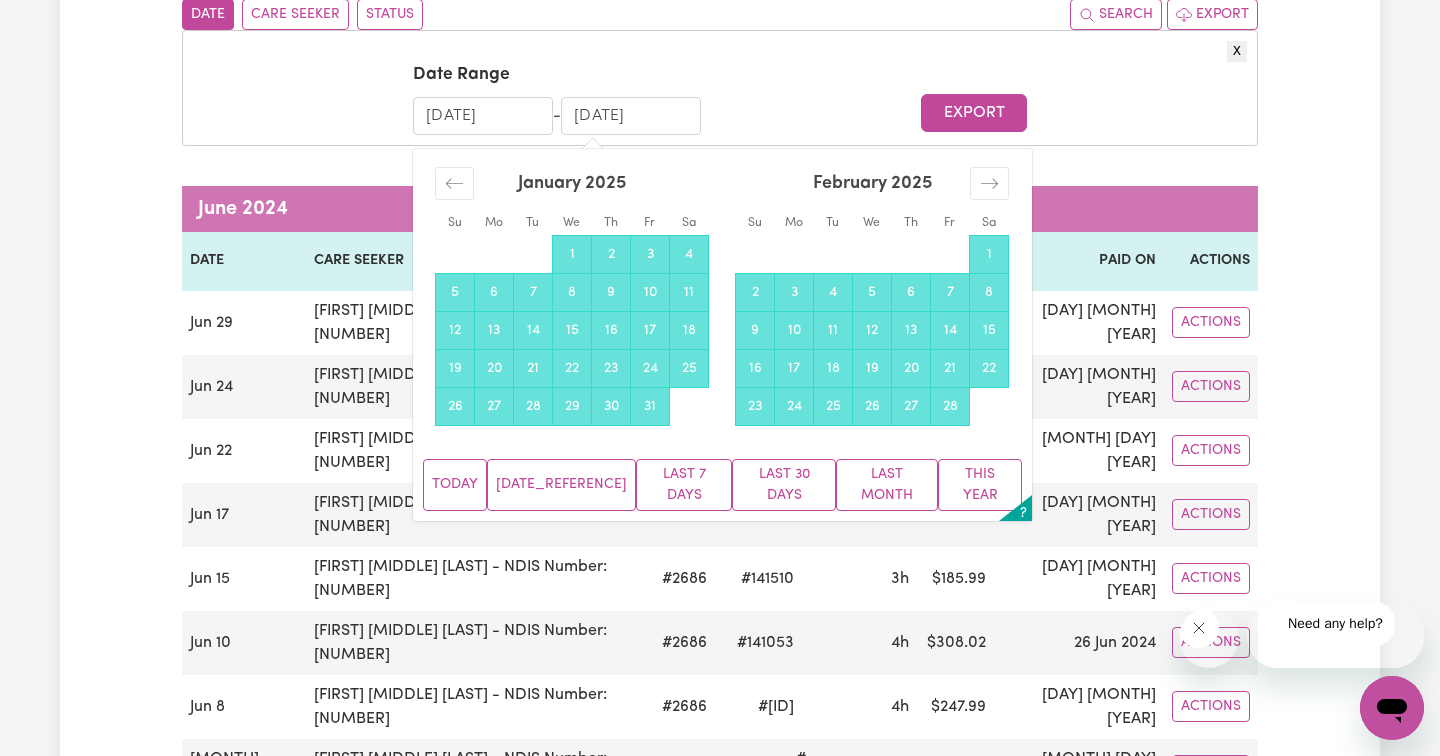 drag, startPoint x: 581, startPoint y: 279, endPoint x: 606, endPoint y: 282, distance: 25.179358 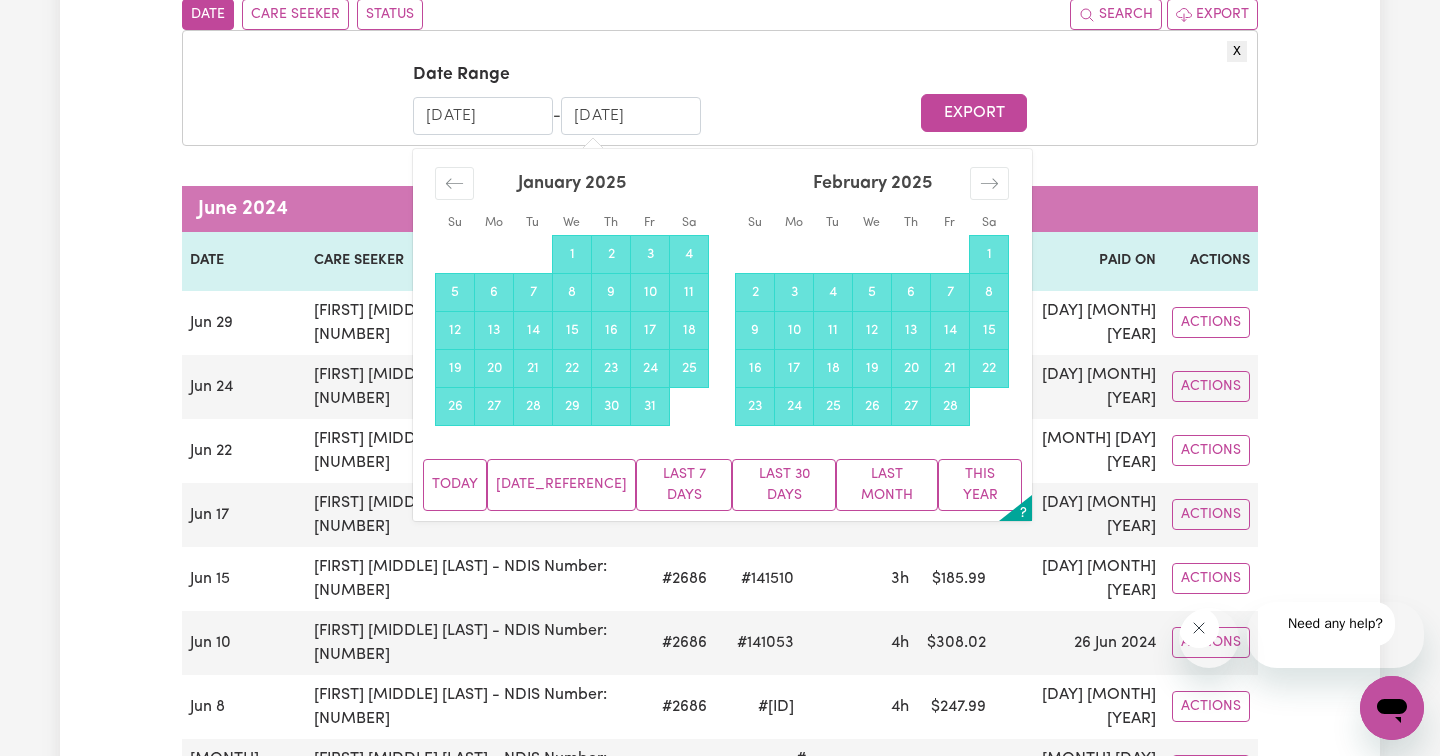 click on "[DATE]" at bounding box center [631, 116] 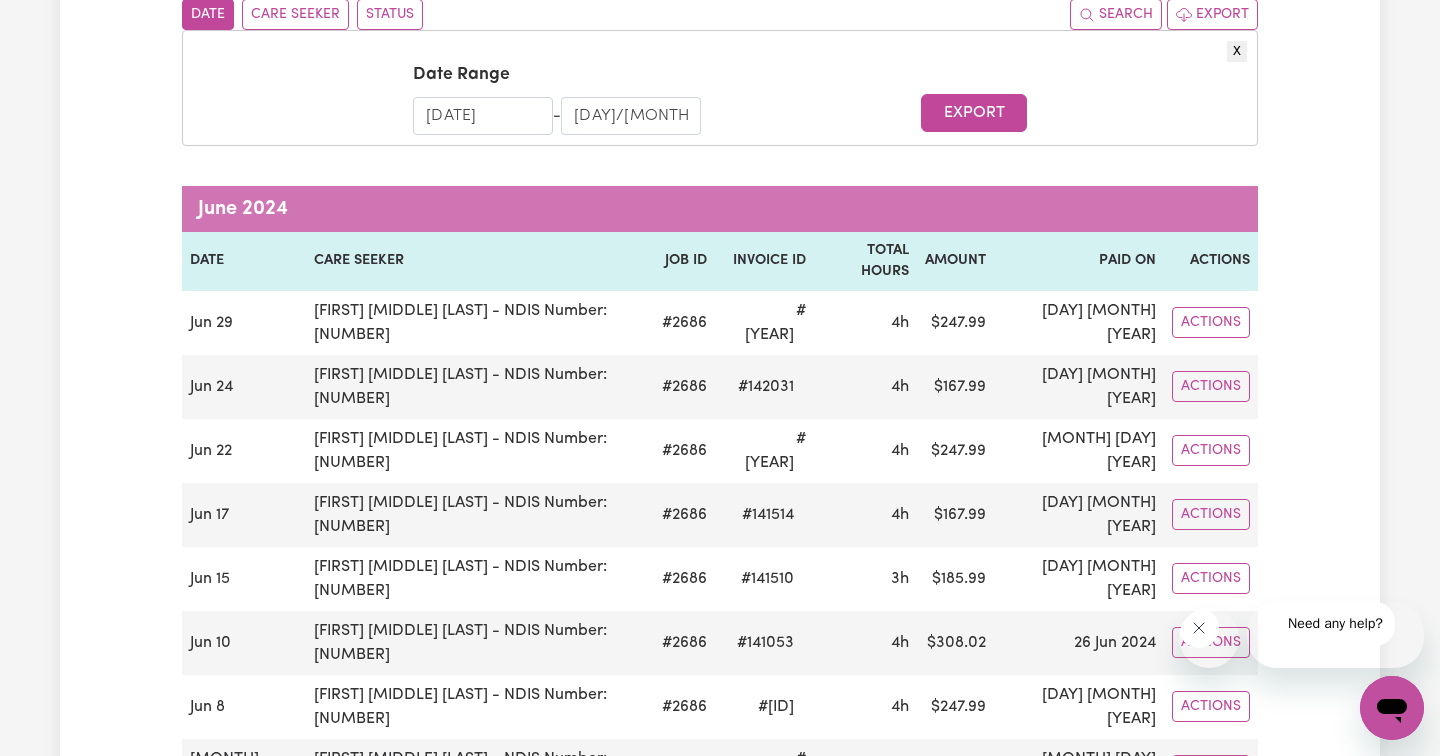 click on "[DAY]/[MONTH]/[YEAR]" at bounding box center (631, 116) 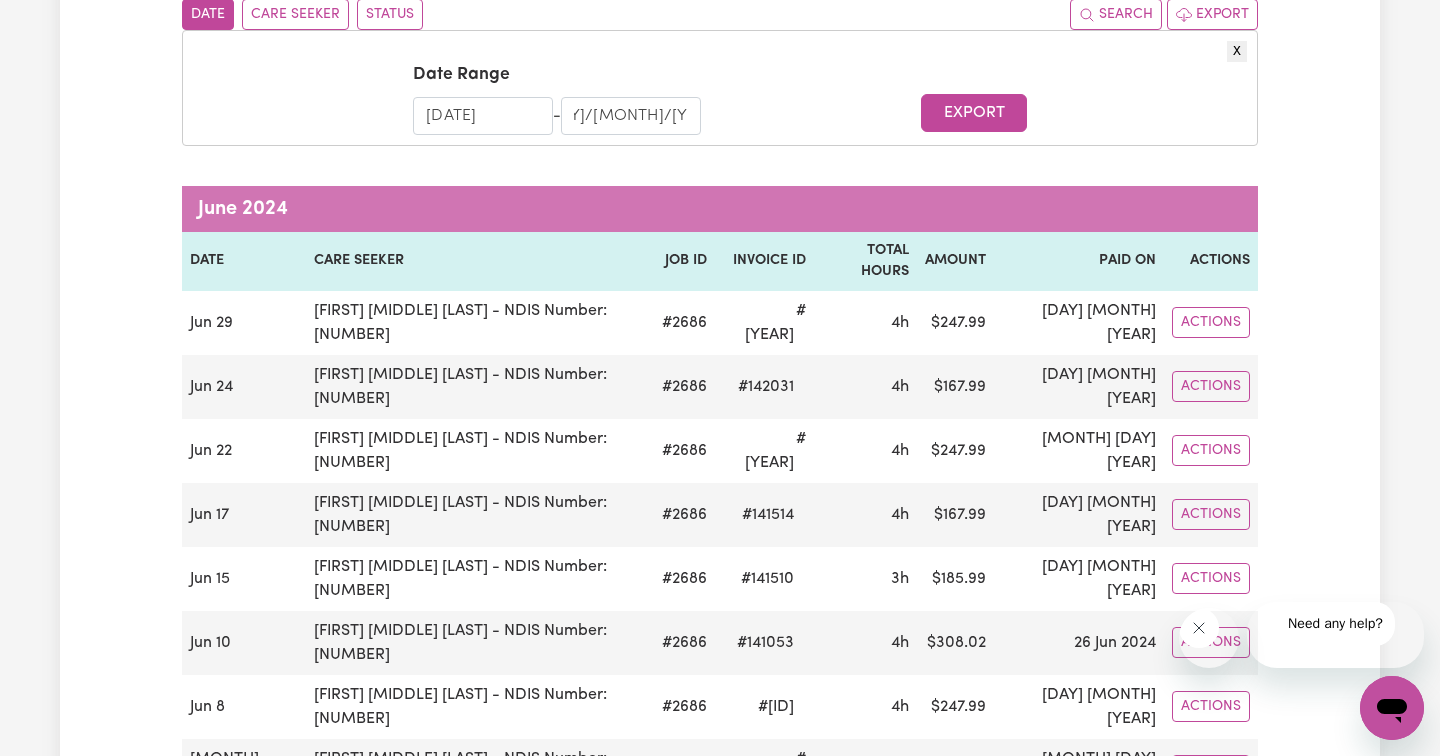 drag, startPoint x: 664, startPoint y: 286, endPoint x: 746, endPoint y: 276, distance: 82.607506 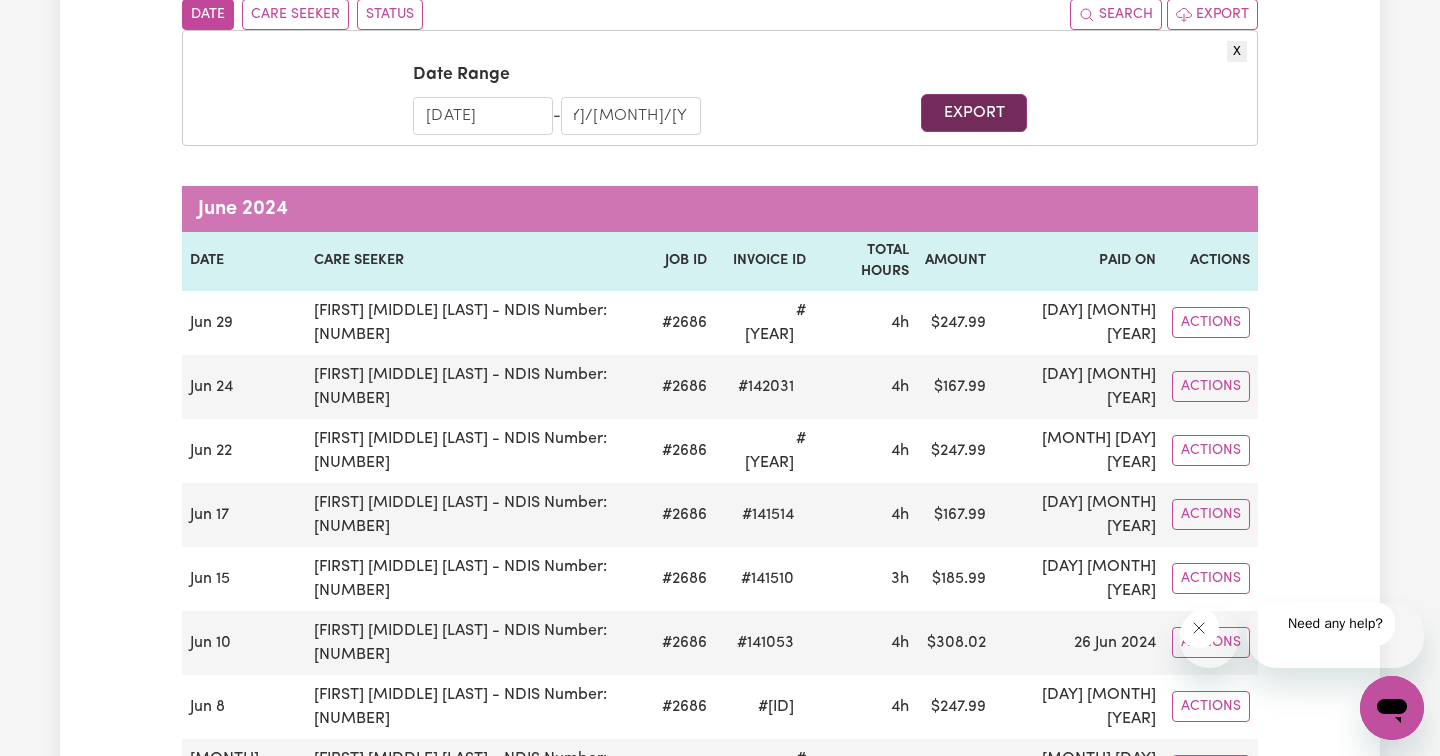 type on "[DAY]/[MONTH]/[YEAR]" 